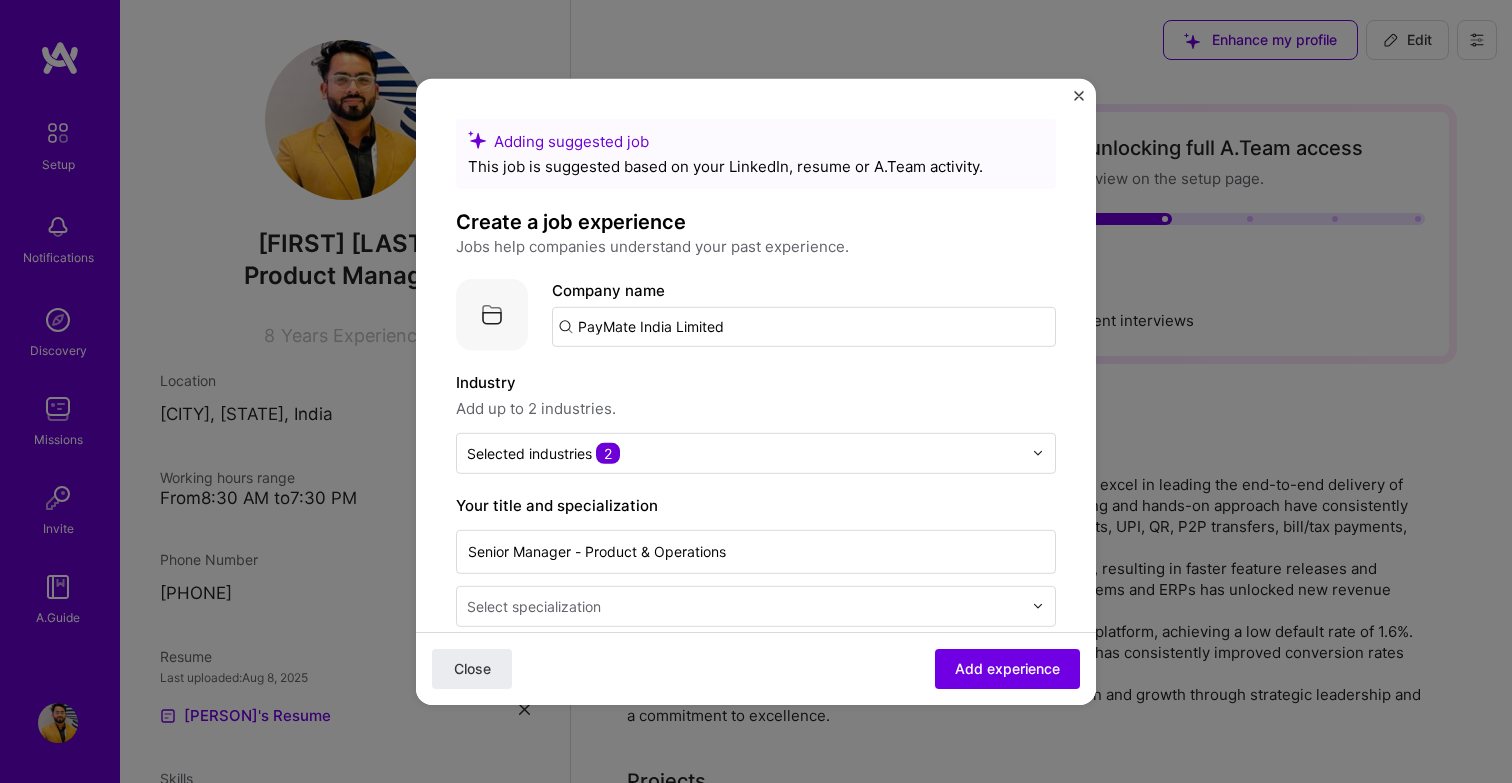 scroll, scrollTop: 1941, scrollLeft: 0, axis: vertical 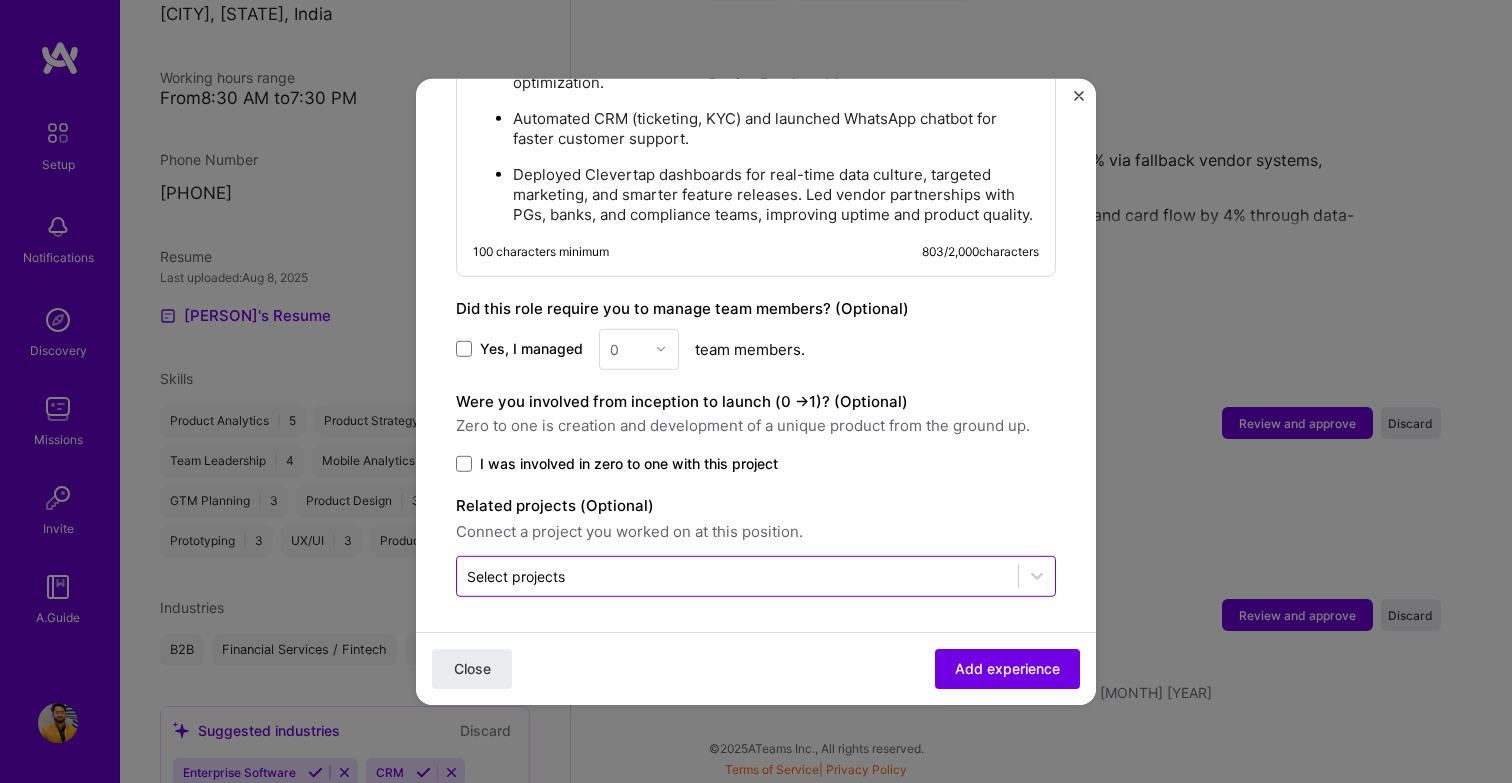 click on "Select projects" at bounding box center [737, 575] 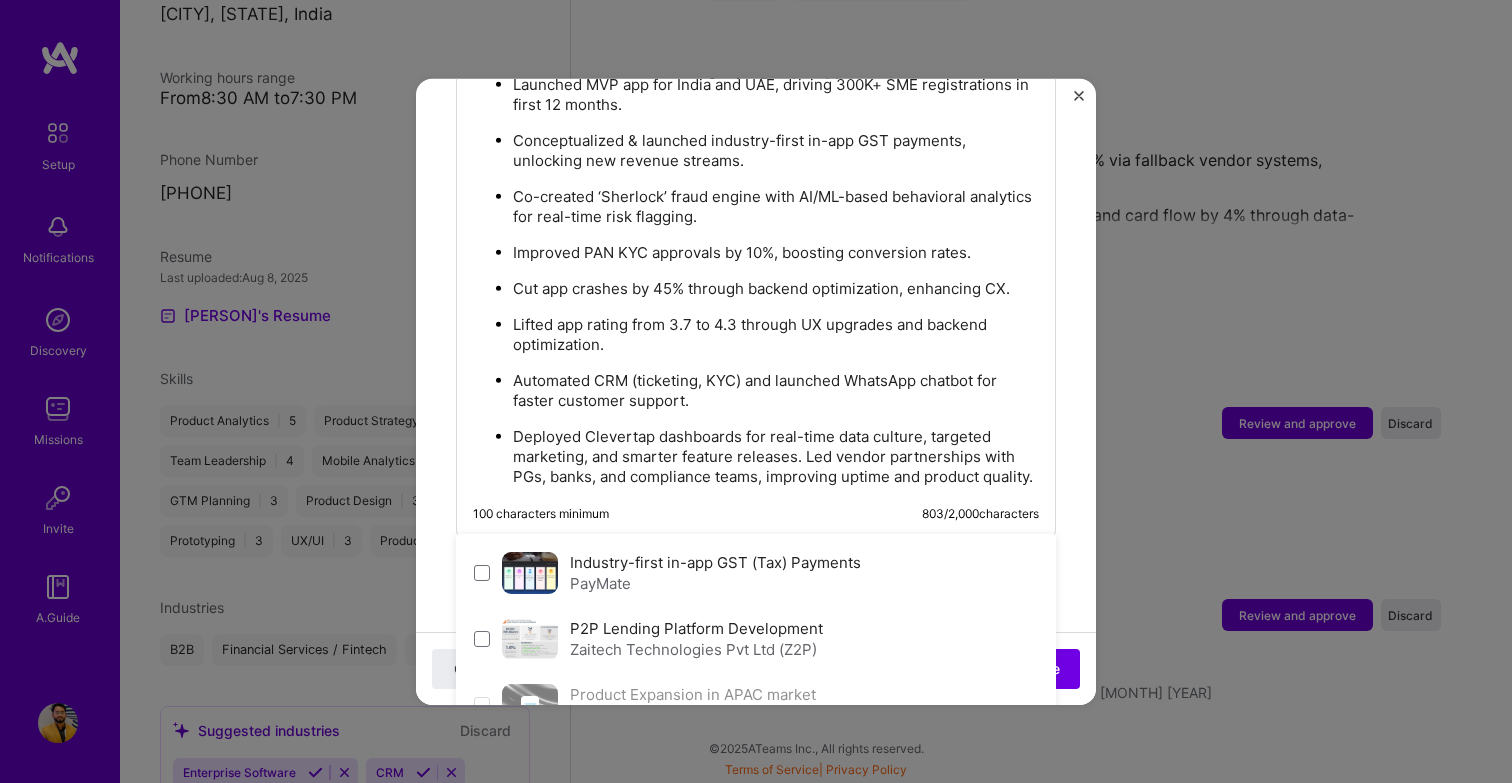 scroll, scrollTop: 1209, scrollLeft: 0, axis: vertical 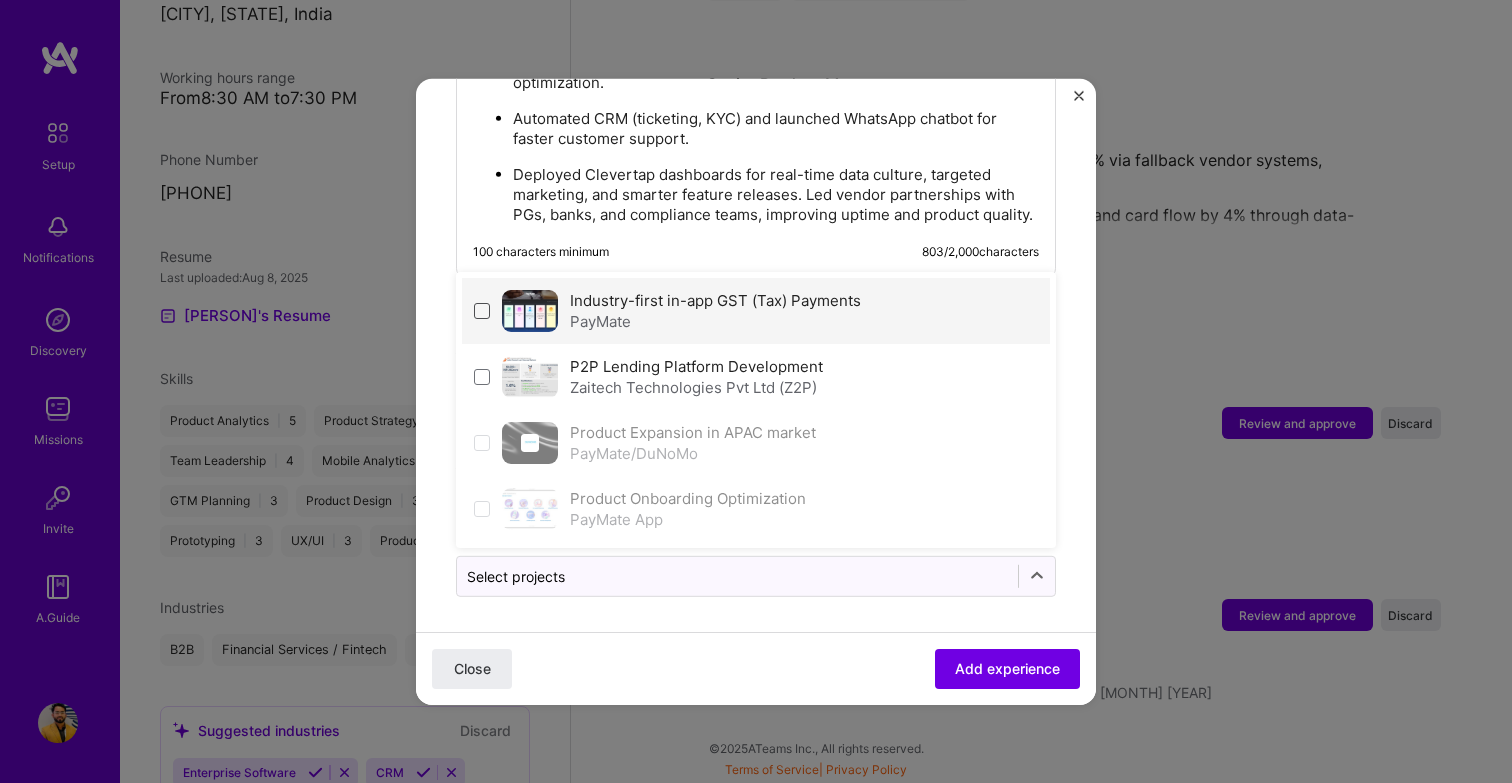 click at bounding box center (482, 310) 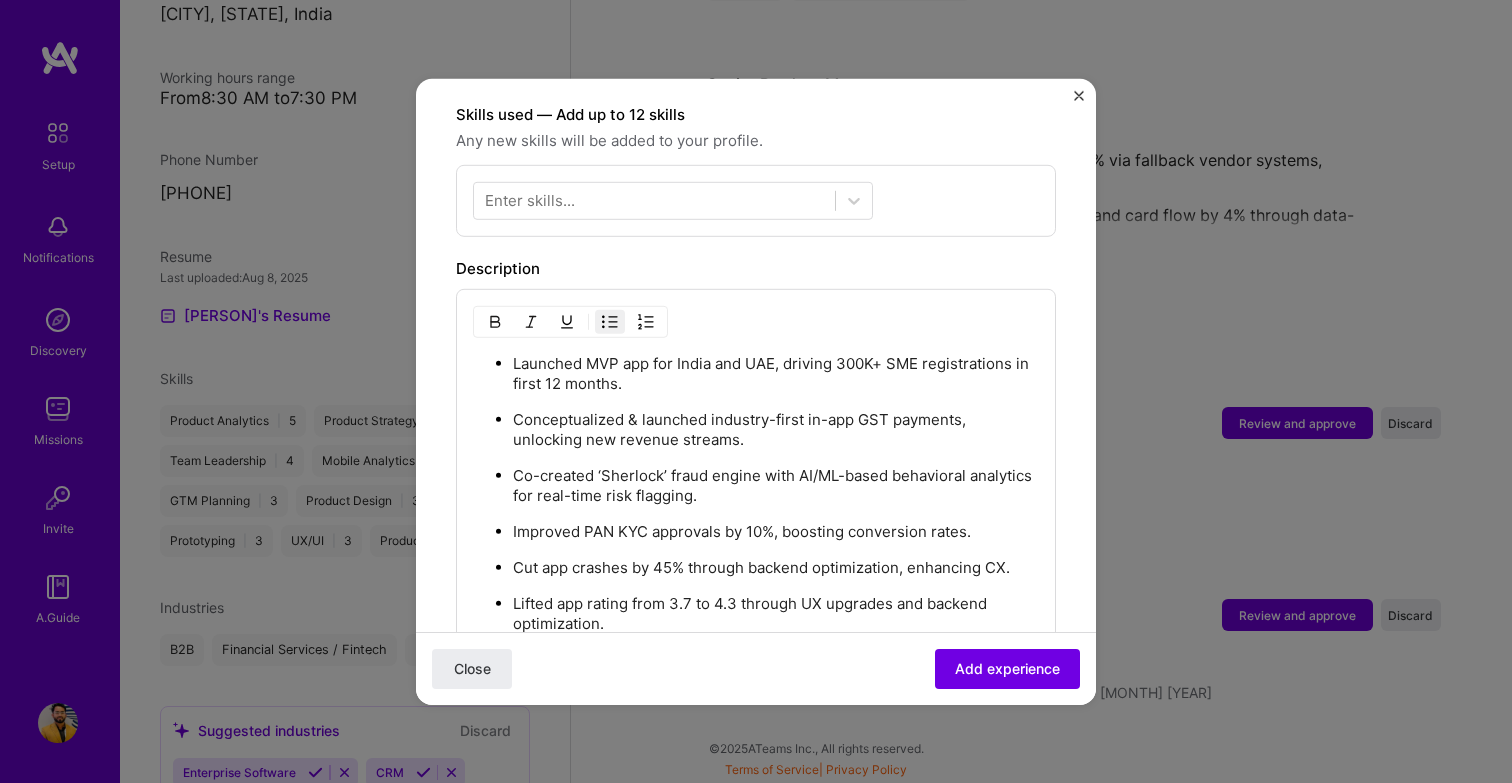 scroll, scrollTop: 1209, scrollLeft: 0, axis: vertical 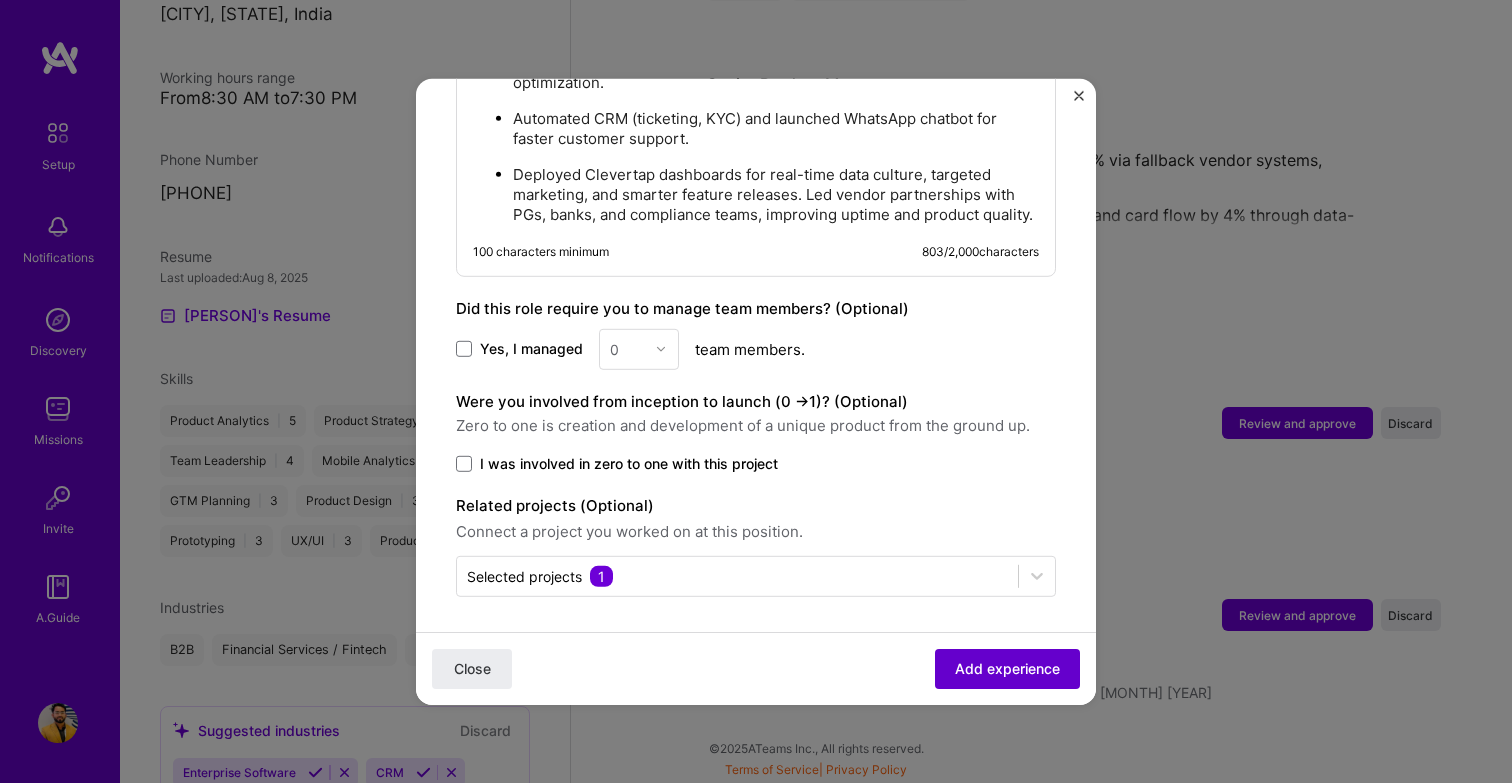 click on "Add experience" at bounding box center [1007, 669] 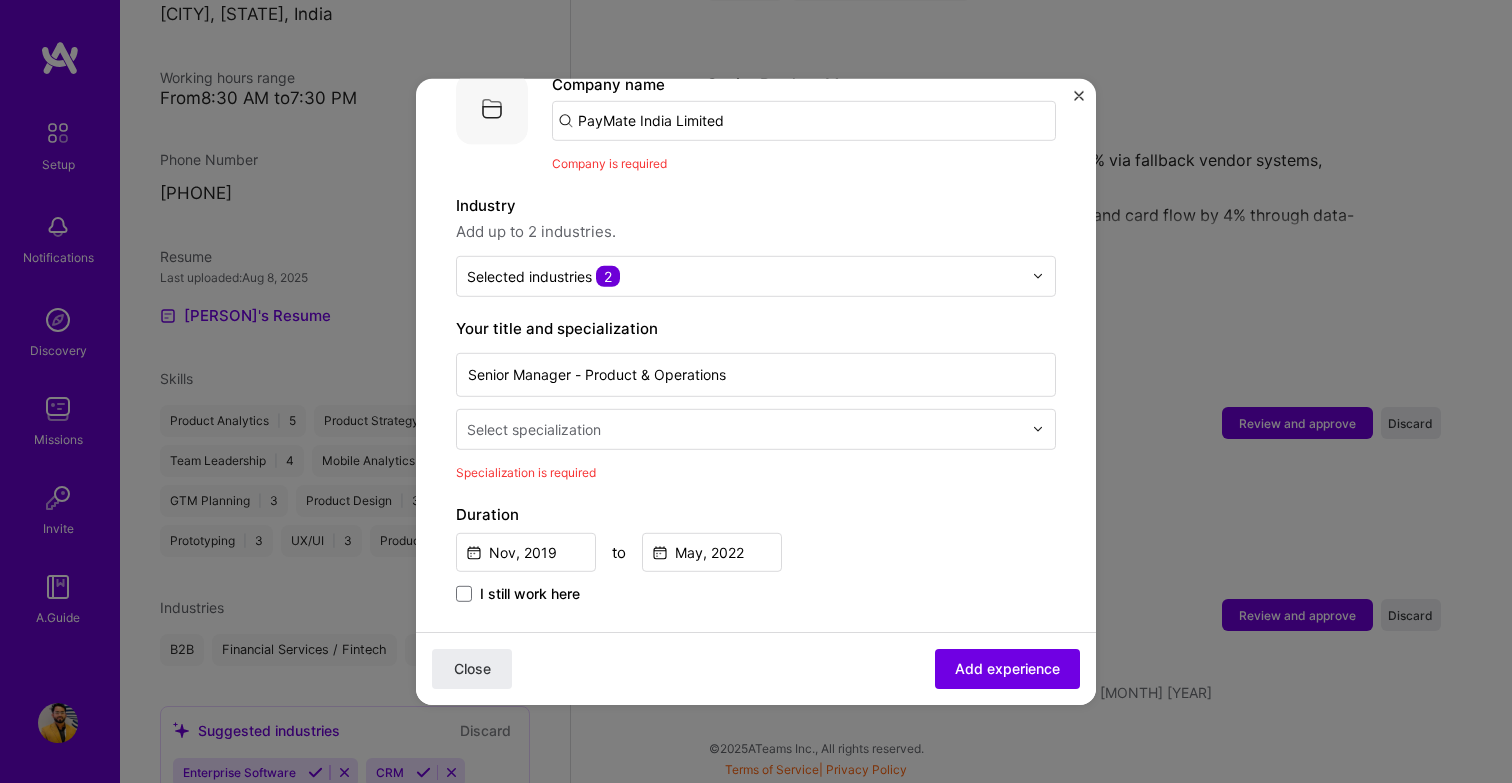 scroll, scrollTop: 200, scrollLeft: 0, axis: vertical 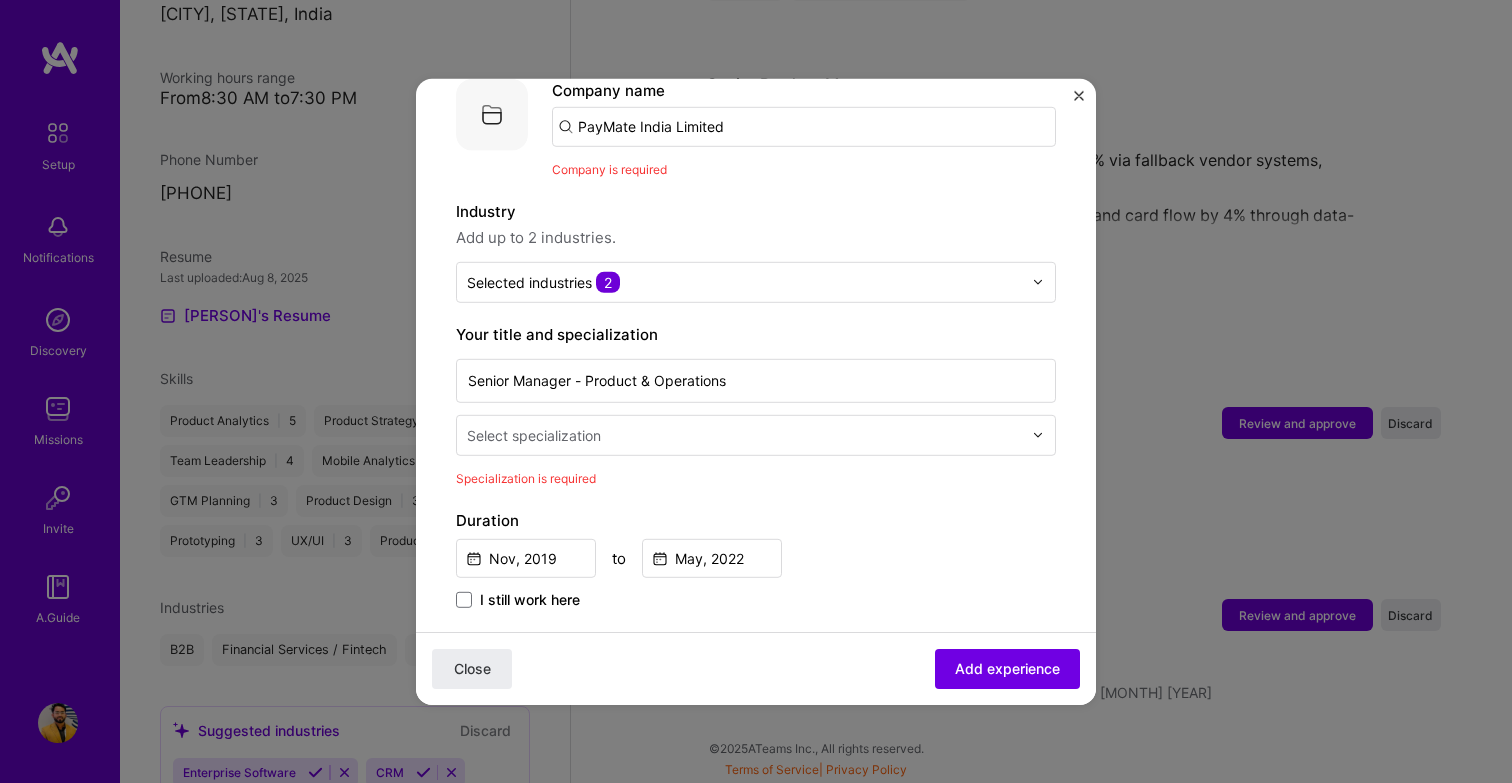 click at bounding box center [746, 434] 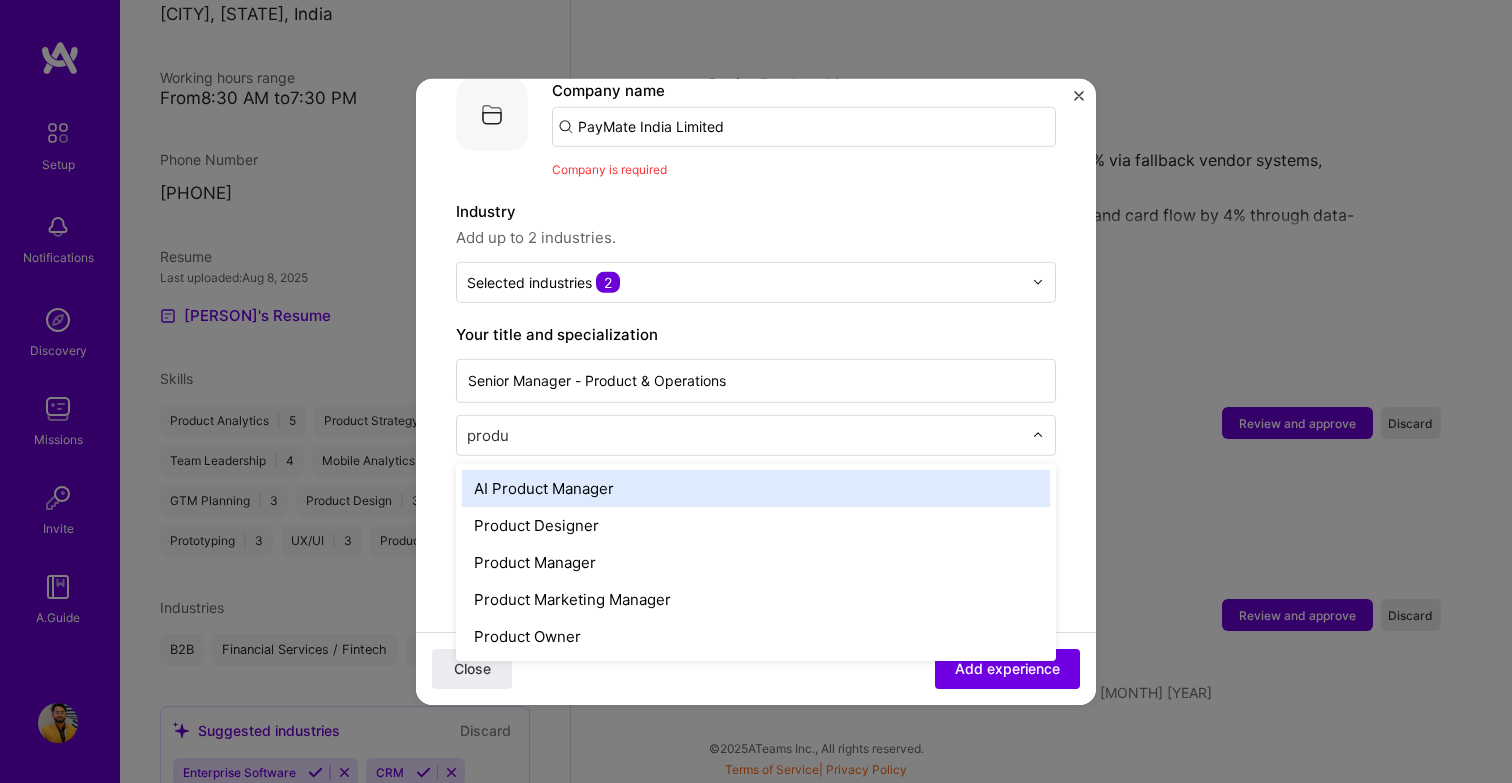 type on "produc" 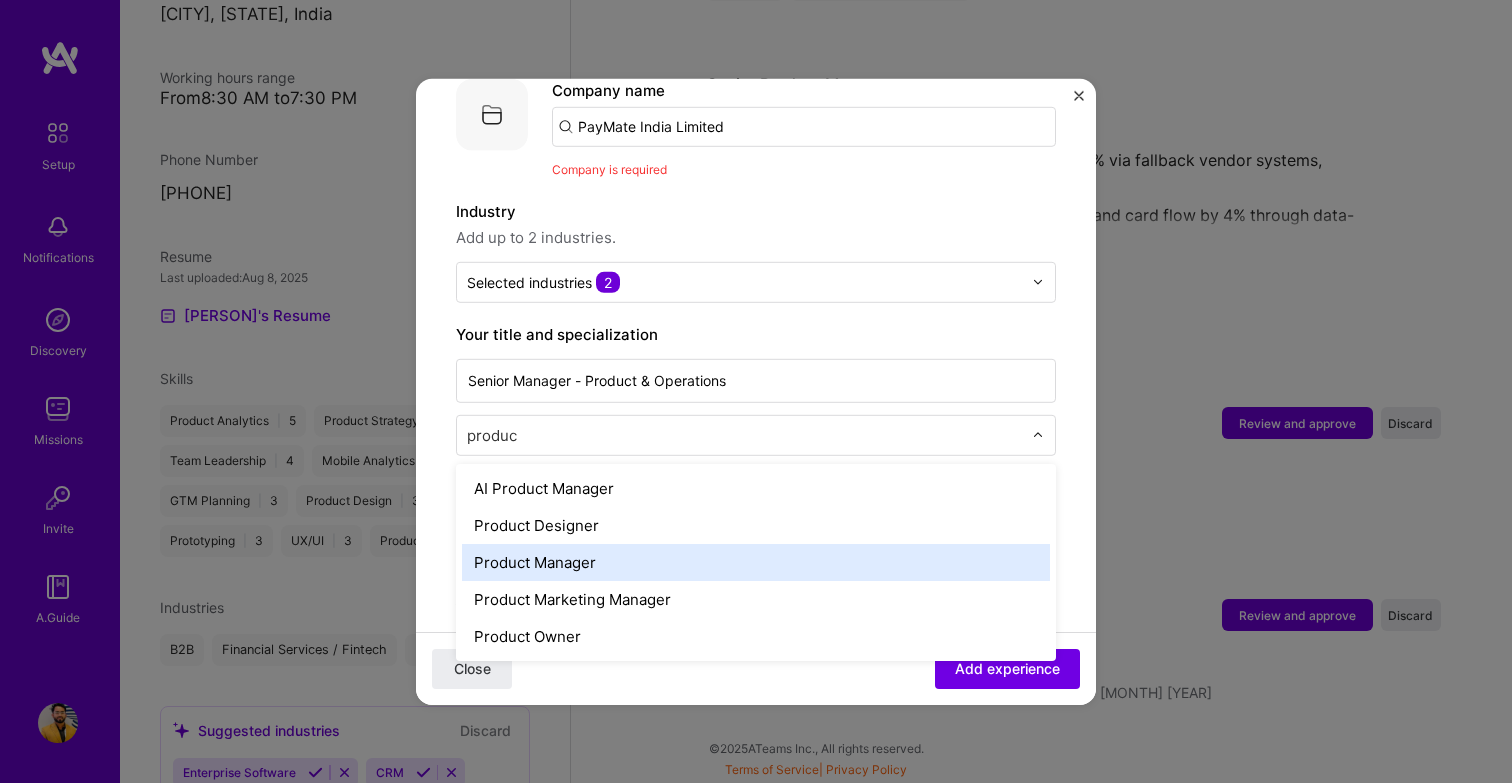 click on "Product Manager" at bounding box center [756, 561] 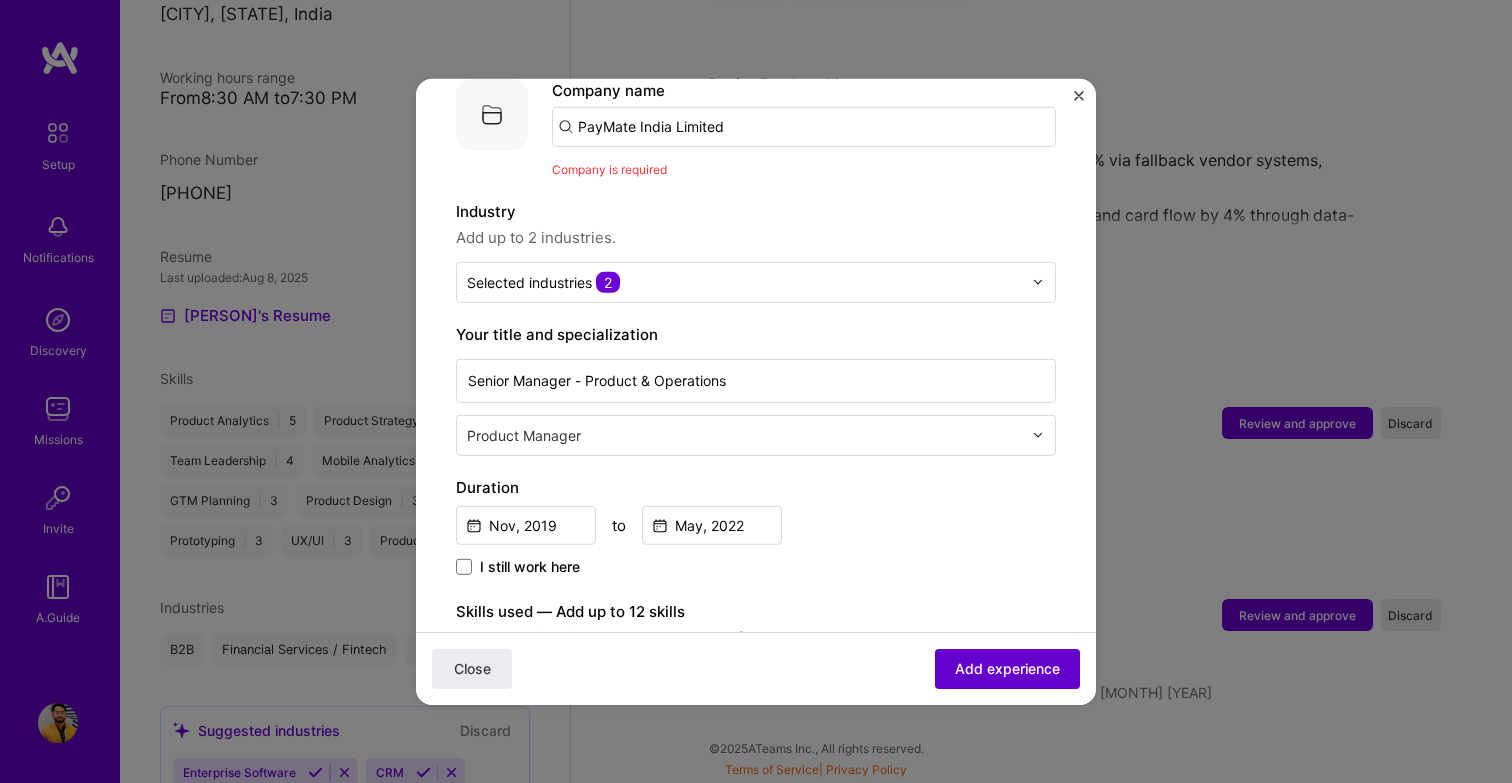click on "Add experience" at bounding box center (1007, 669) 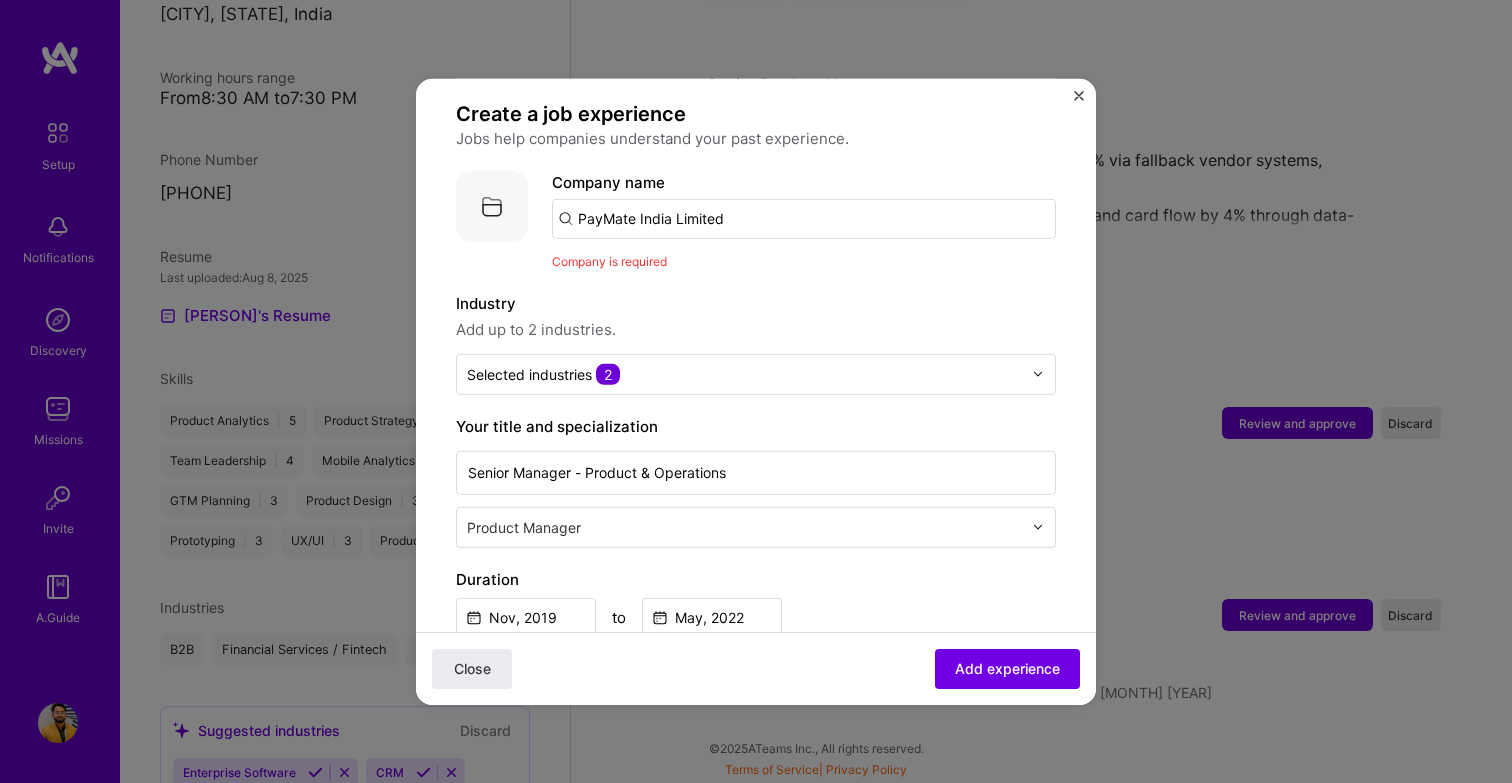 scroll, scrollTop: 0, scrollLeft: 0, axis: both 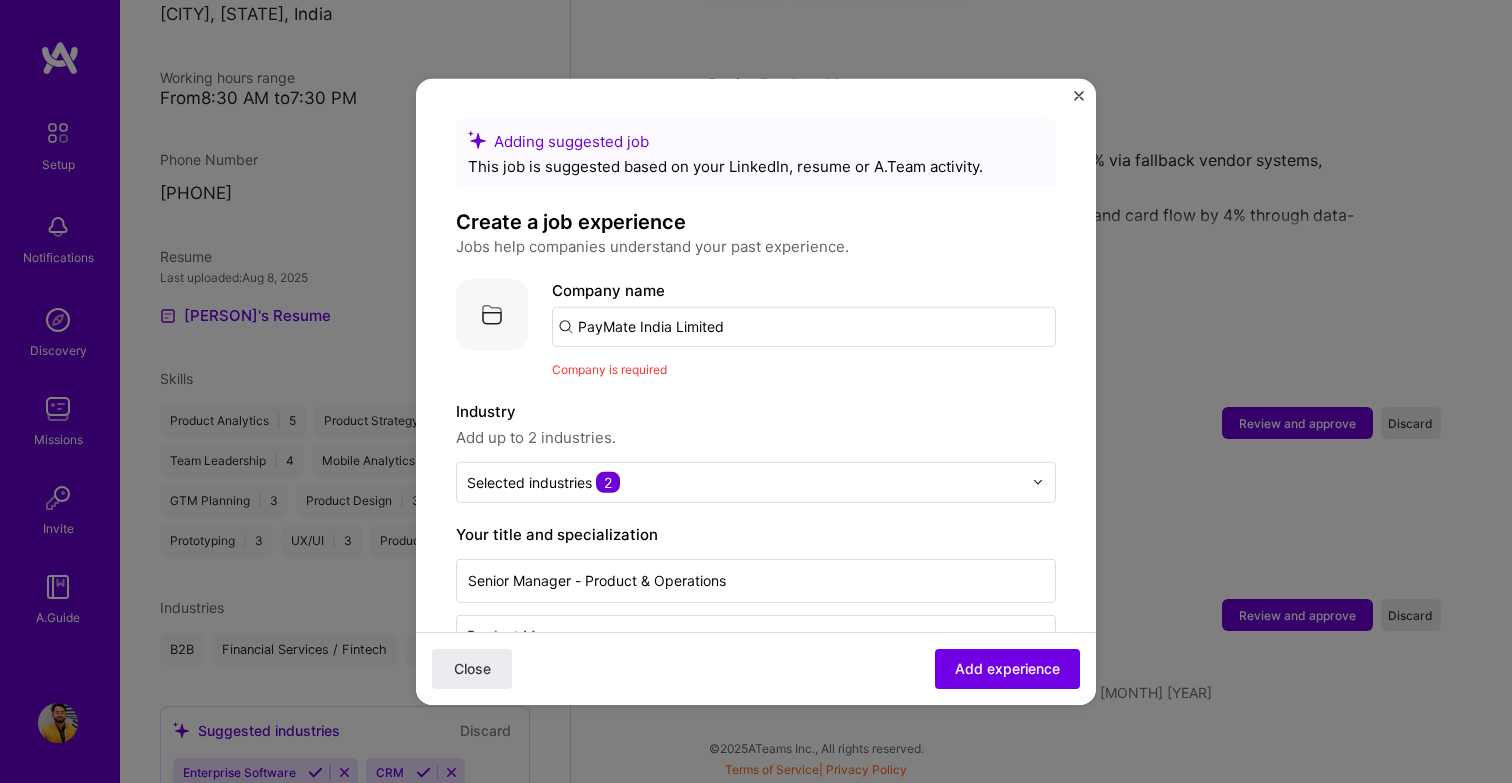 click on "PayMate India Limited" at bounding box center [804, 326] 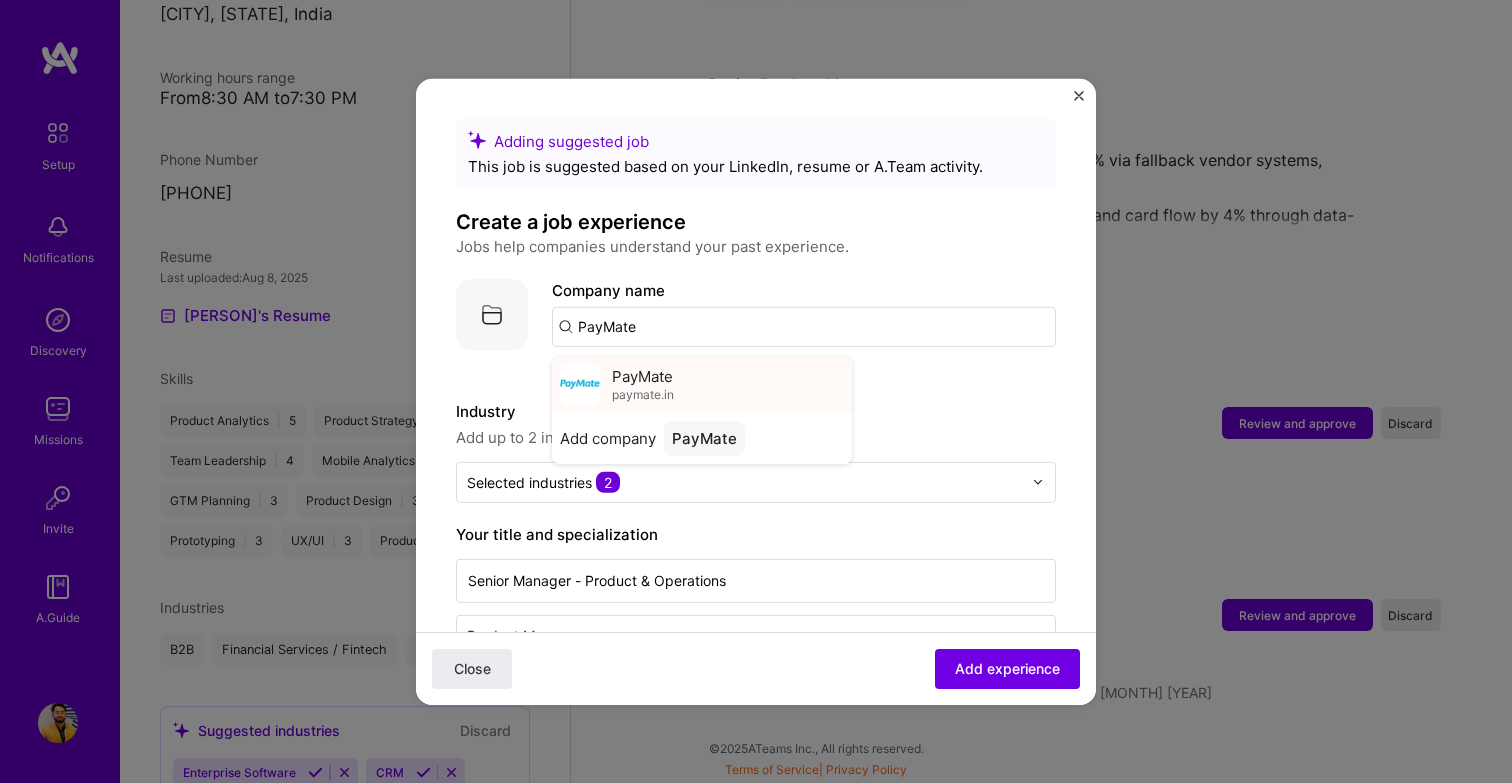 type on "PayMate" 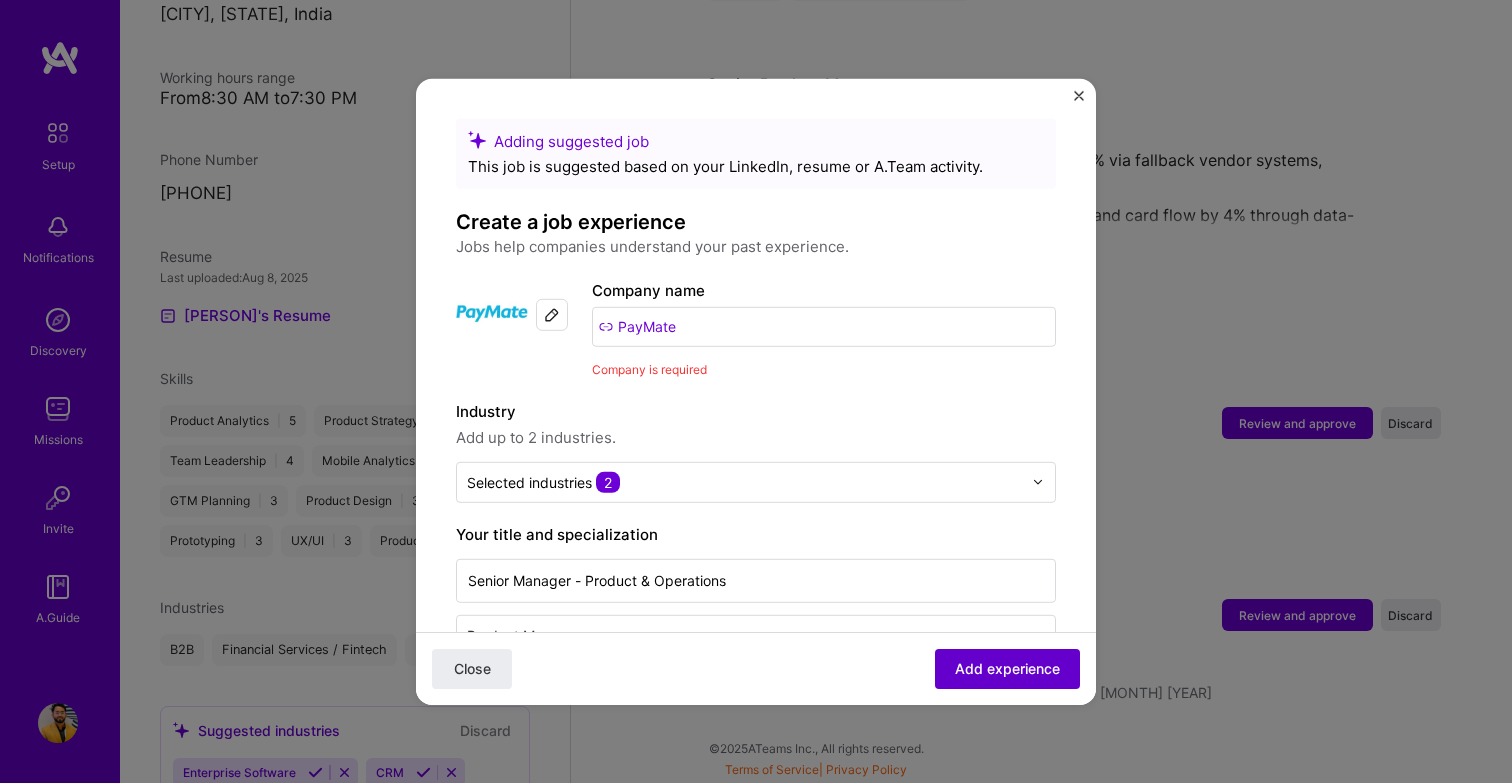 click on "Add experience" at bounding box center (1007, 669) 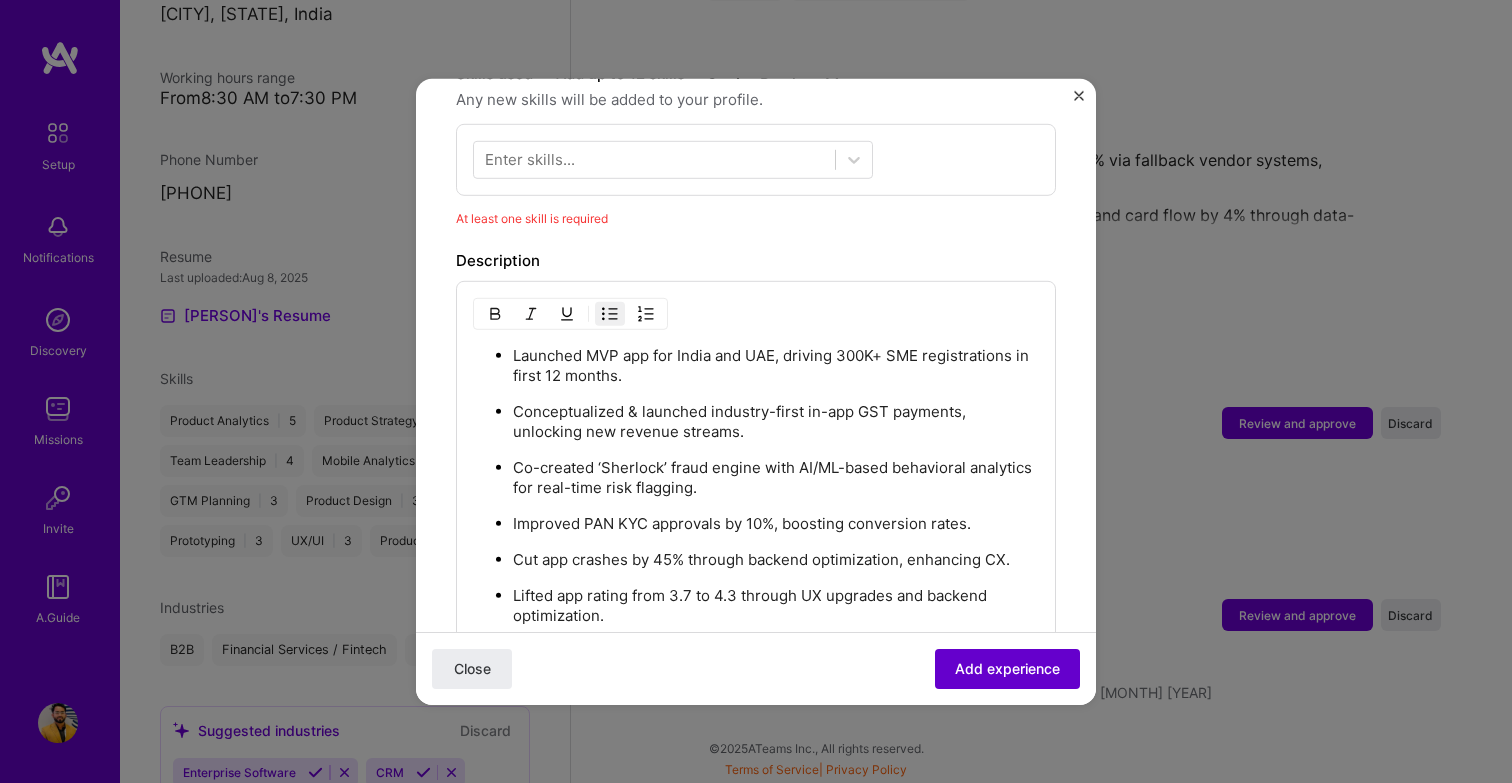 scroll, scrollTop: 721, scrollLeft: 0, axis: vertical 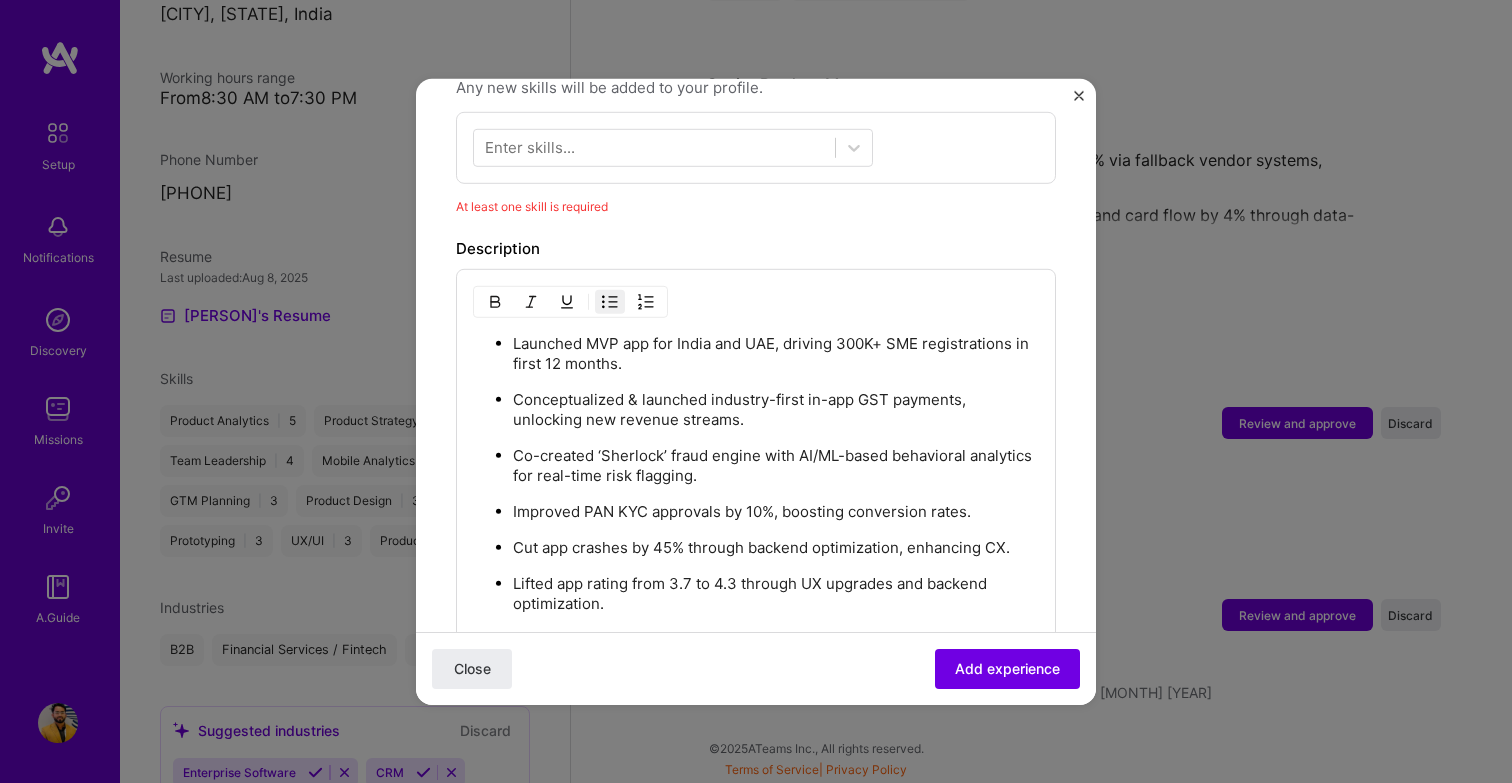 click on "Enter skills..." at bounding box center [530, 147] 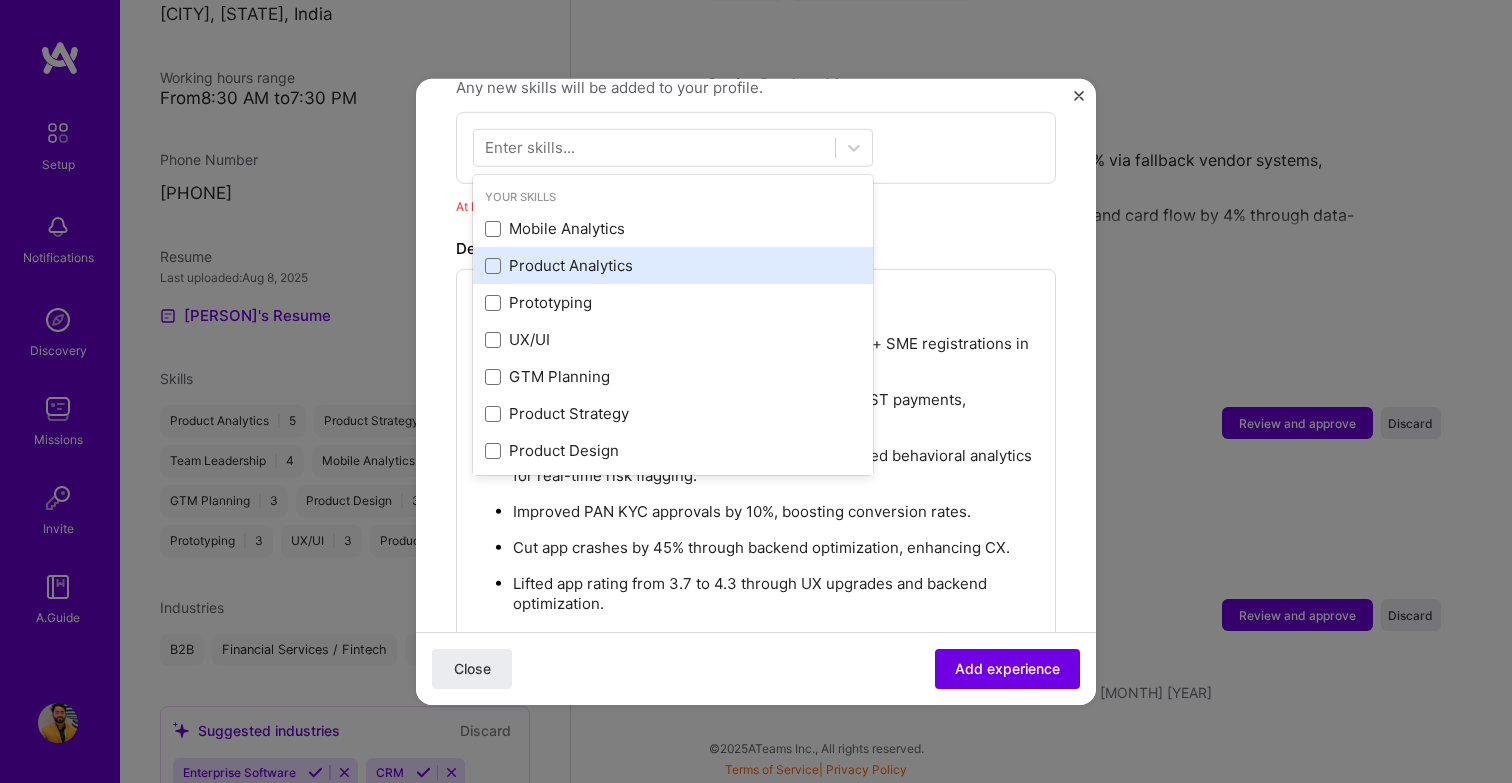 click on "Product Analytics" at bounding box center [673, 265] 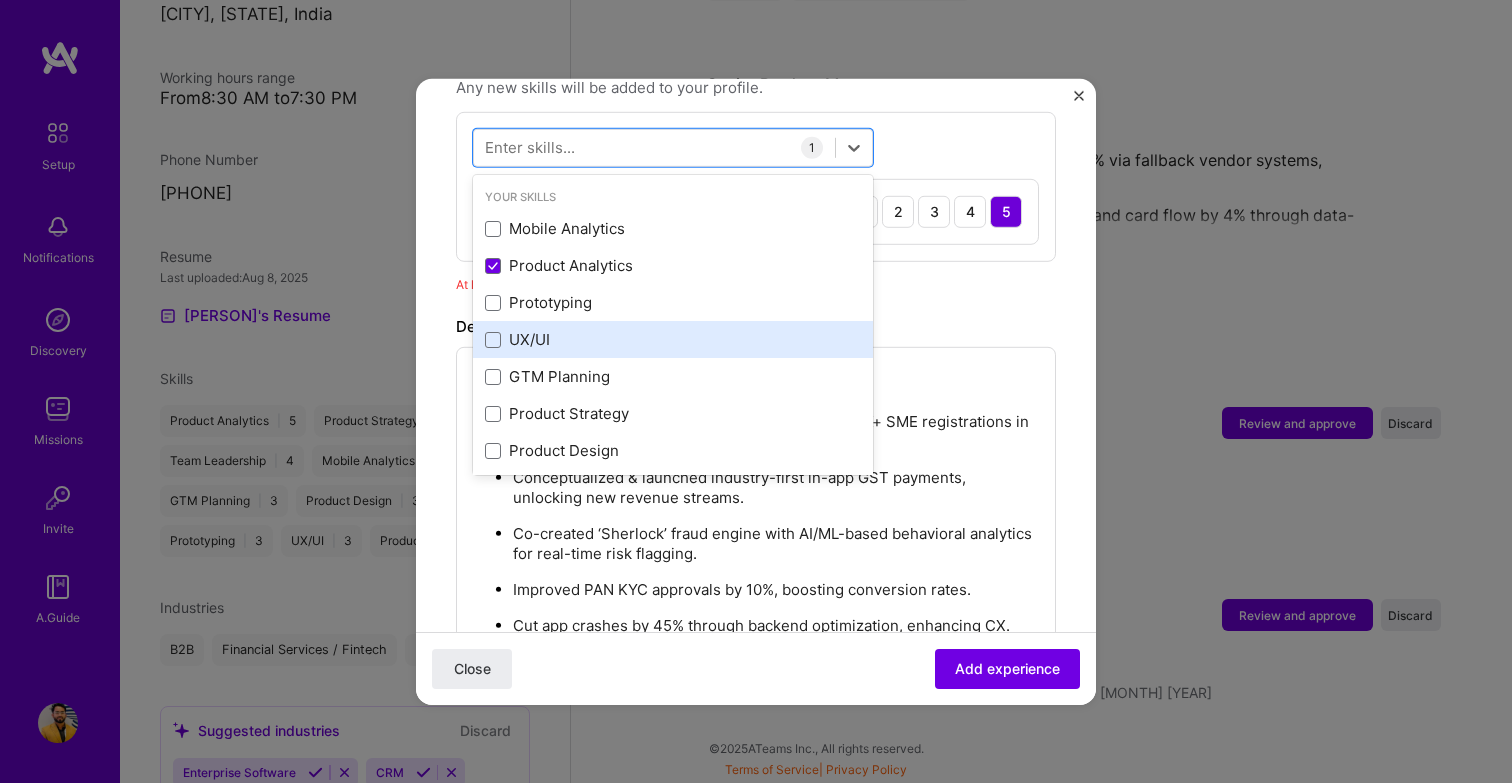 drag, startPoint x: 521, startPoint y: 373, endPoint x: 516, endPoint y: 331, distance: 42.296574 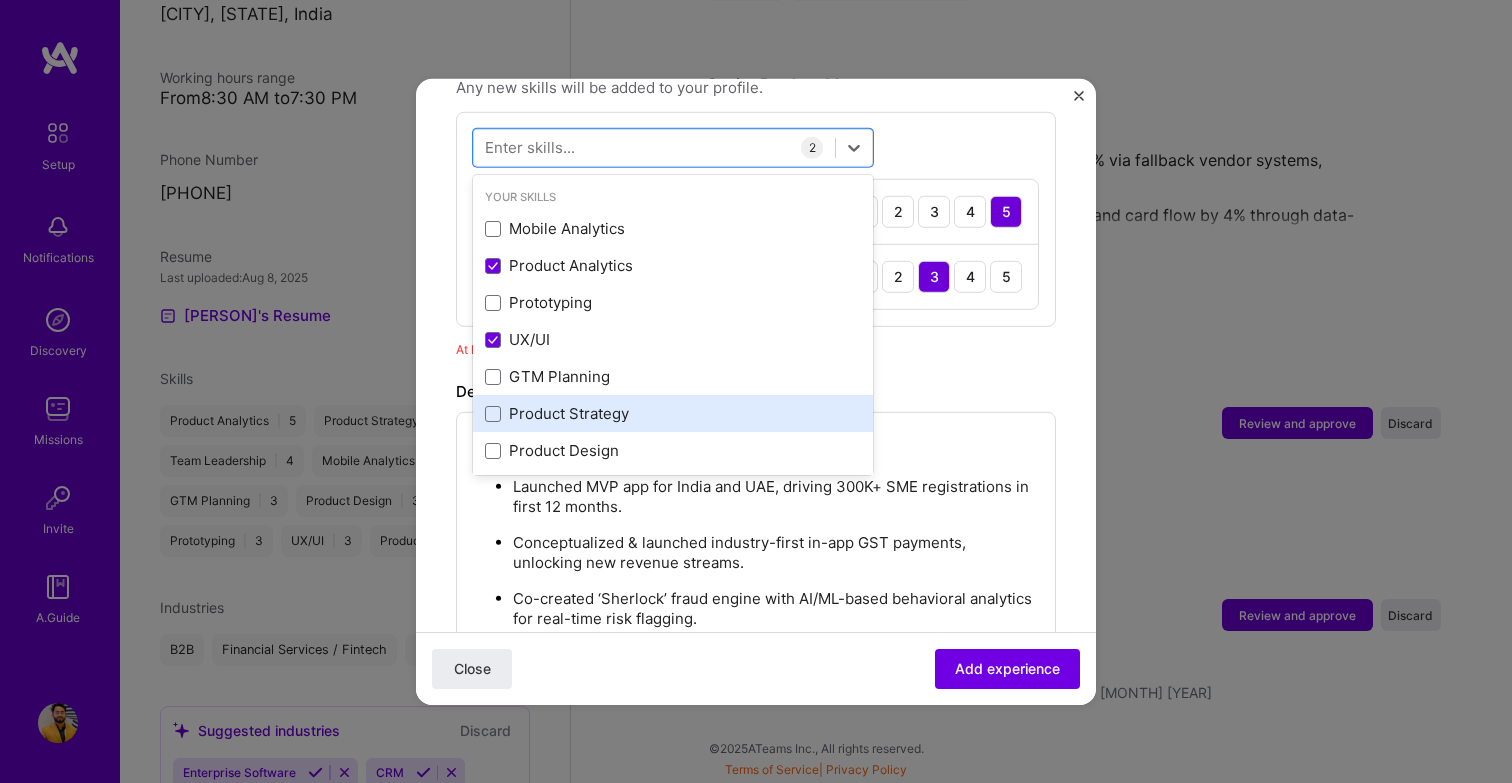 click on "Product Strategy" at bounding box center (673, 413) 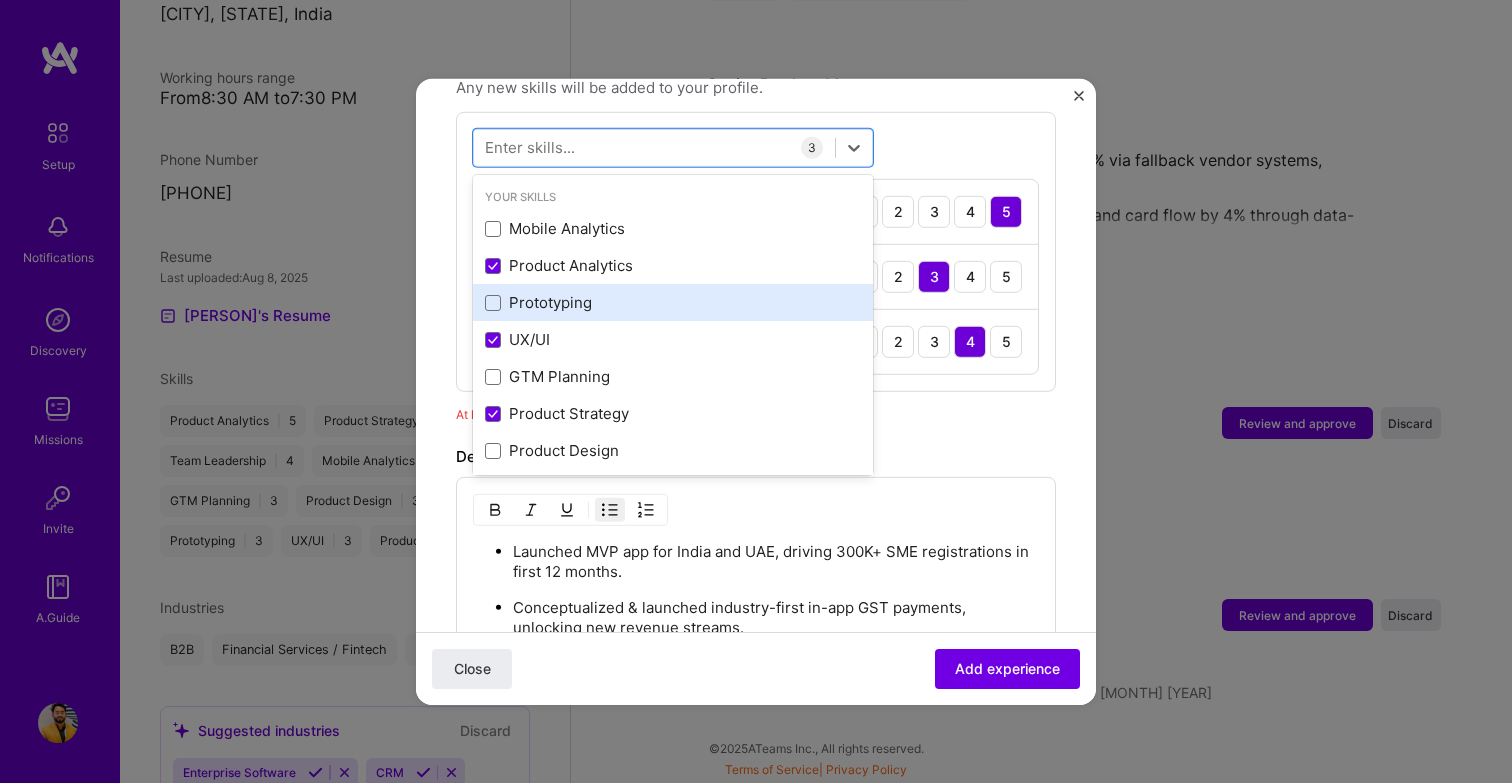 click on "Prototyping" at bounding box center (673, 302) 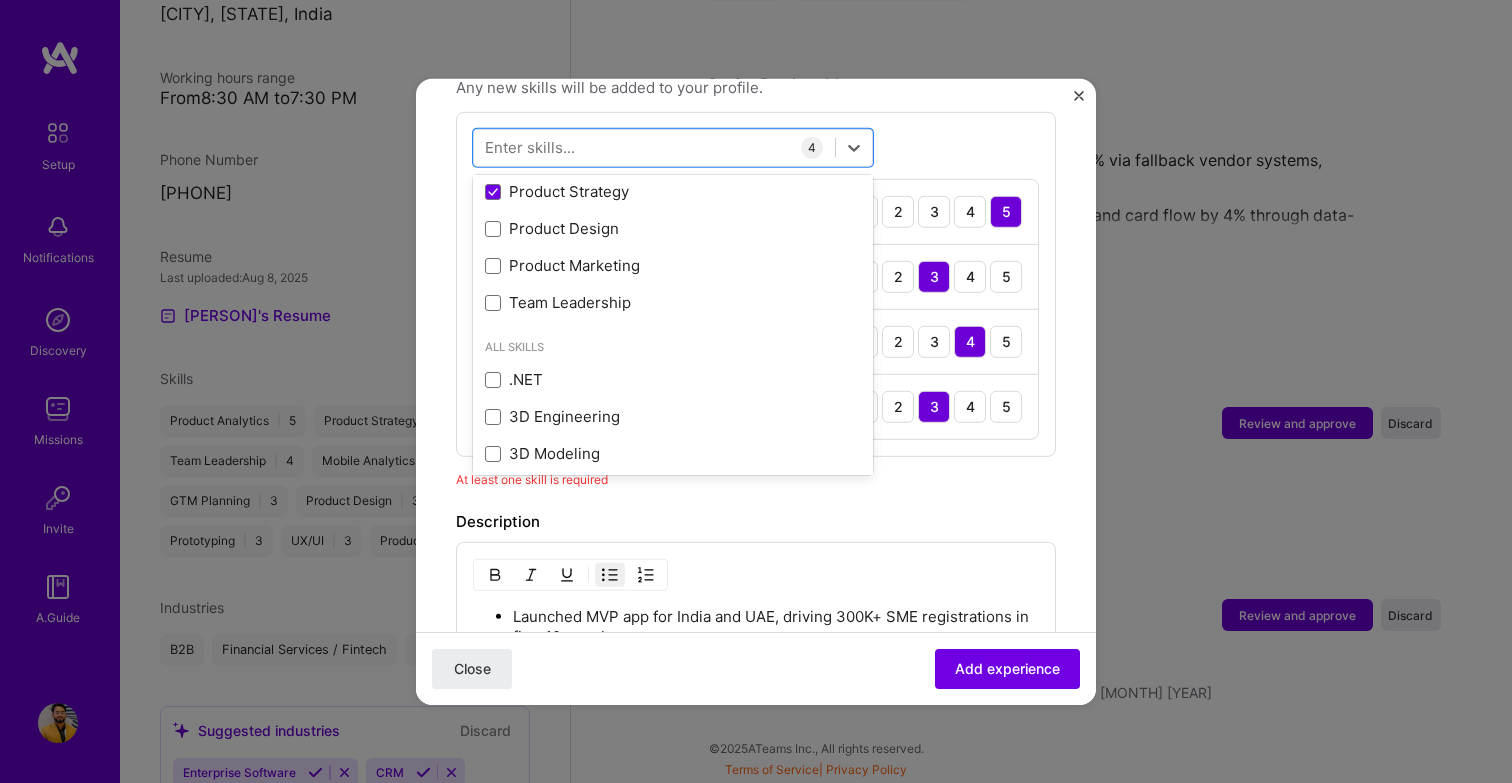 scroll, scrollTop: 216, scrollLeft: 0, axis: vertical 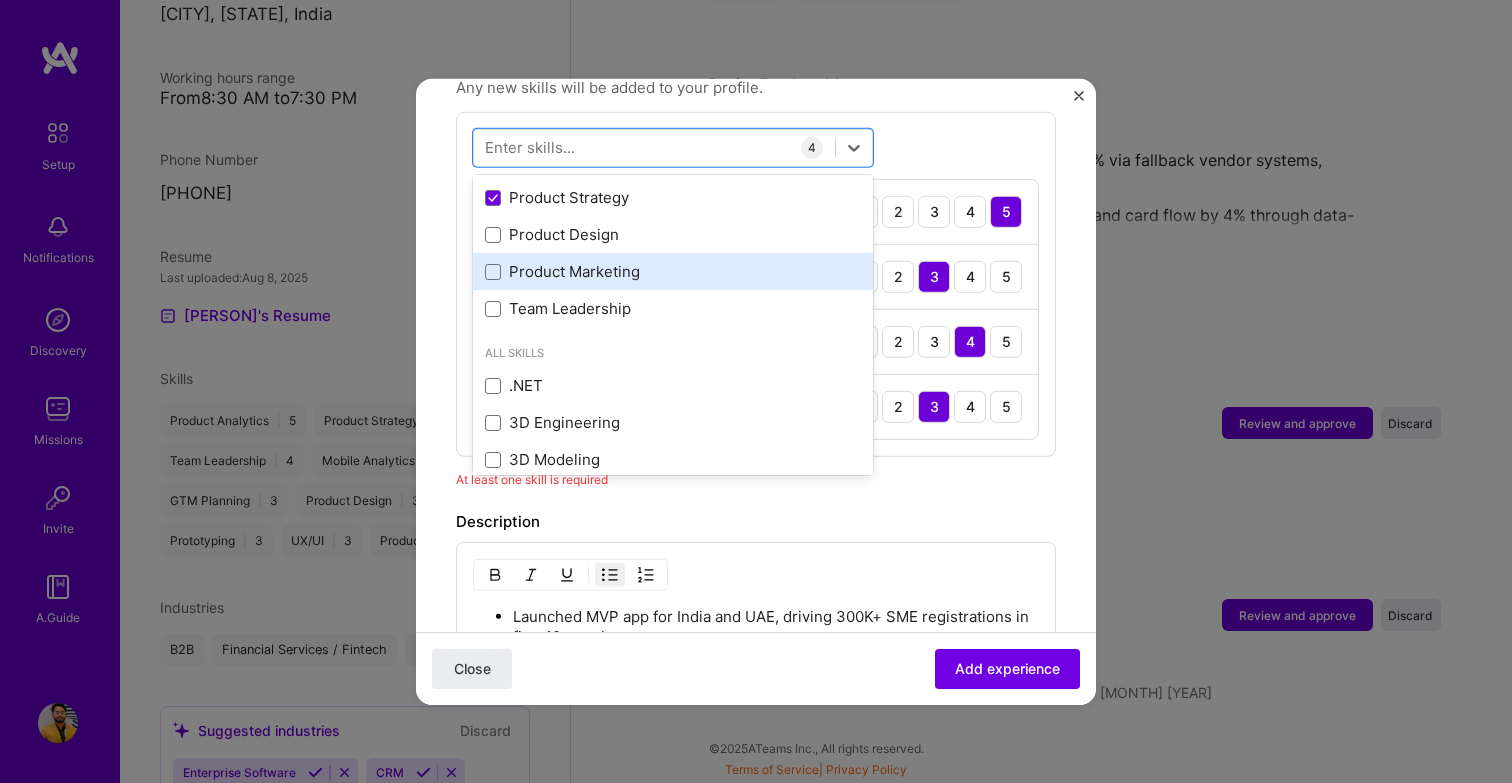 click on "Product Marketing" at bounding box center [673, 271] 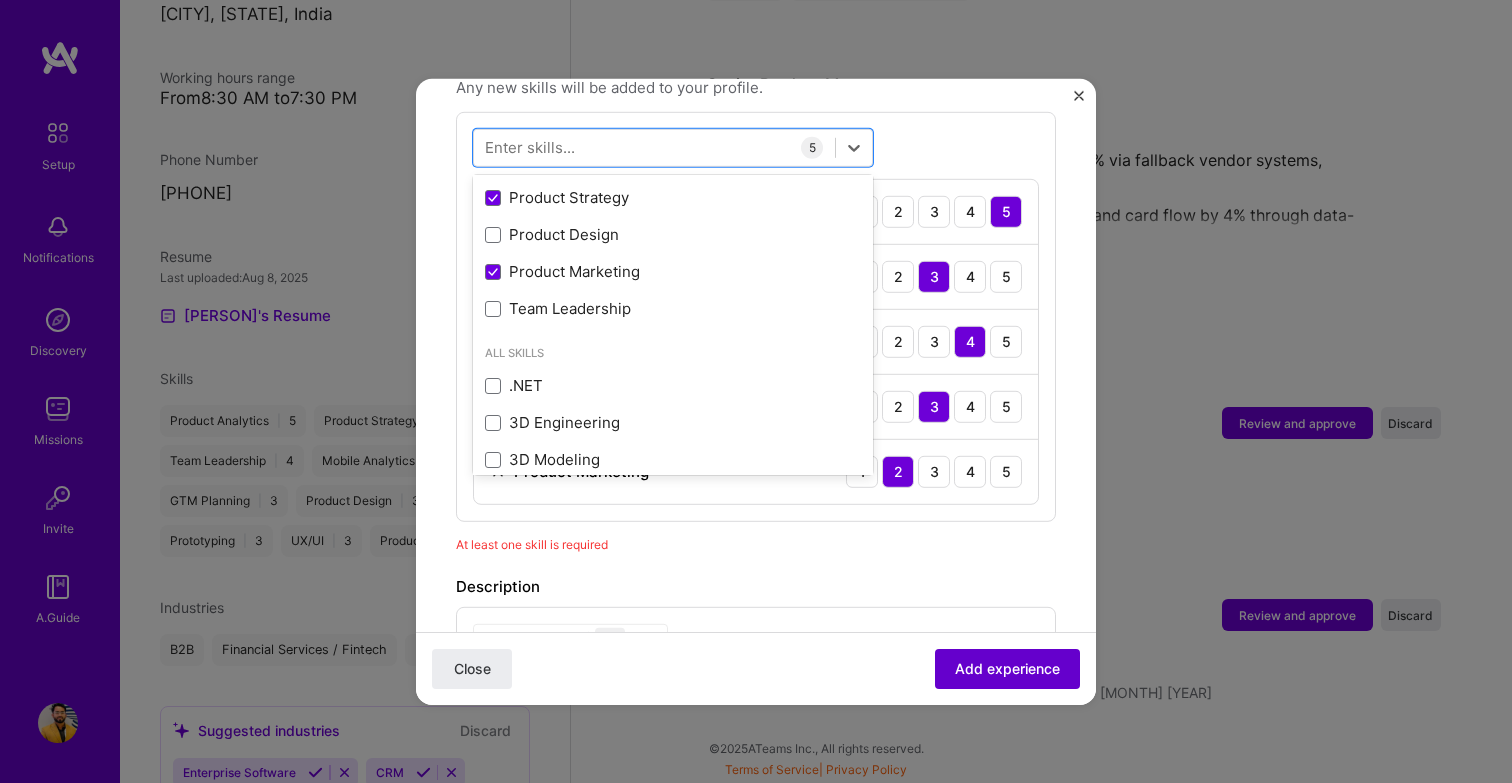 click on "Add experience" at bounding box center (1007, 669) 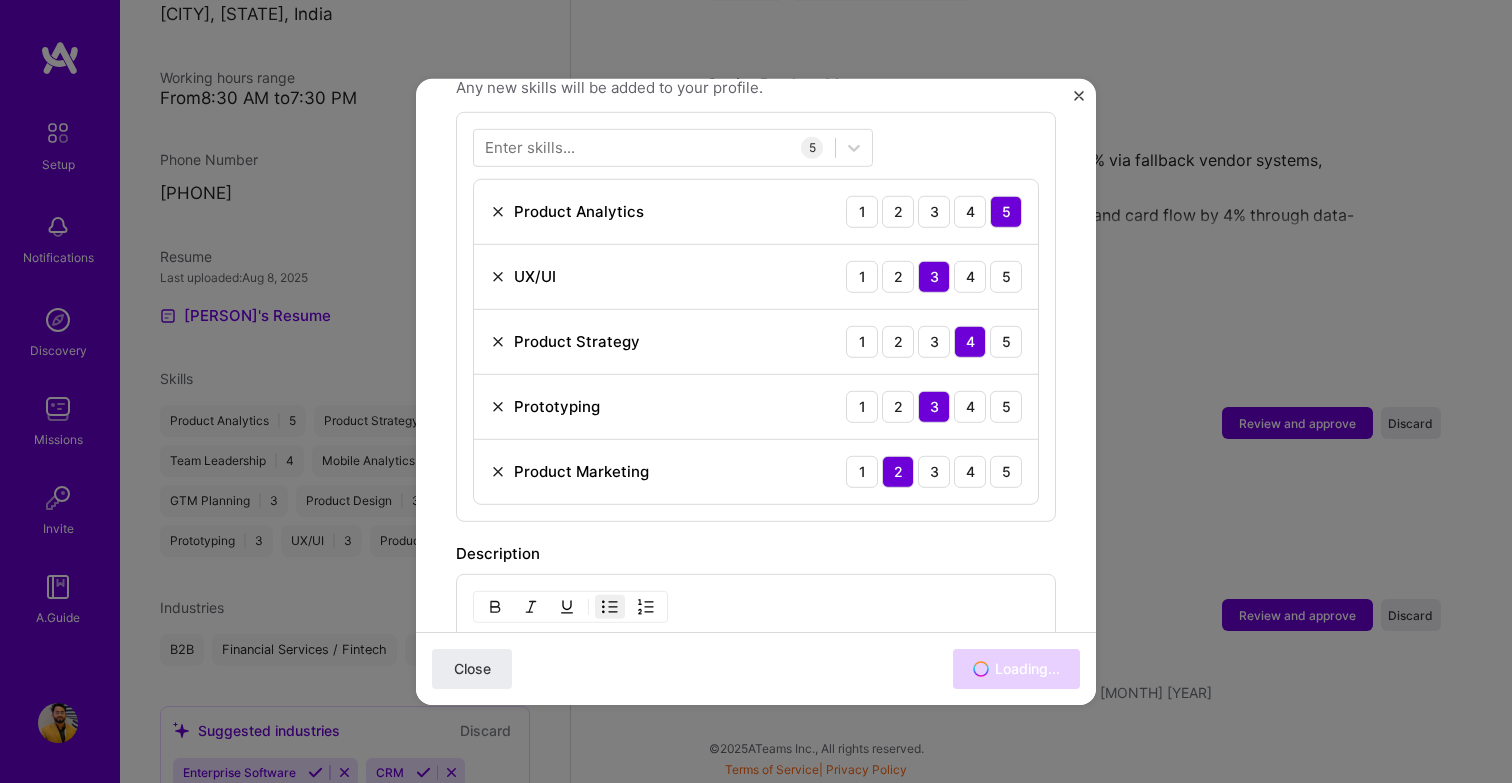 scroll, scrollTop: 1749, scrollLeft: 0, axis: vertical 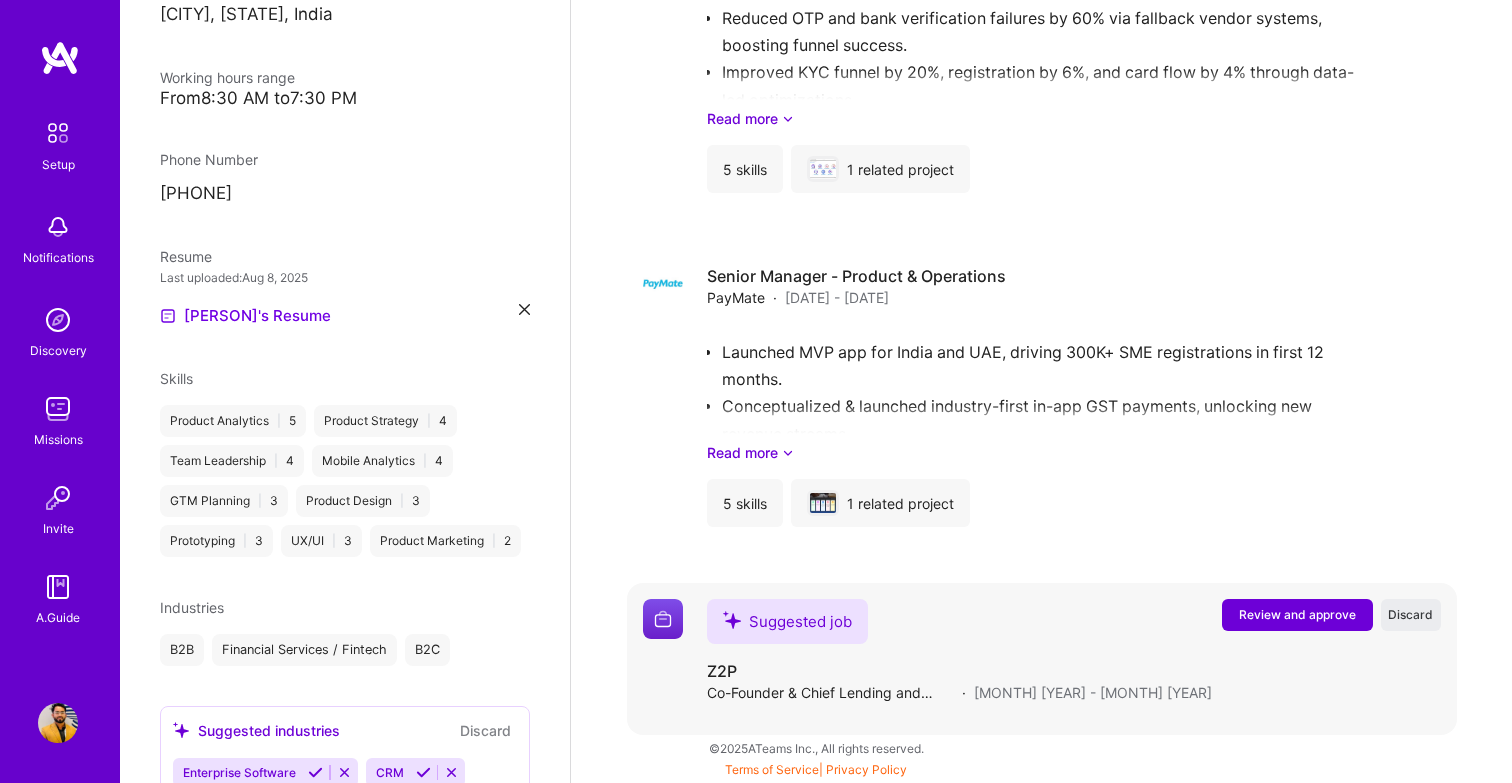 click on "Review and approve" at bounding box center (1297, 614) 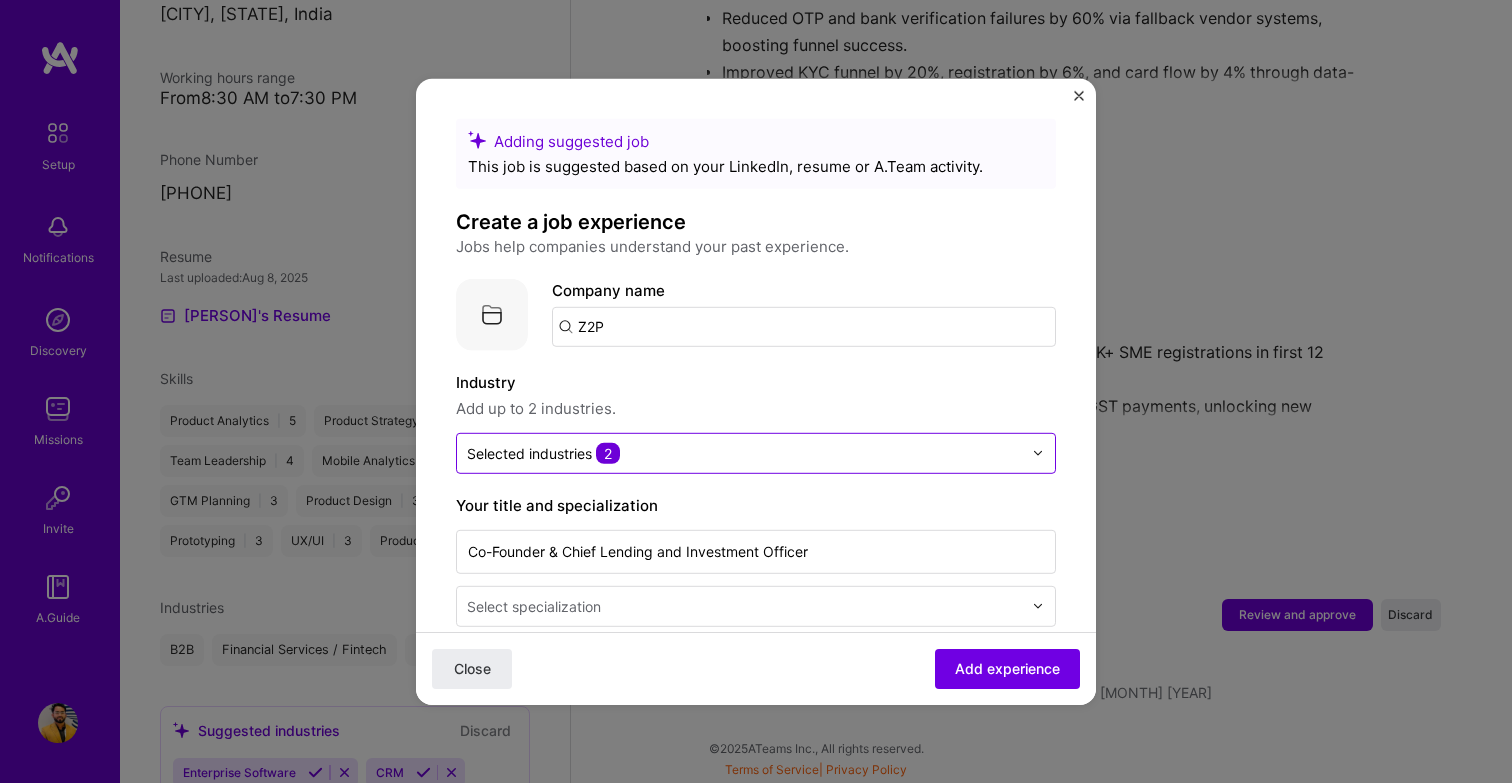 click on "Selected industries 2" at bounding box center (744, 452) 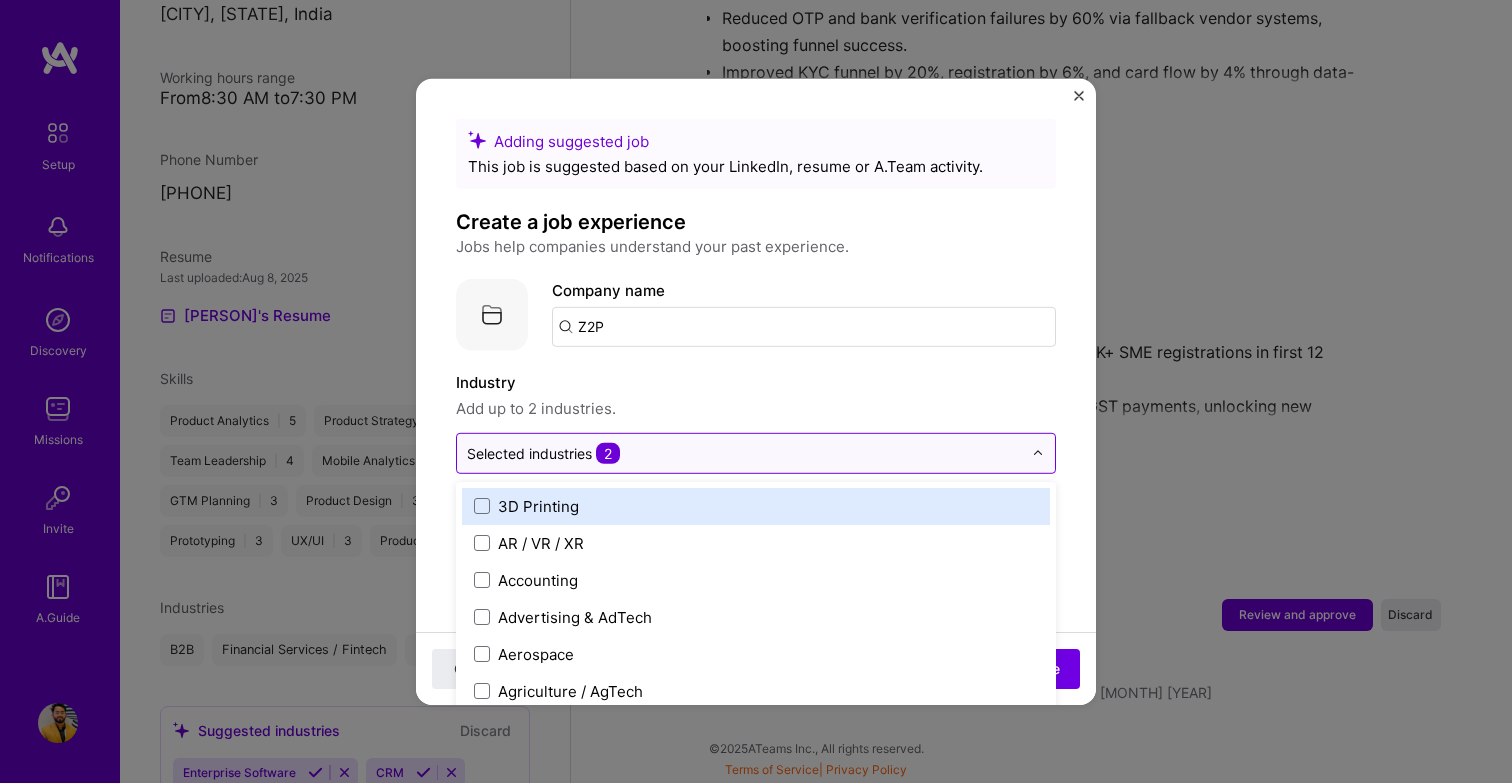 click at bounding box center (744, 452) 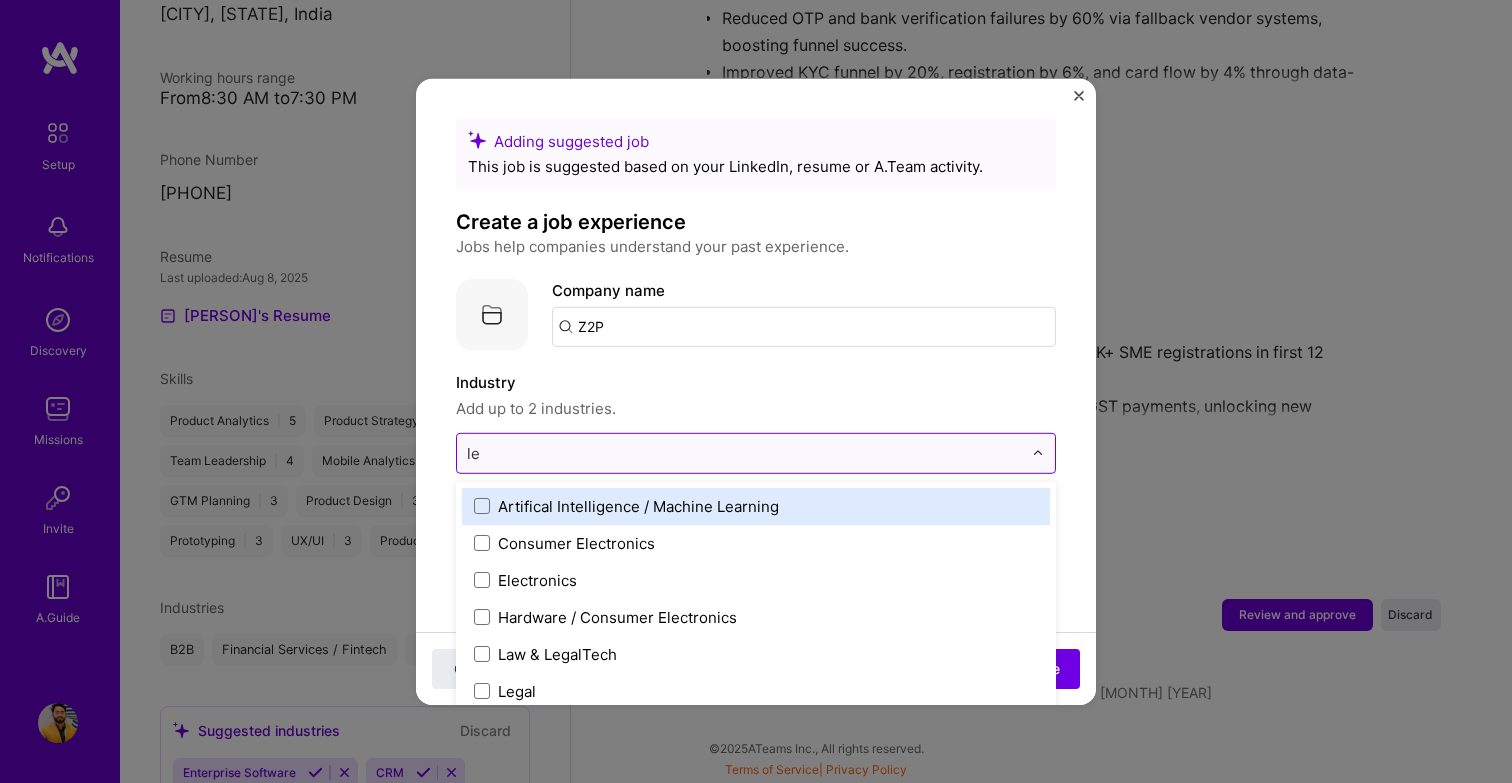 type on "l" 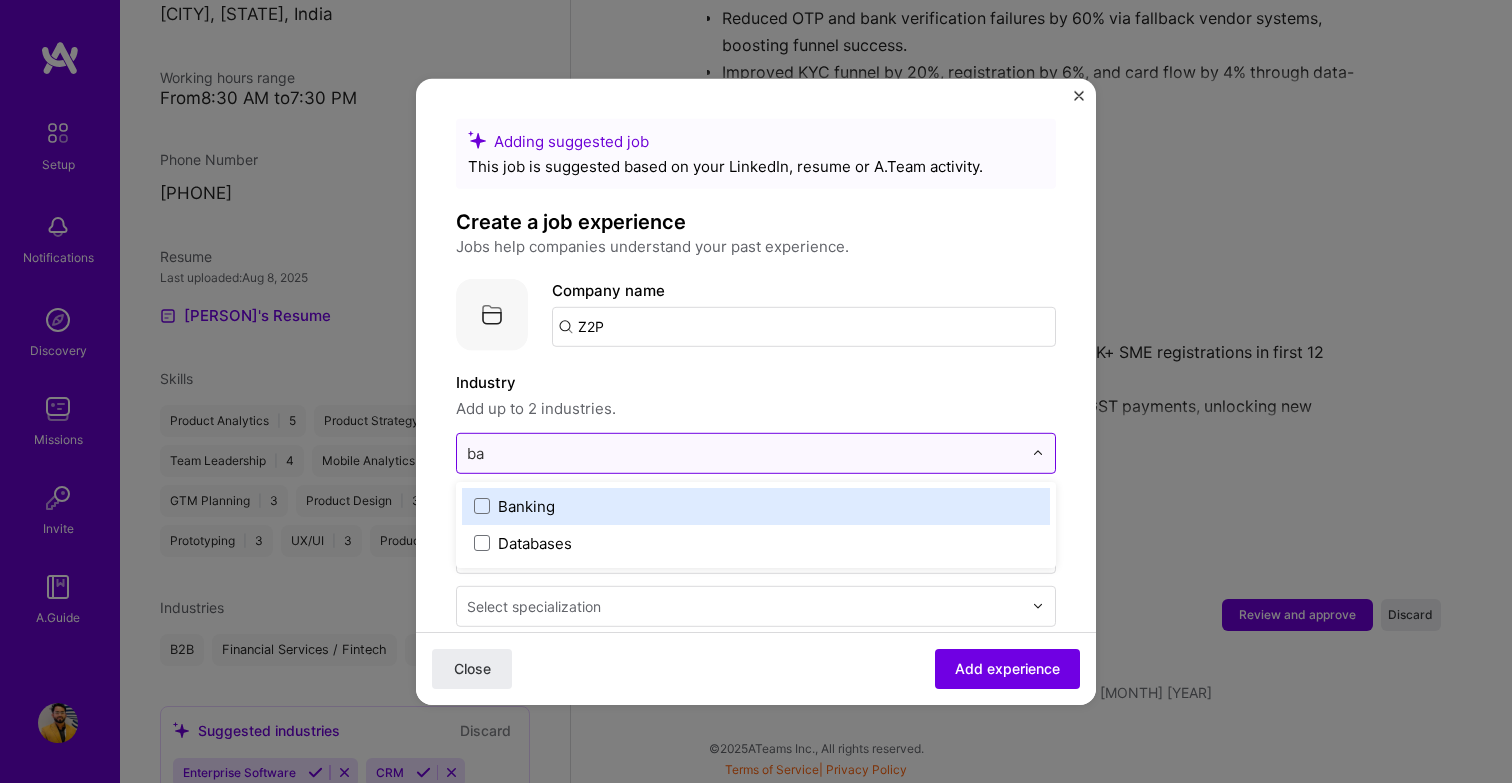 type on "ban" 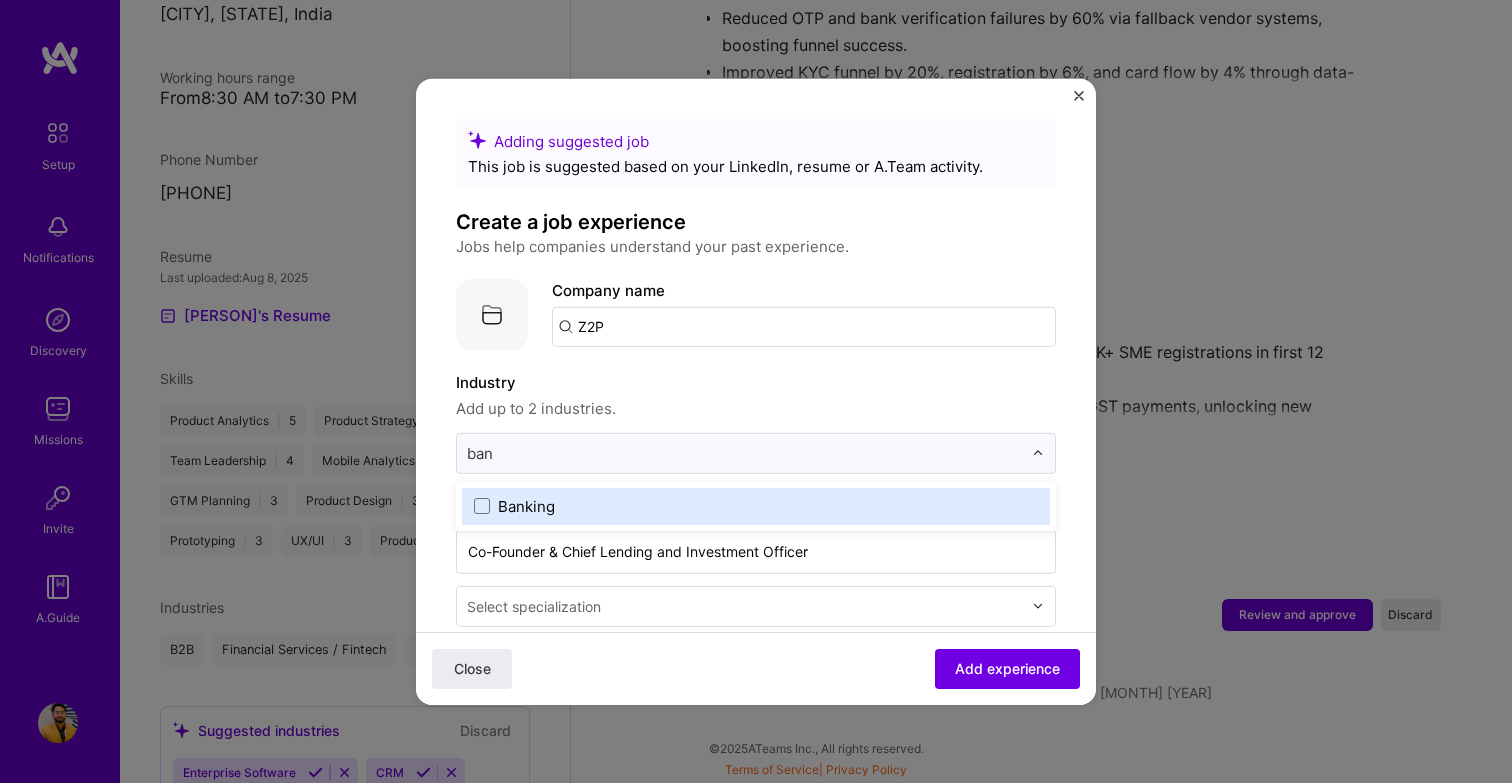 click on "Banking" at bounding box center (756, 505) 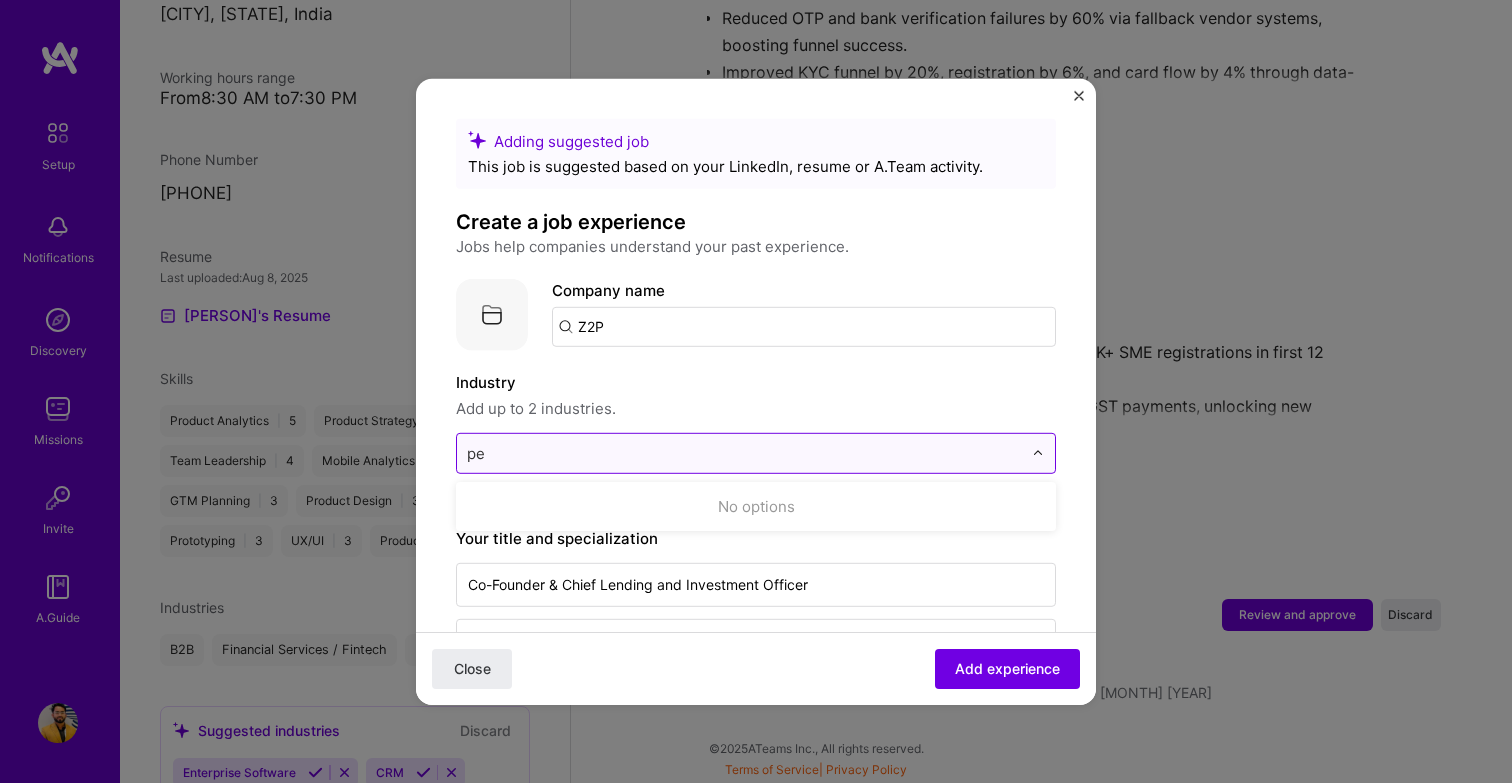 type on "p" 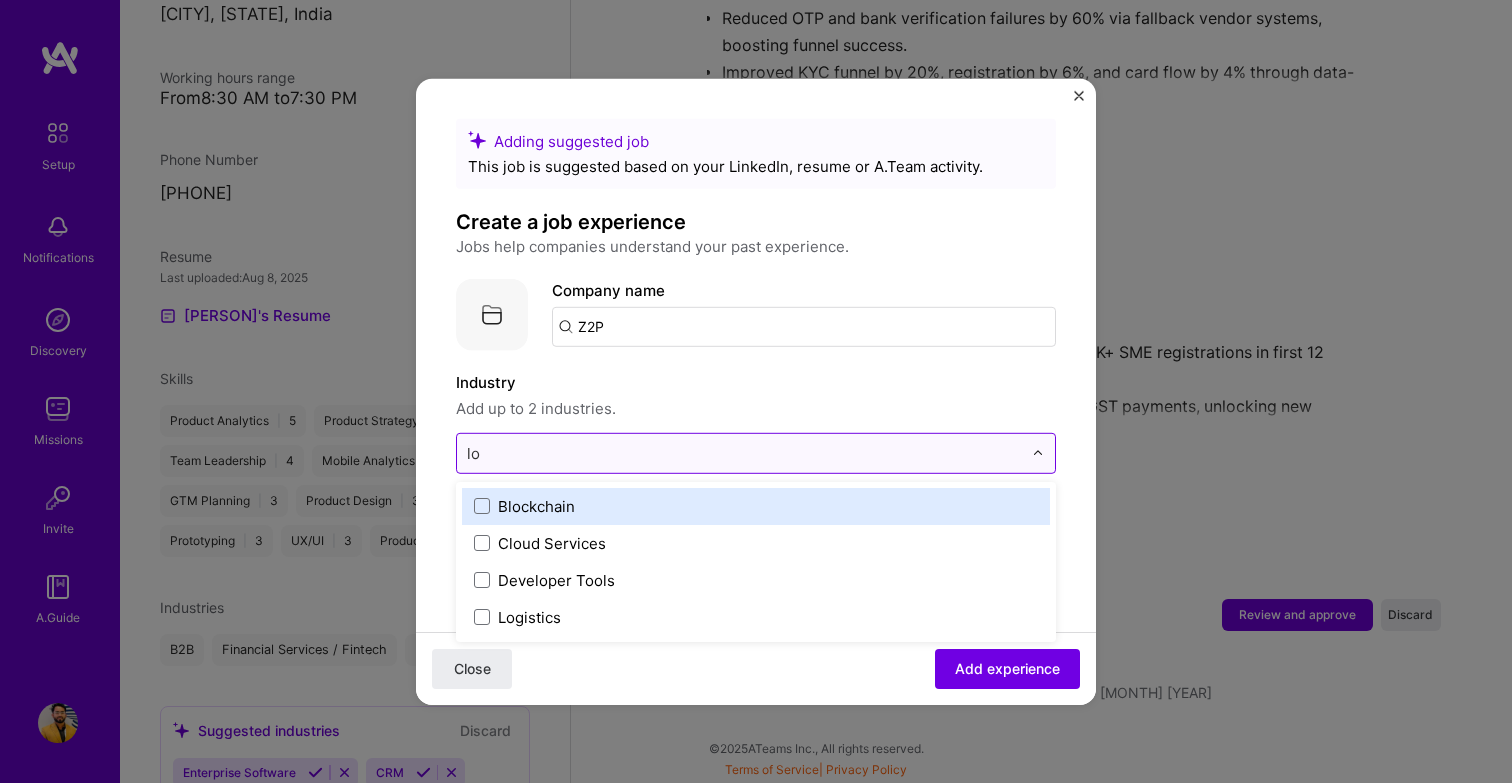 type on "l" 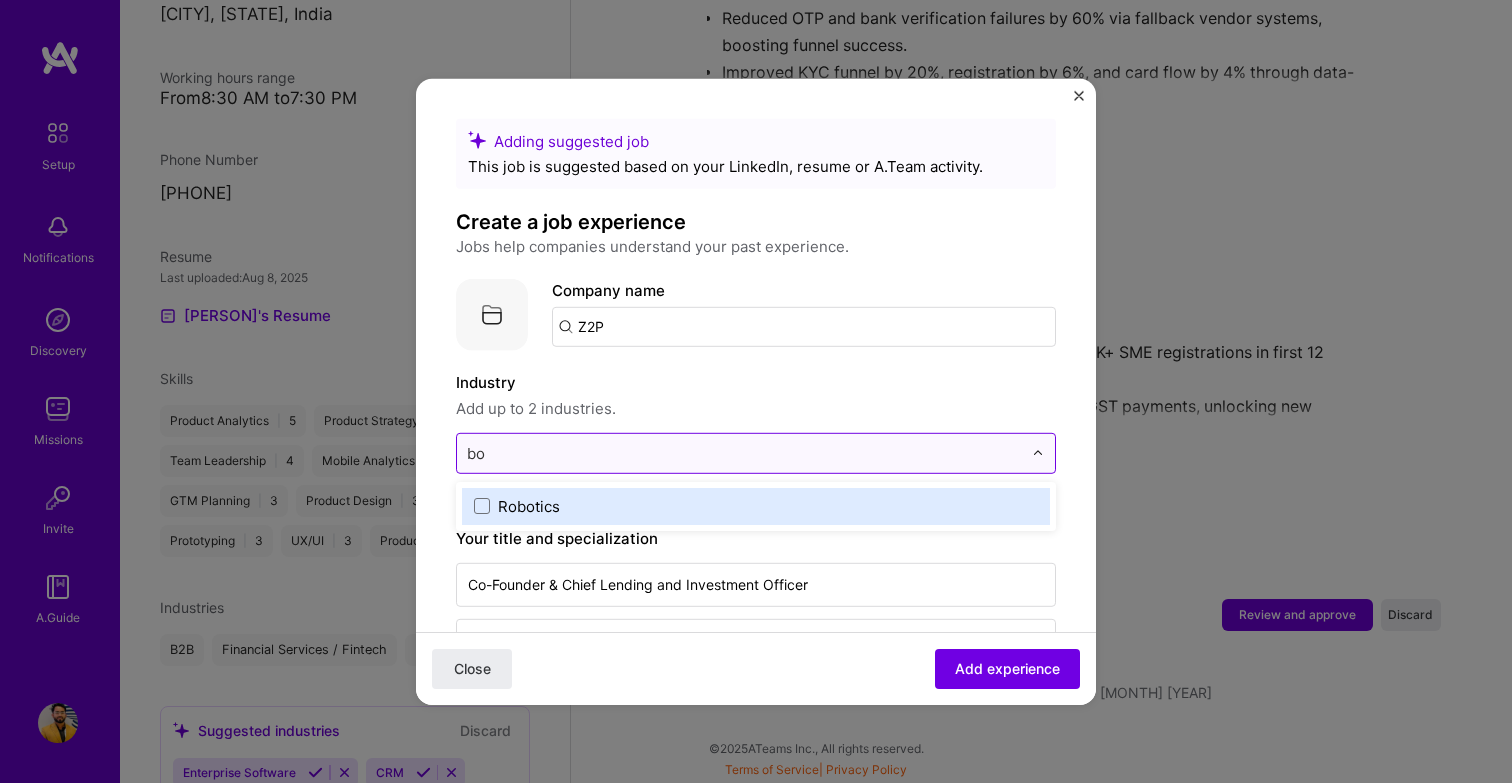 type on "b" 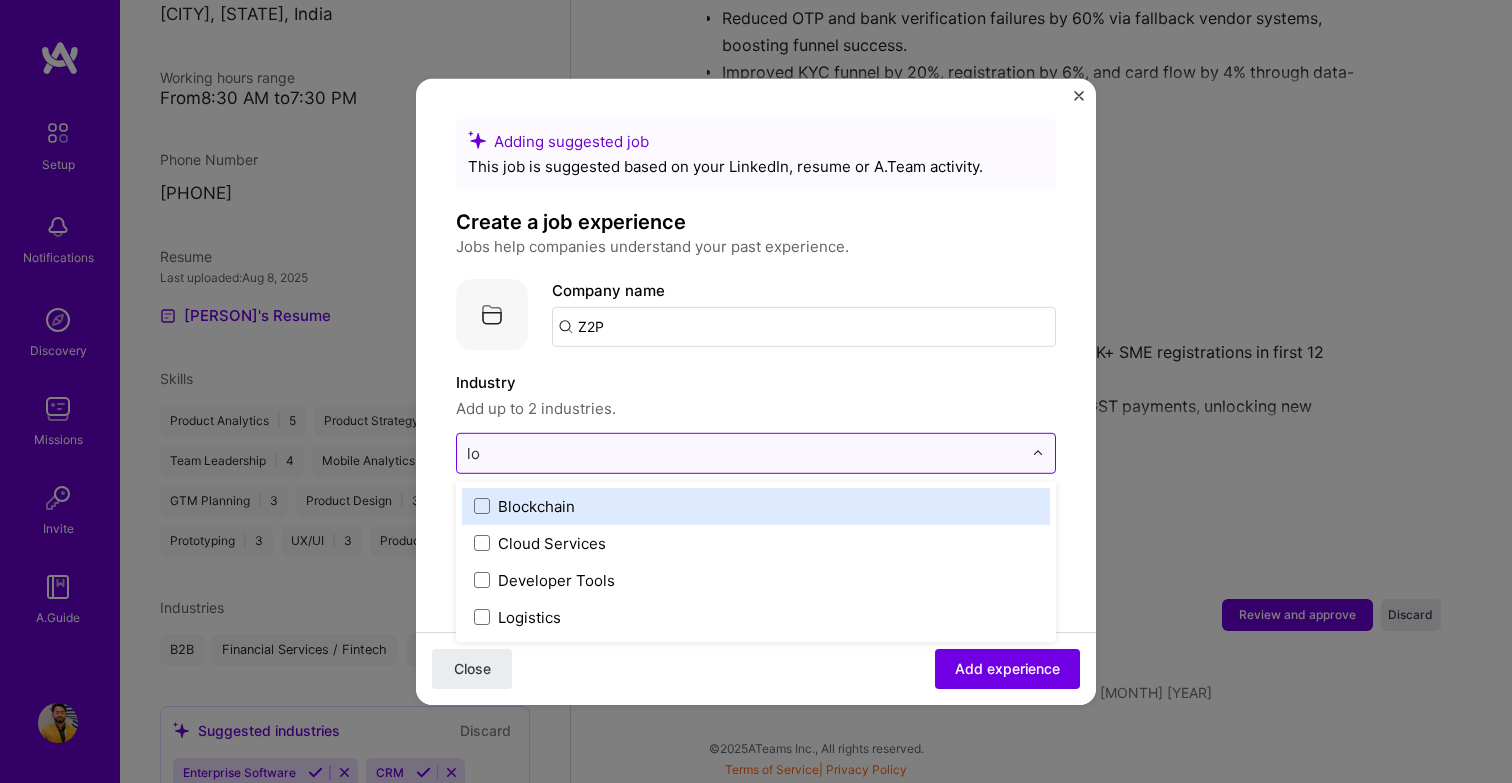 type on "l" 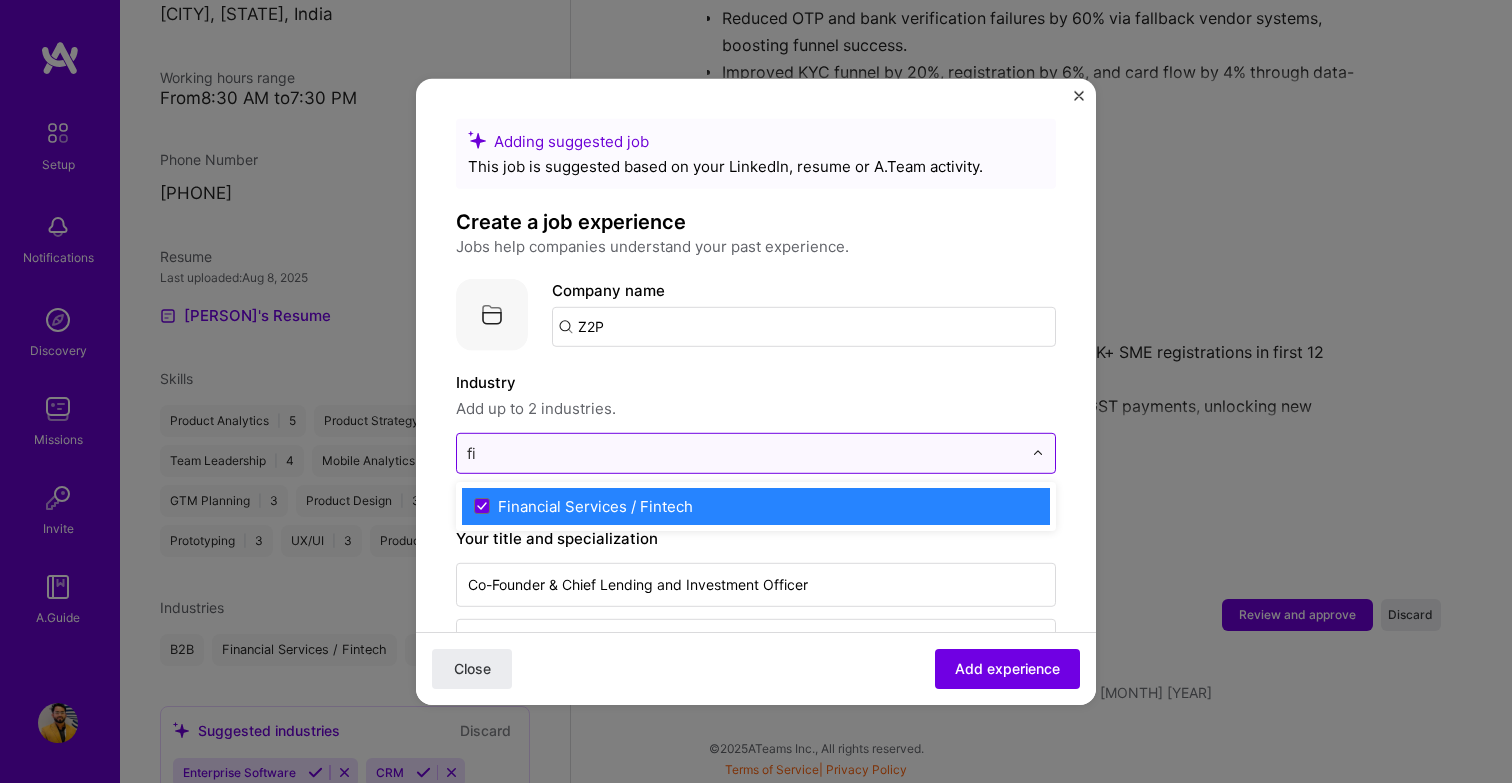 type on "f" 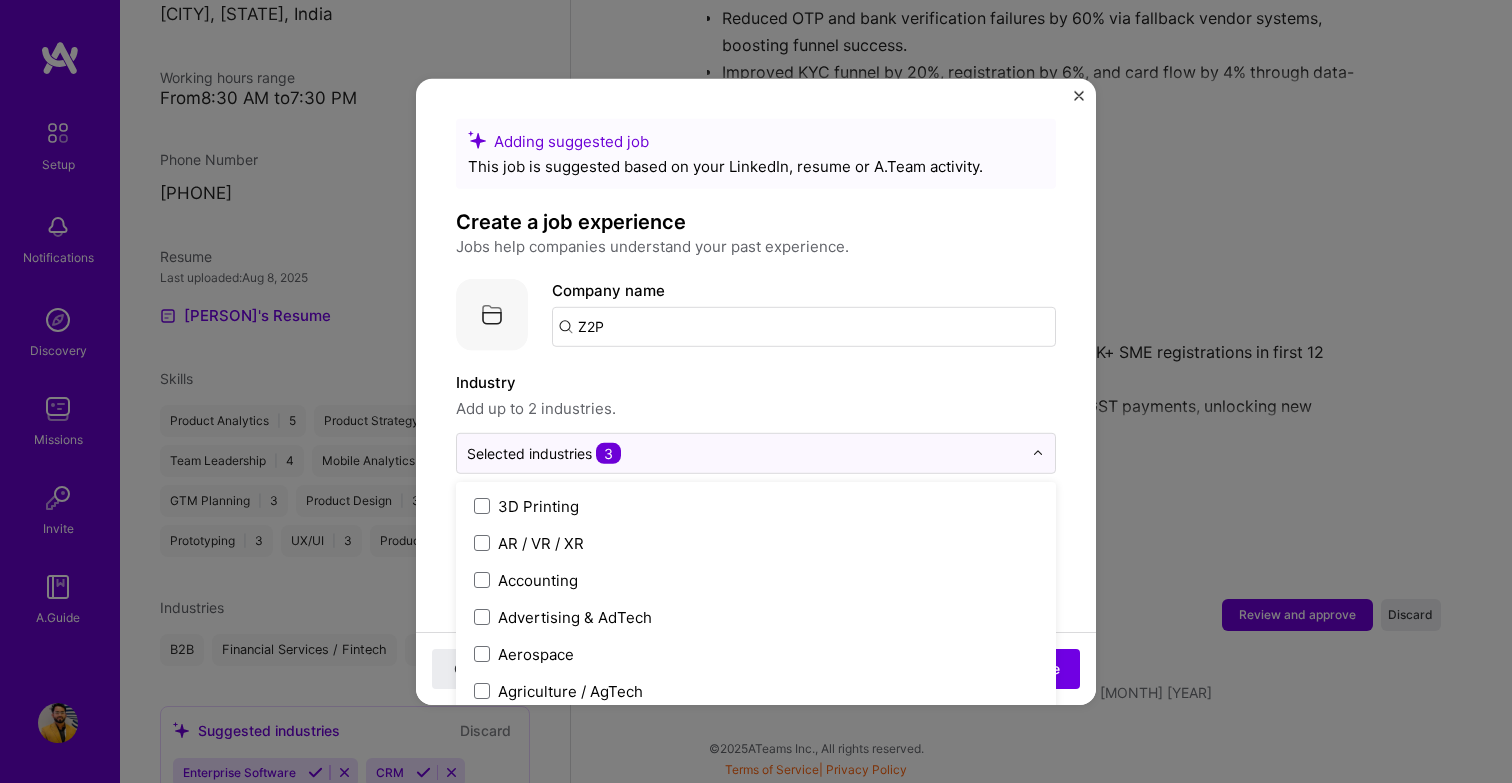 click on "Industry Add up to 2 industries. option Banking, selected. option Financial Services / Fintech focused, 58 of 120. 120 results available. Use Up and Down to choose options, press Enter to select the currently focused option, press Escape to exit the menu, press Tab to select the option and exit the menu. Selected industries 3 3D Printing AR / VR / XR Accounting Advertising & AdTech Aerospace Agriculture / AgTech Airlines / Aviation Architecture / Interior Design Art & Museums Artifical Intelligence / Machine Learning Arts / Culture Augmented & Virtual Reality (AR/VR) Automotive Automotive & Self Driving Cars Aviation B2B B2B2C B2C BPA / RPA Banking Beauty Big Data BioTech Blockchain CMS CPG CRM Cannabis Charity & Nonprofit Circular Economy CivTech Climate Tech Cloud Services Coaching Community Tech Construction Consulting Consumer Electronics Crowdfunding Crypto Customer Success Cybersecurity DTC Databases Dating Defense Delivery Developer Tools E-Commerce Education / Edtech Electronics Energy Entertainment" at bounding box center (756, 421) 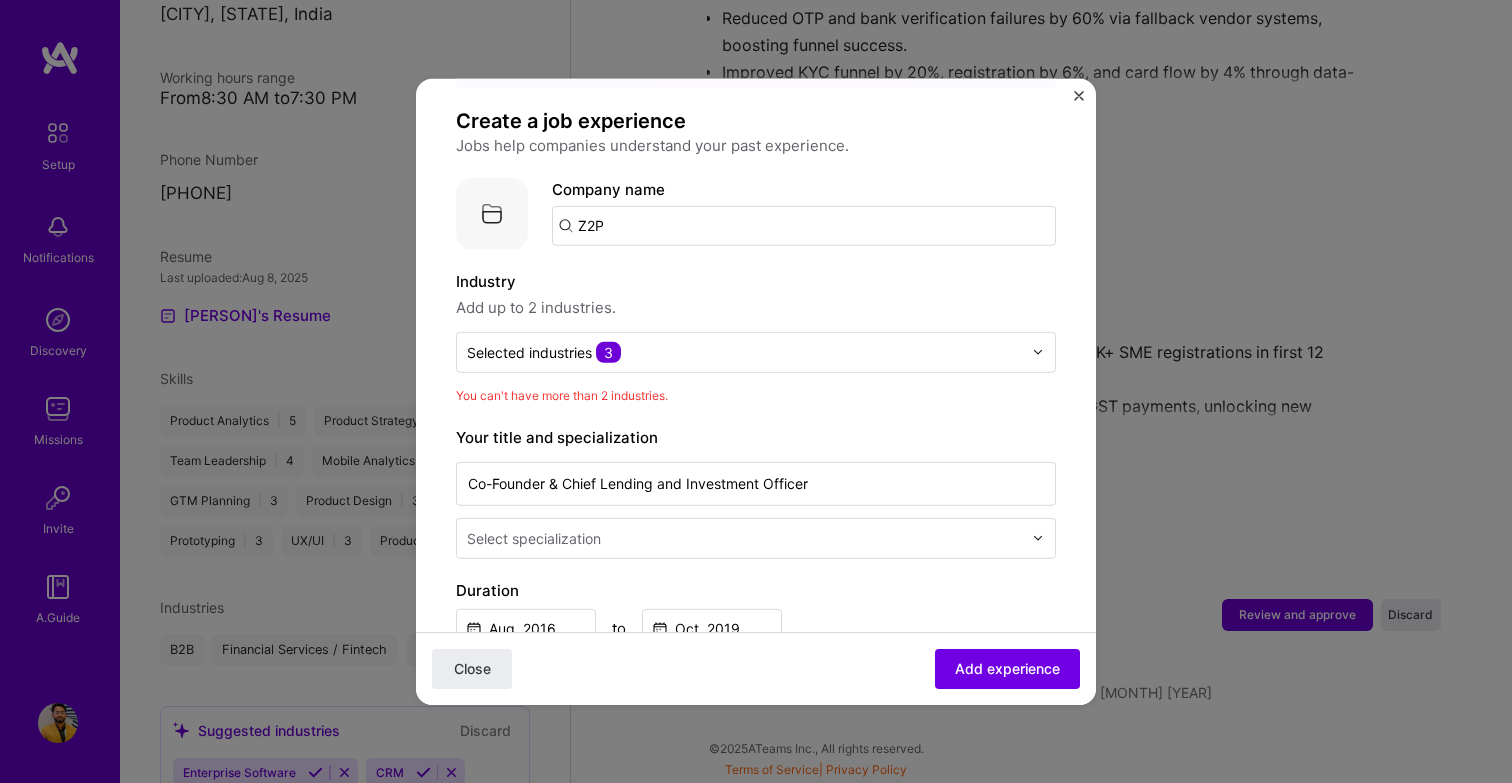 scroll, scrollTop: 110, scrollLeft: 0, axis: vertical 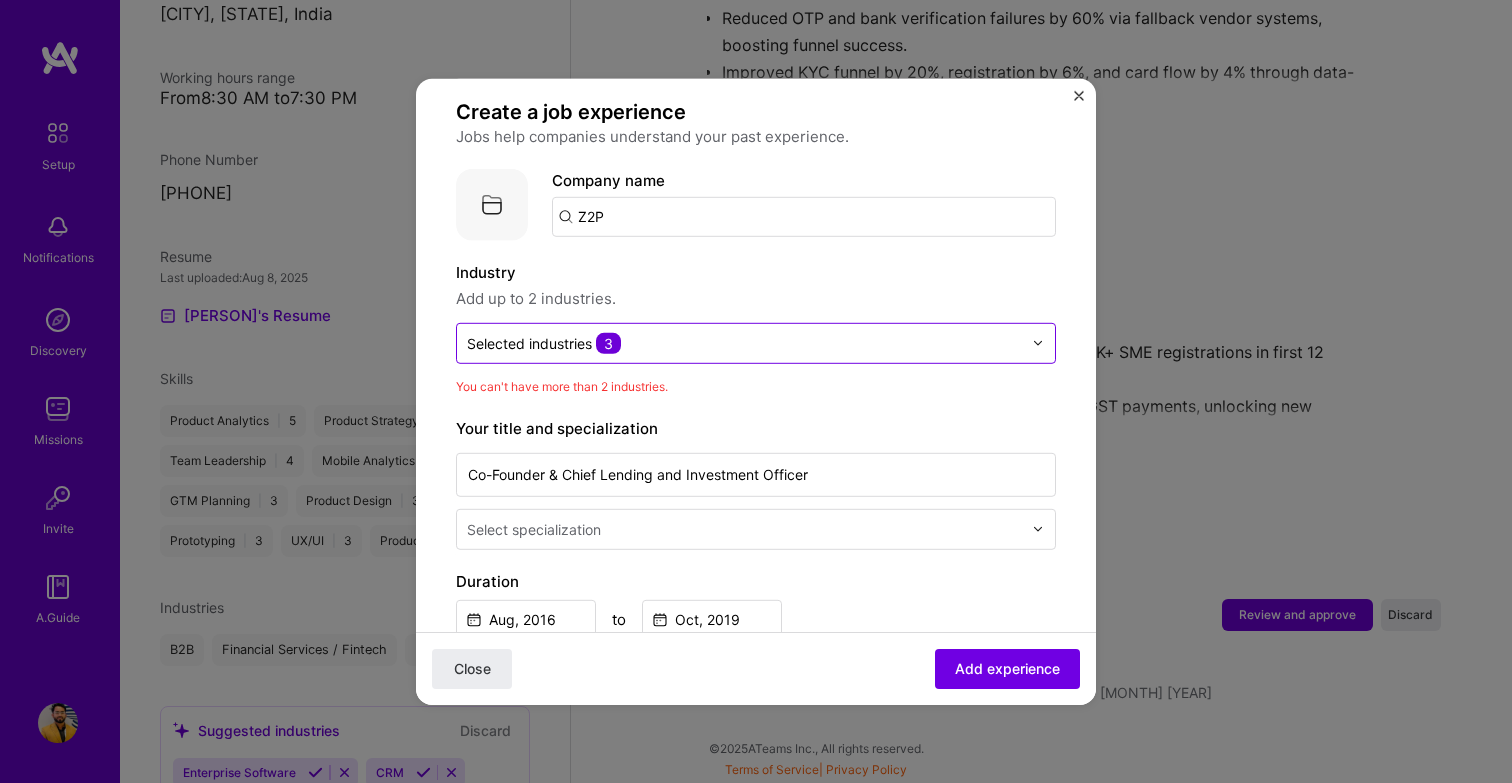 click at bounding box center (744, 342) 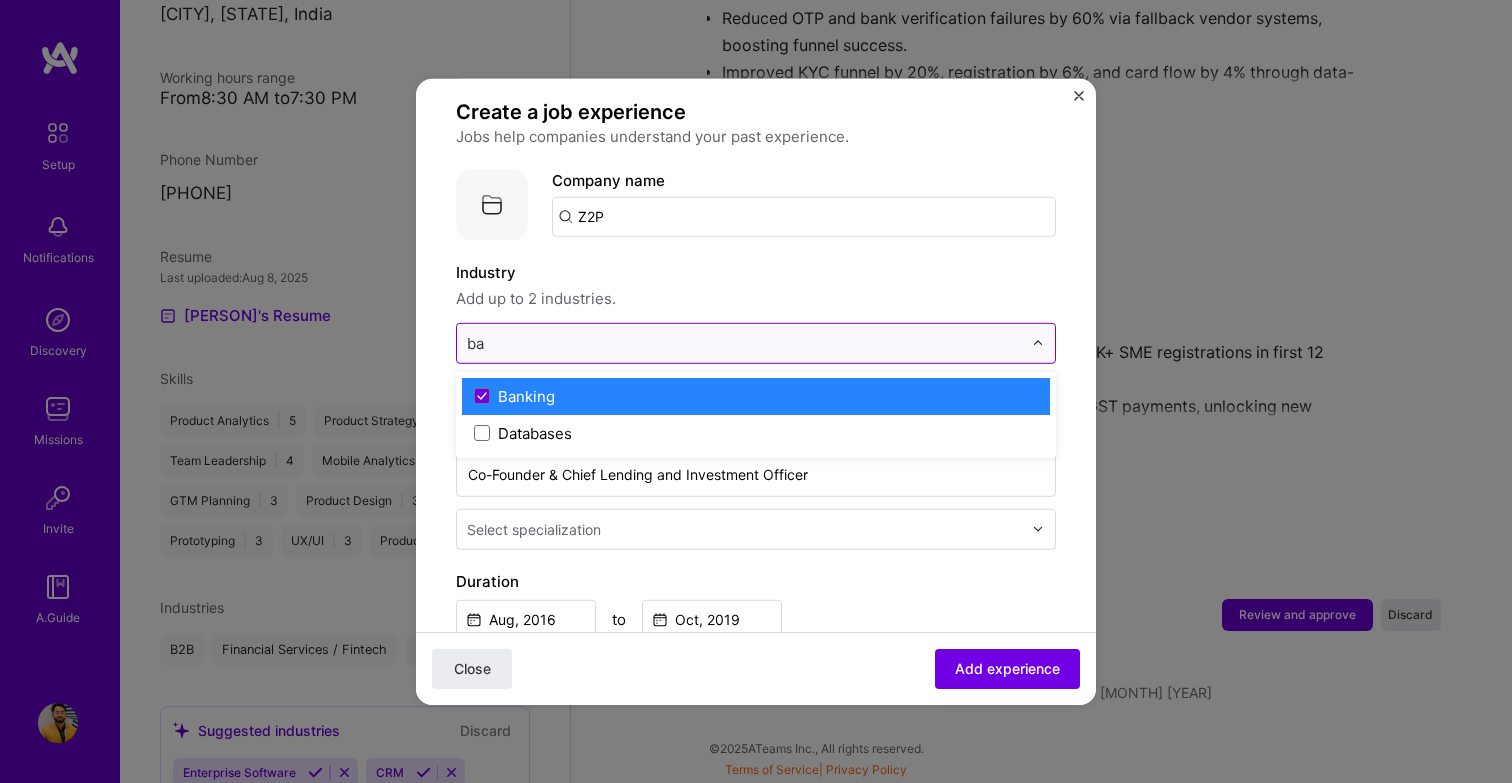 type on "ban" 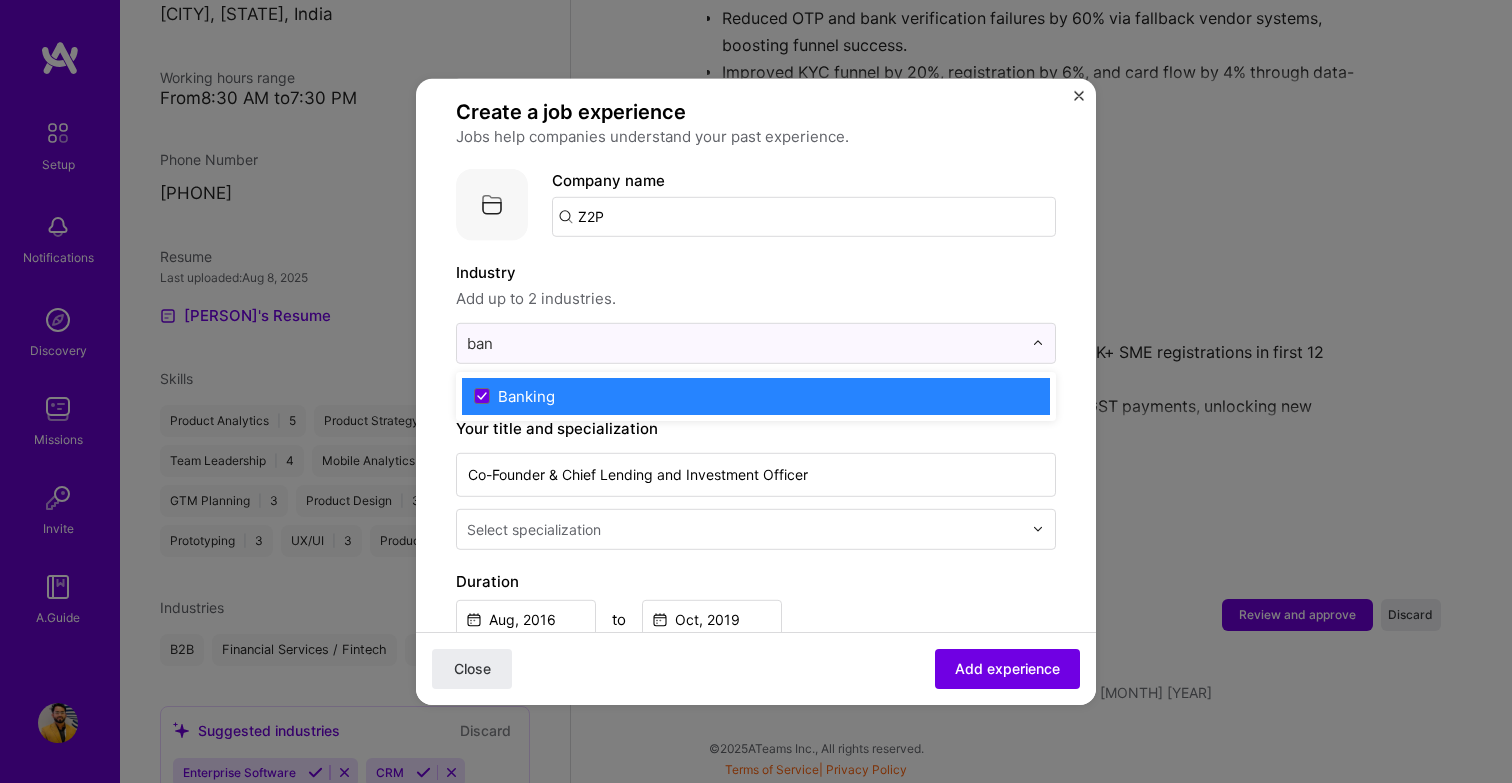 click on "Banking" at bounding box center [756, 395] 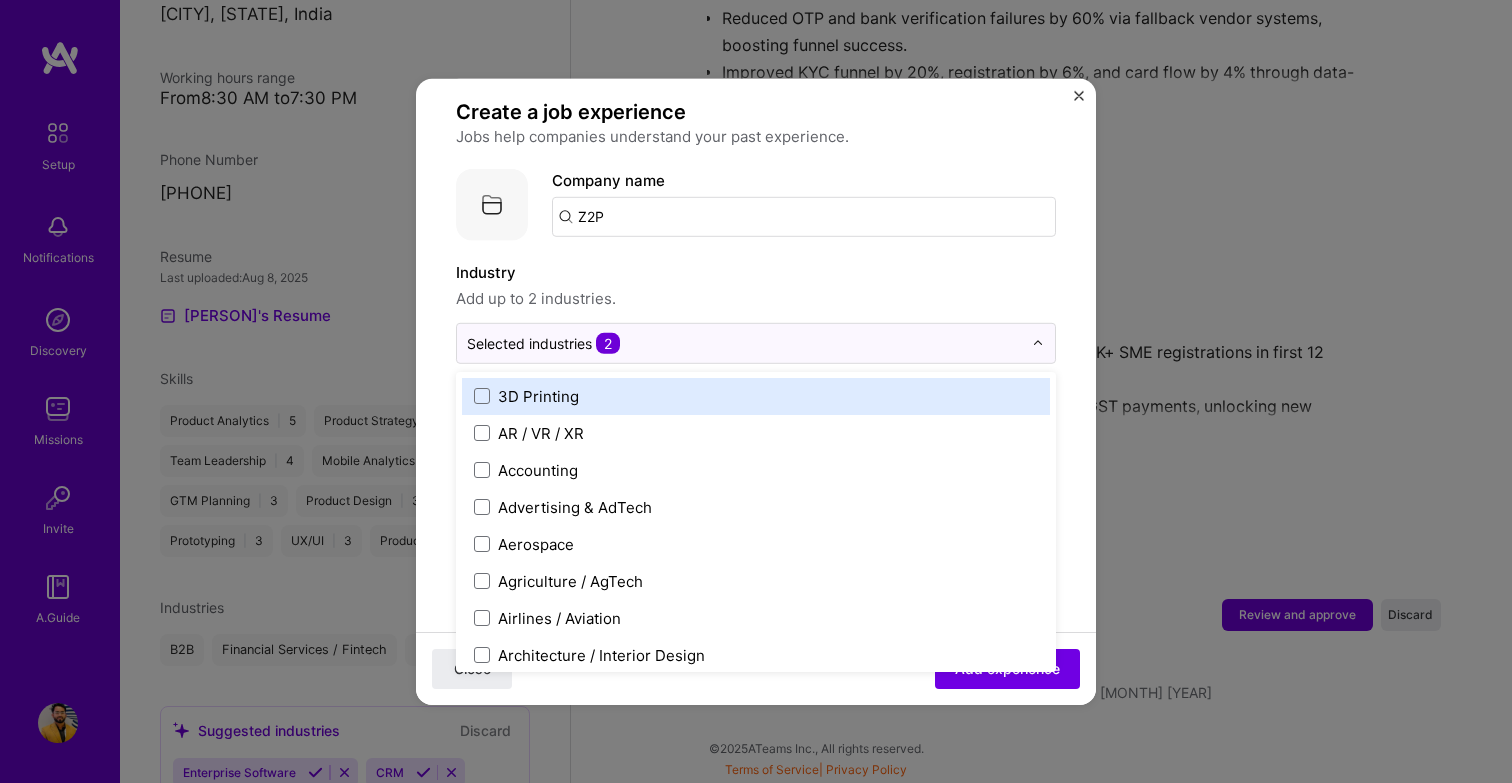 click on "Add up to 2 industries." at bounding box center (756, 298) 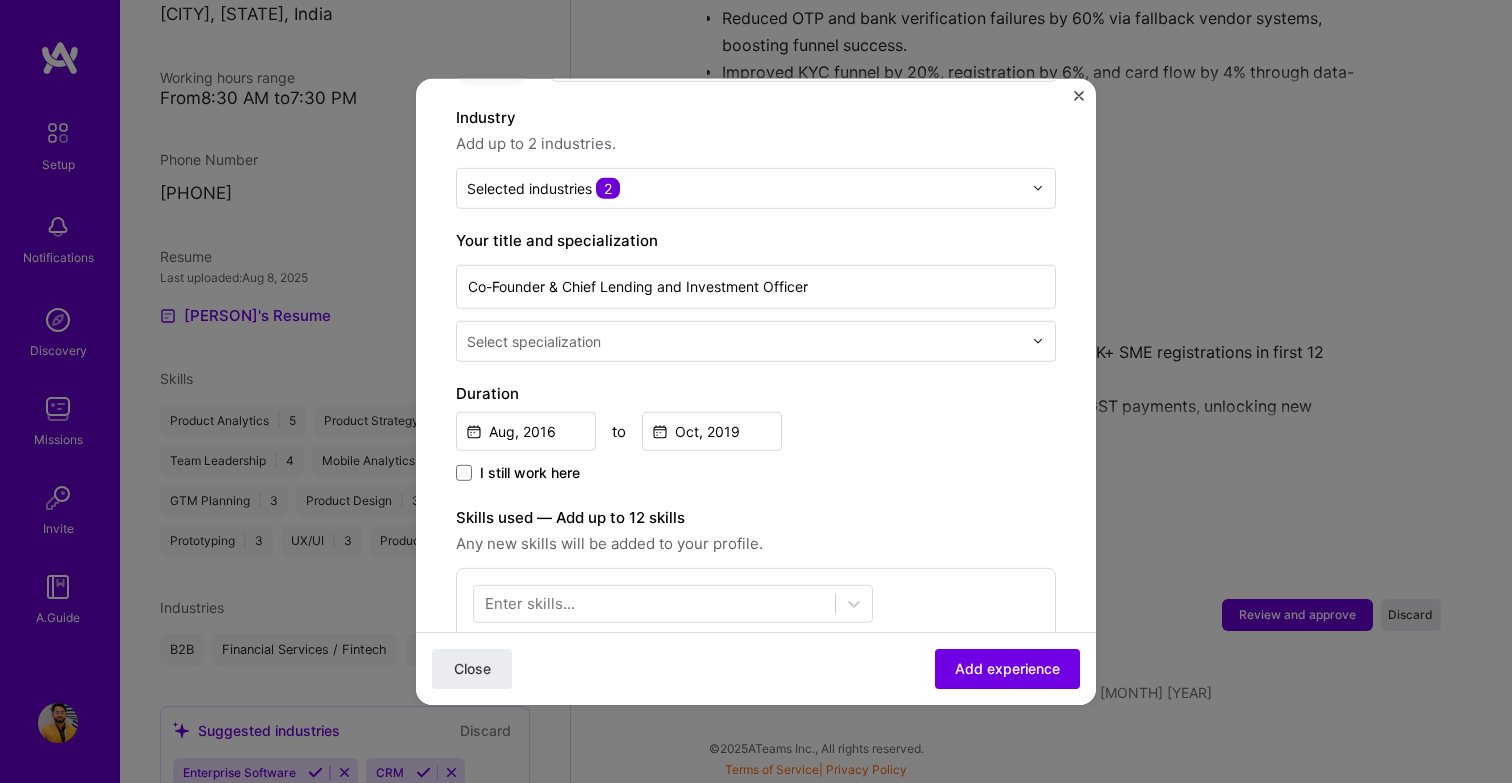 scroll, scrollTop: 267, scrollLeft: 0, axis: vertical 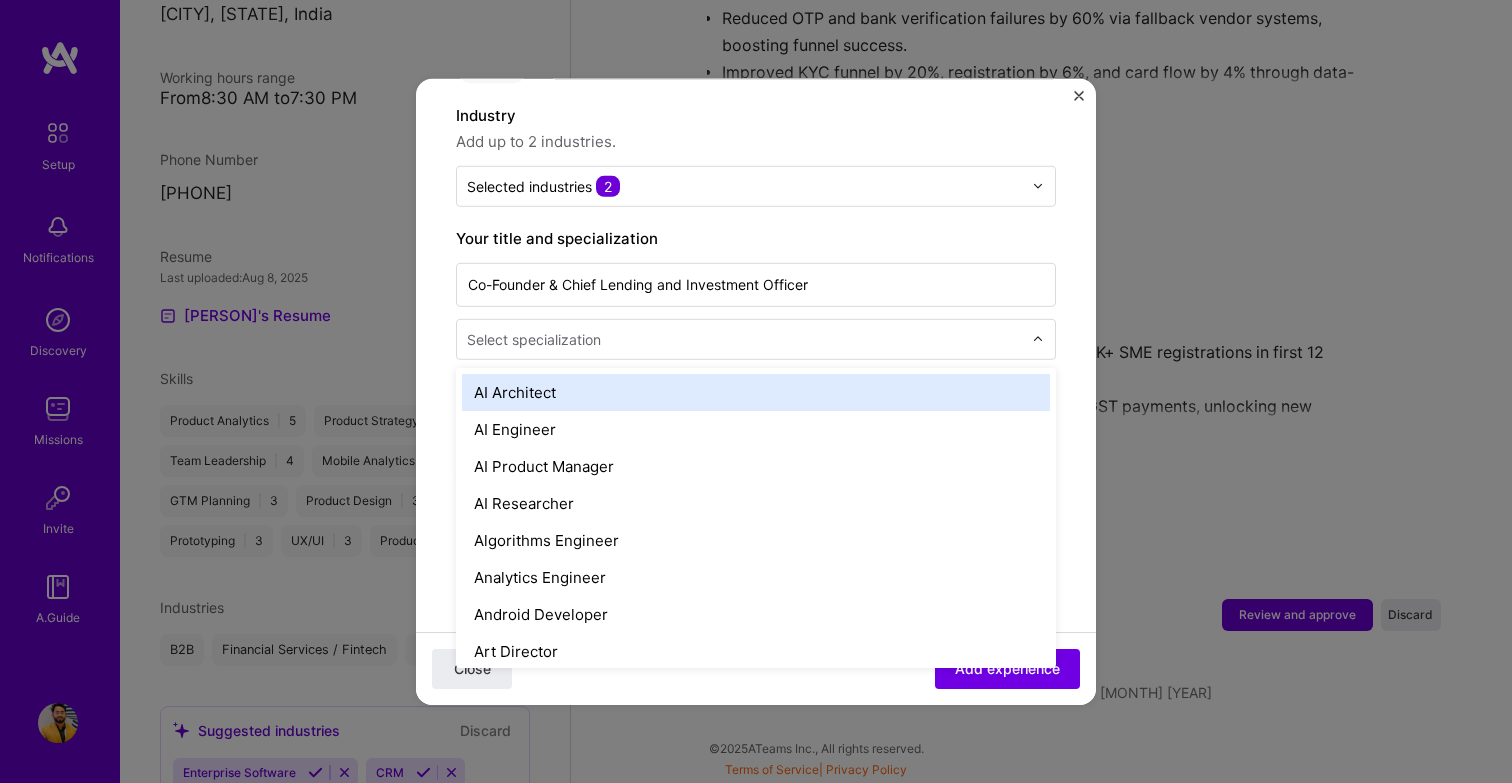 click on "Select specialization" at bounding box center (534, 338) 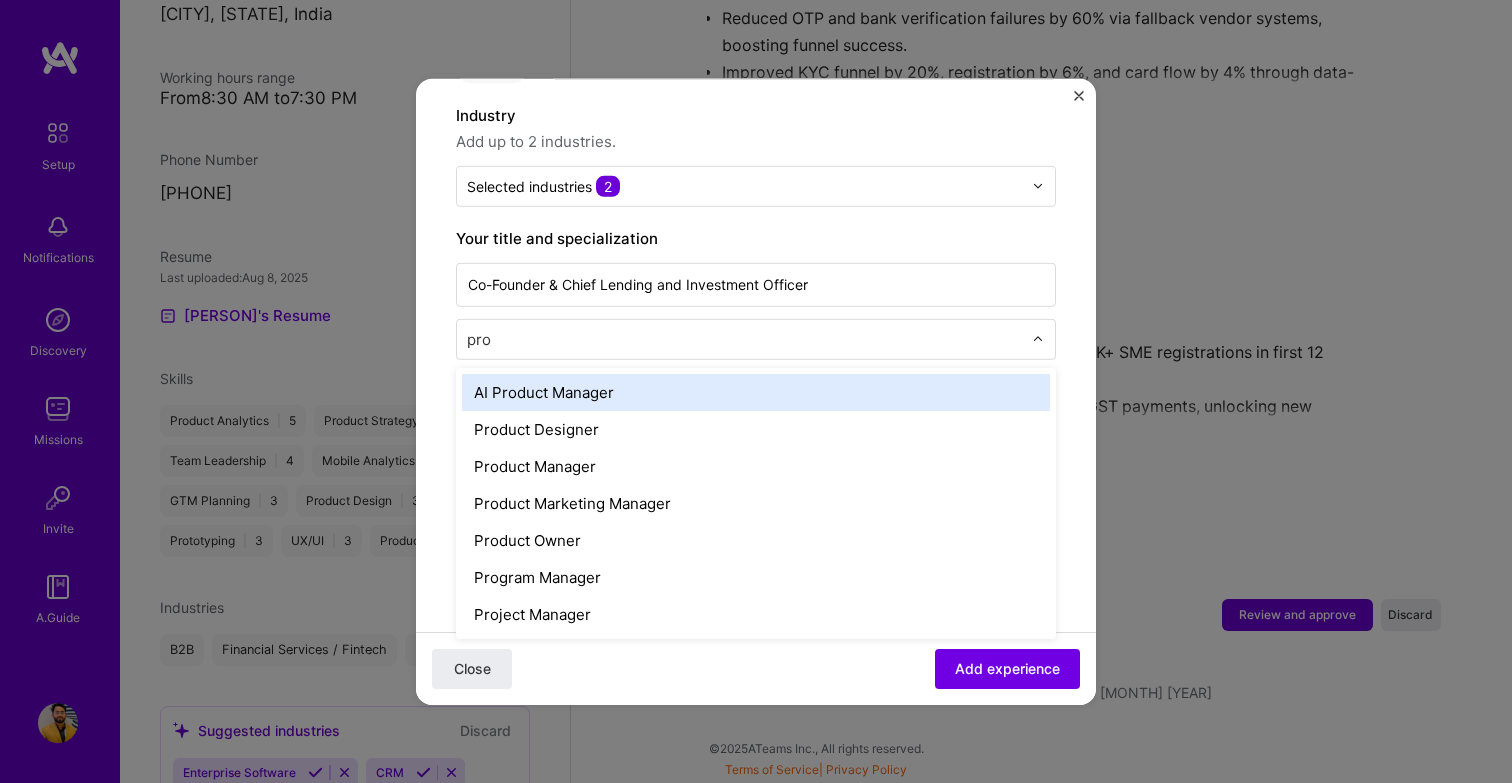 type on "proj" 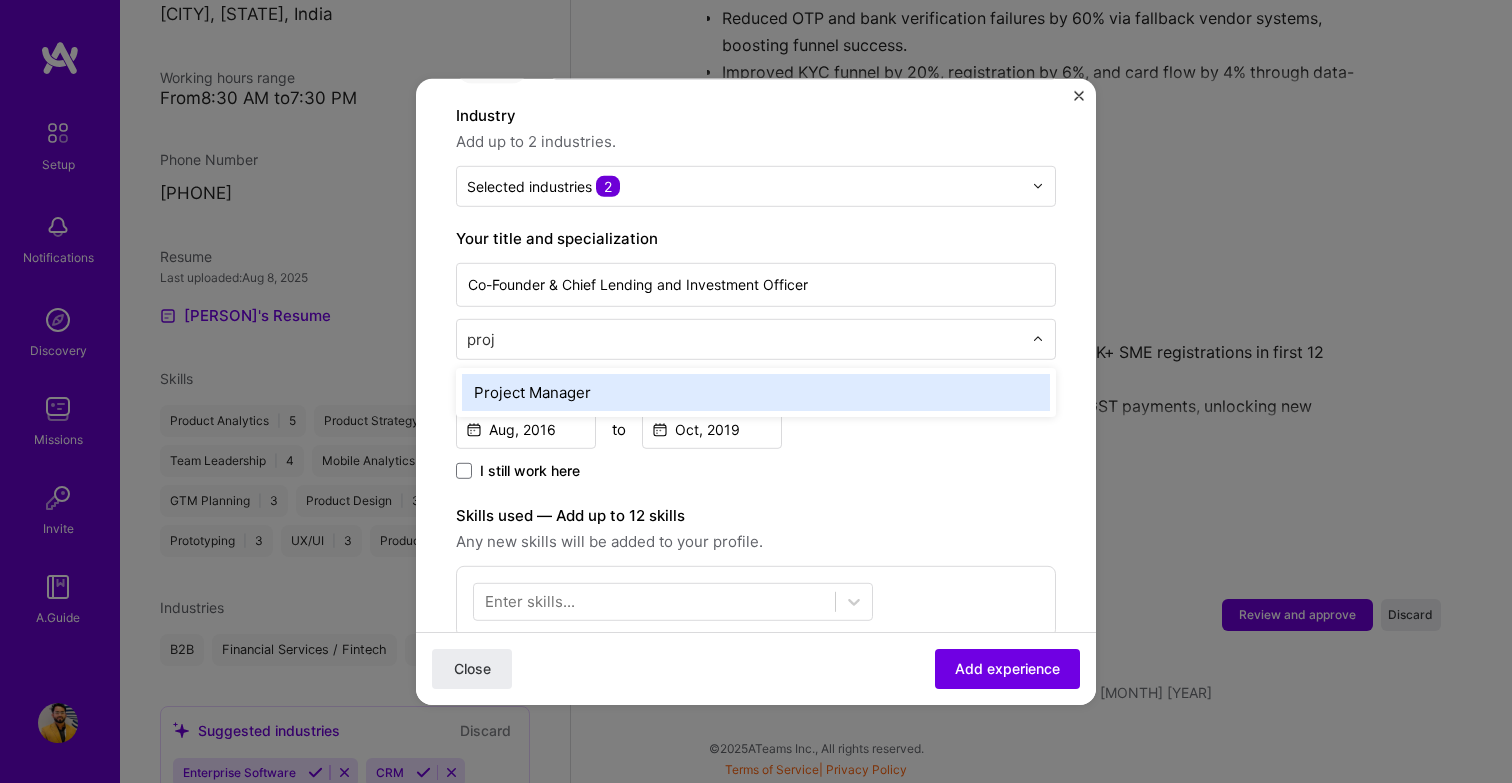 type 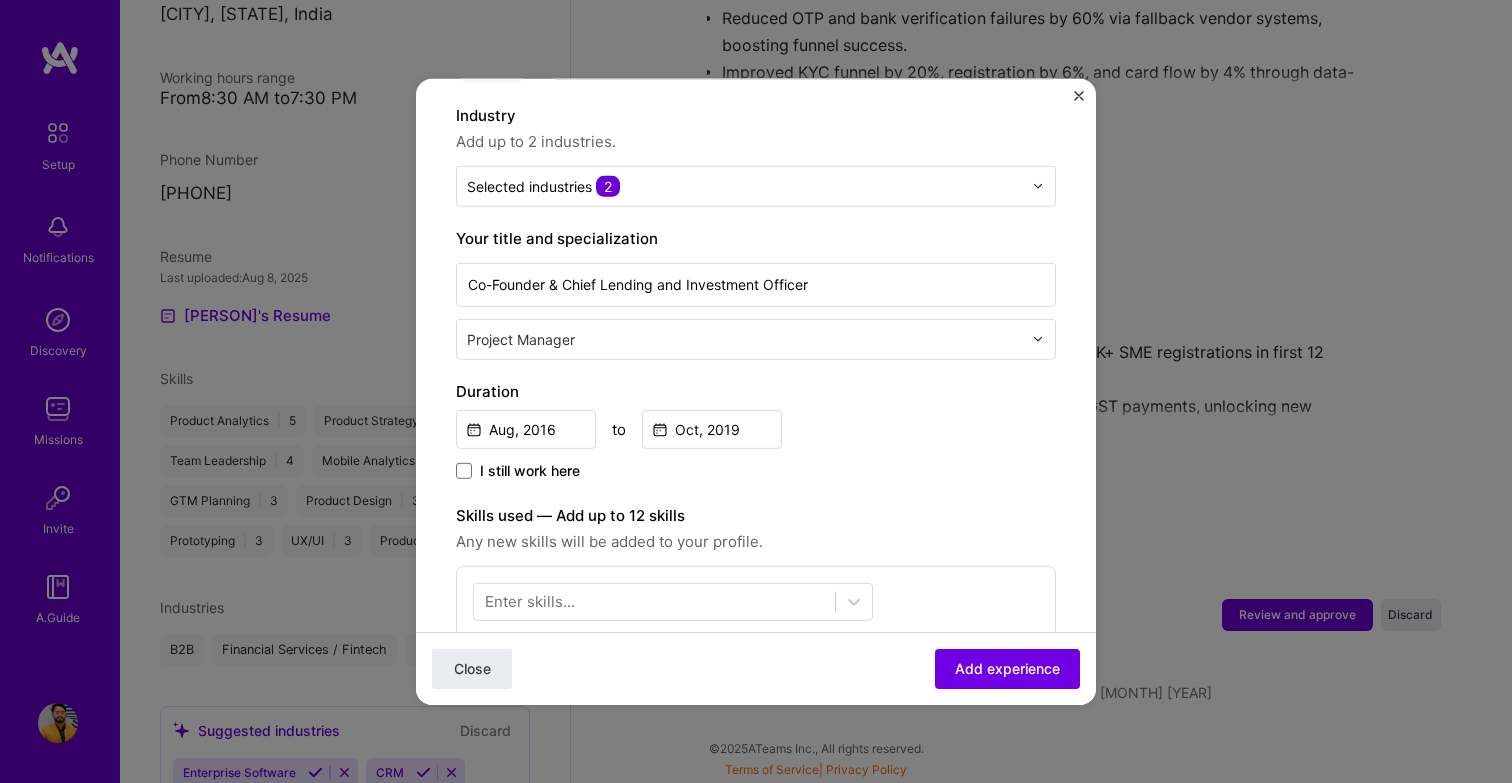 click on "Duration" at bounding box center [756, 391] 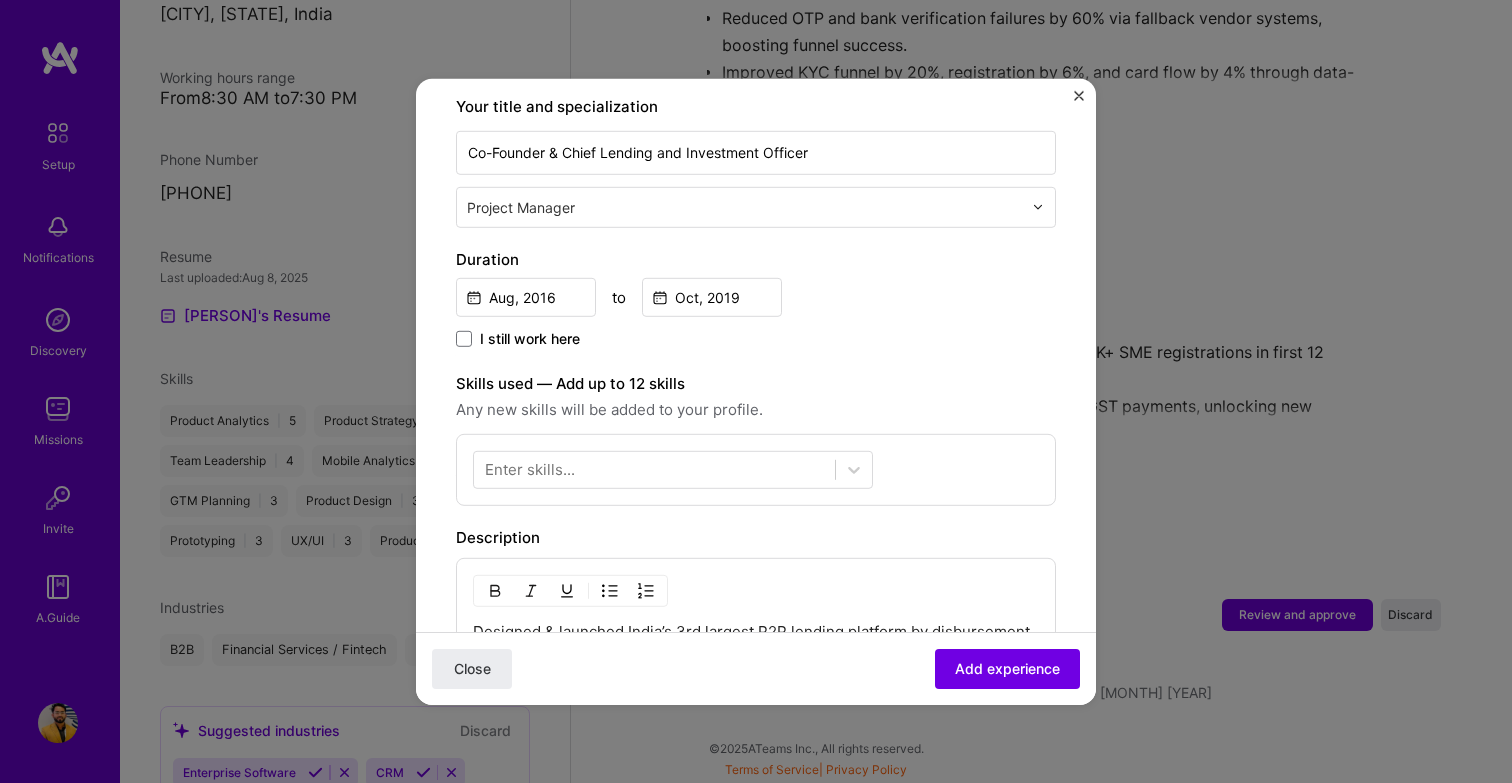 scroll, scrollTop: 483, scrollLeft: 0, axis: vertical 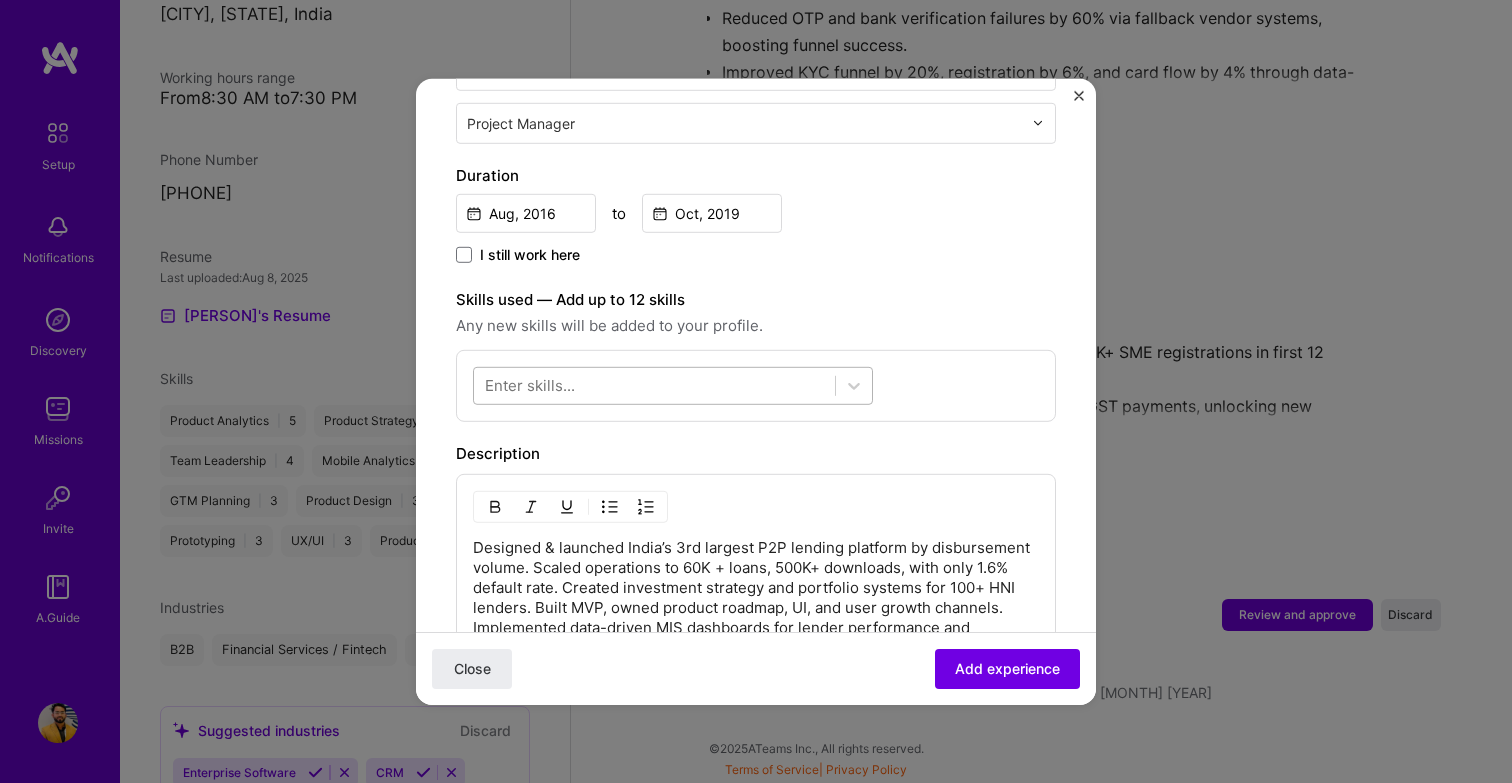 click at bounding box center [654, 385] 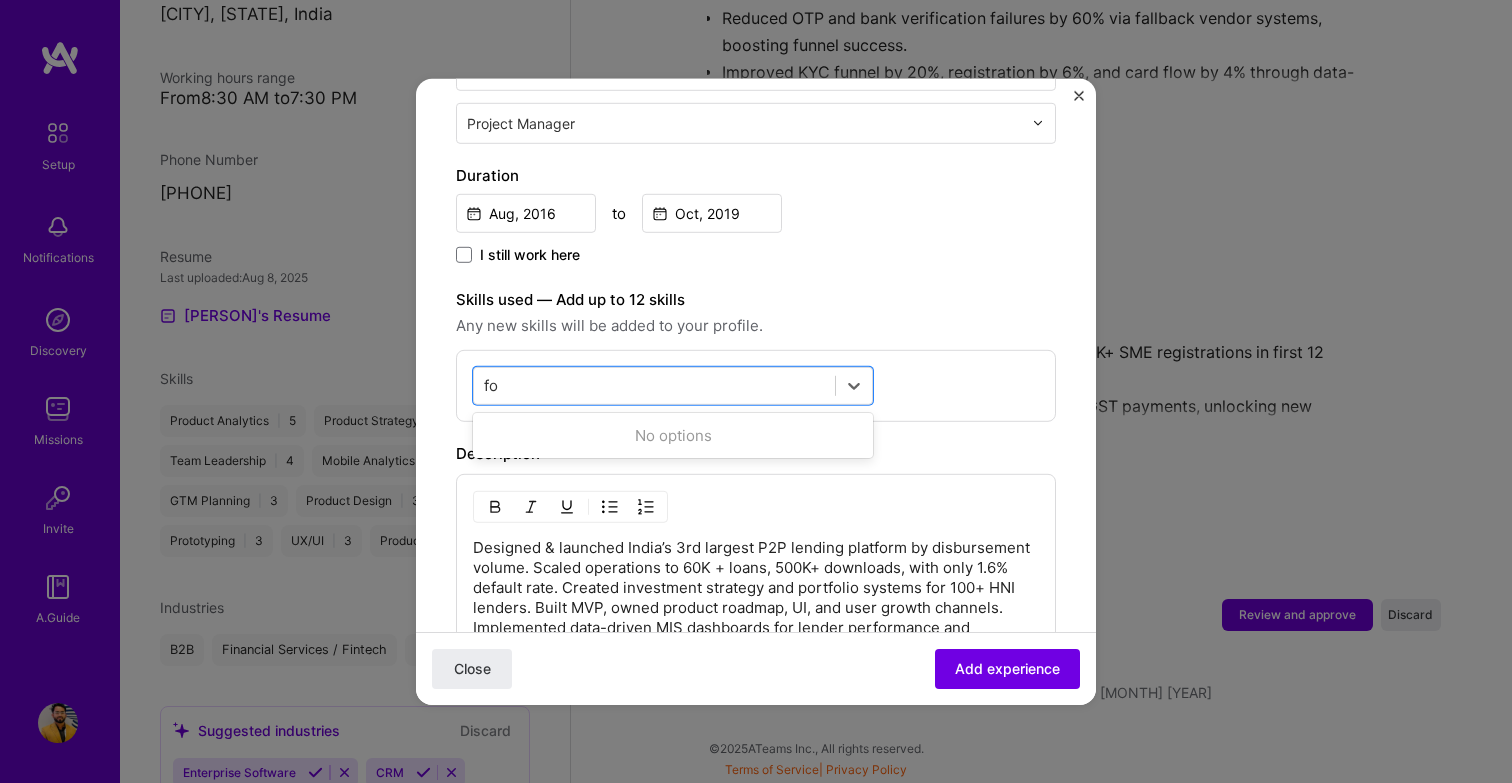 type on "f" 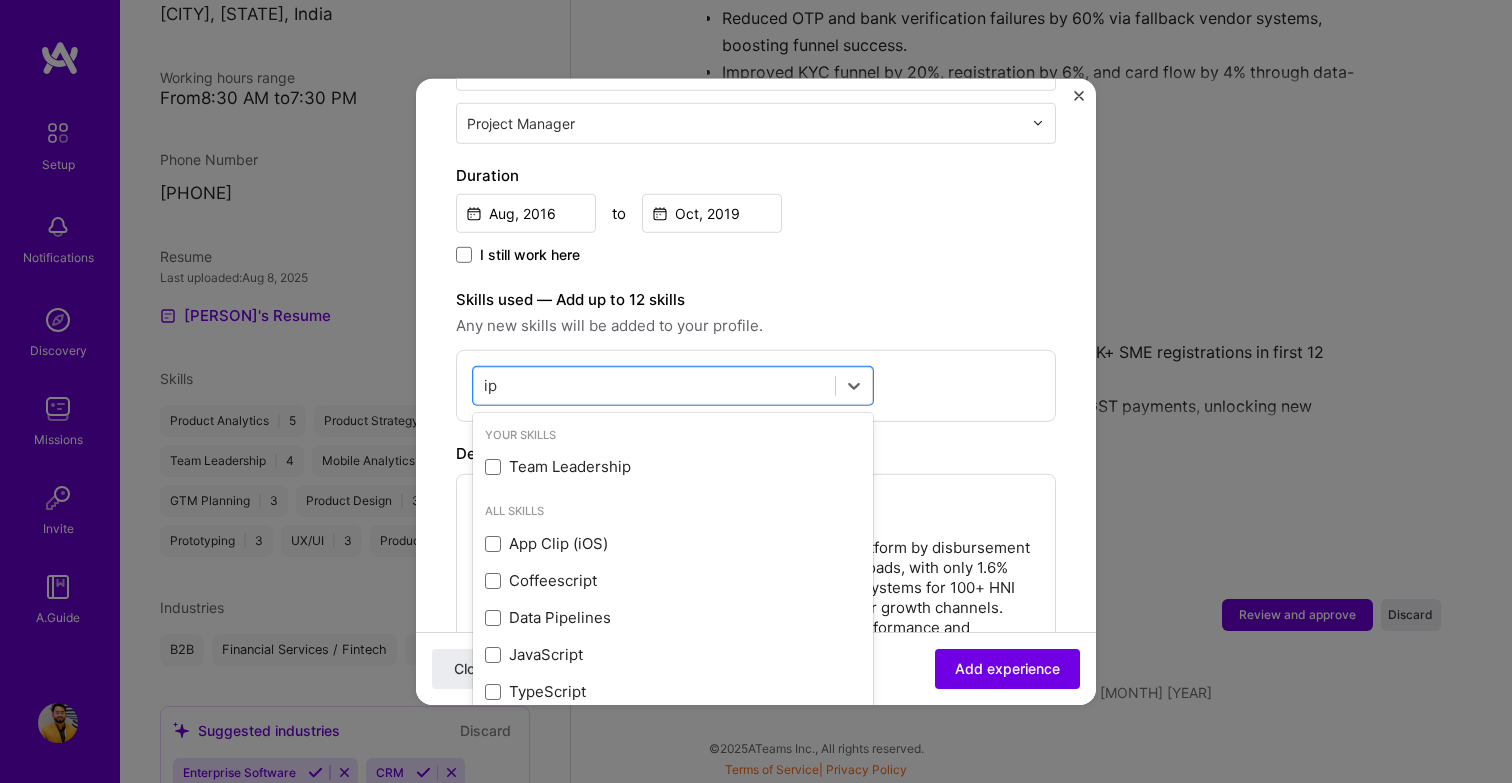 type on "i" 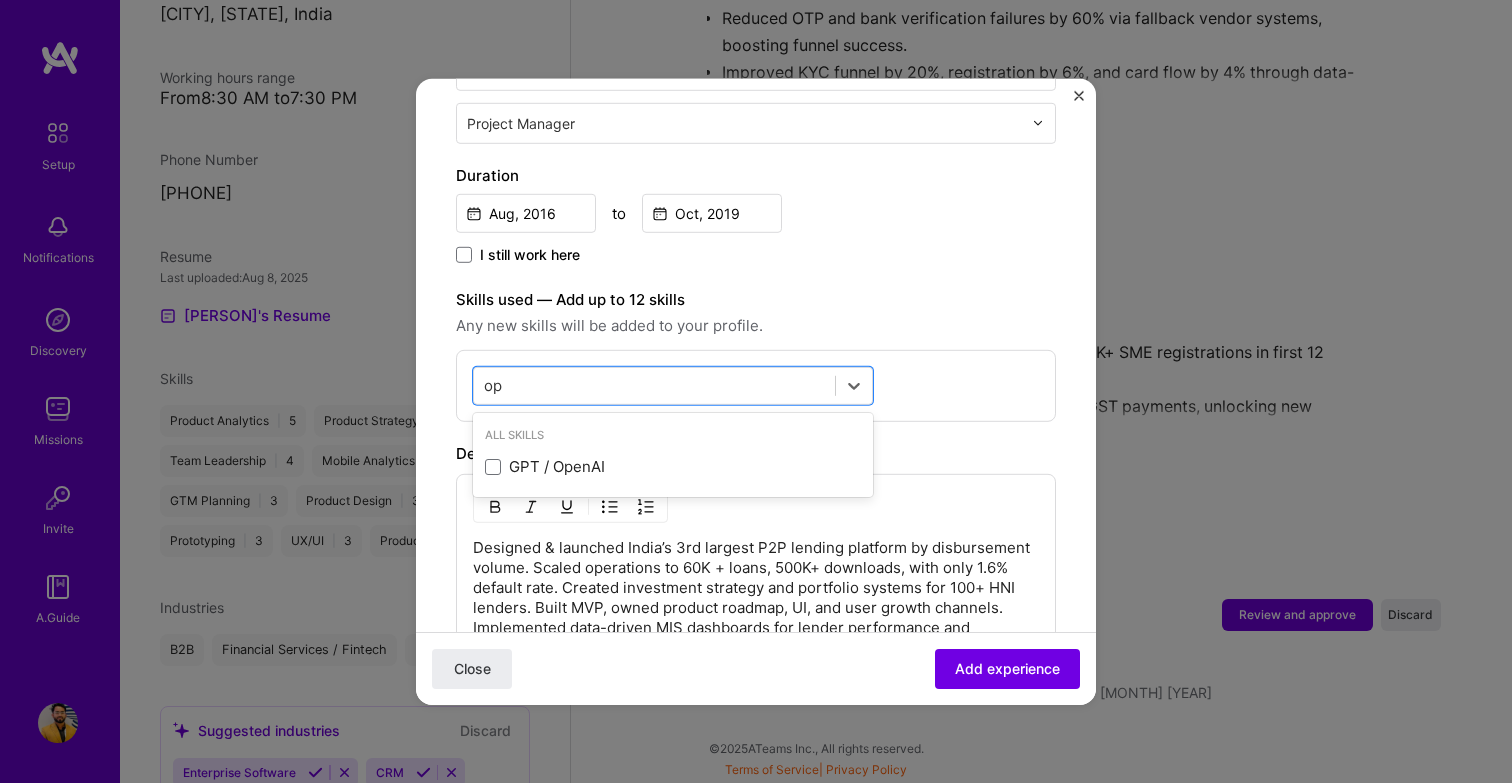 type on "o" 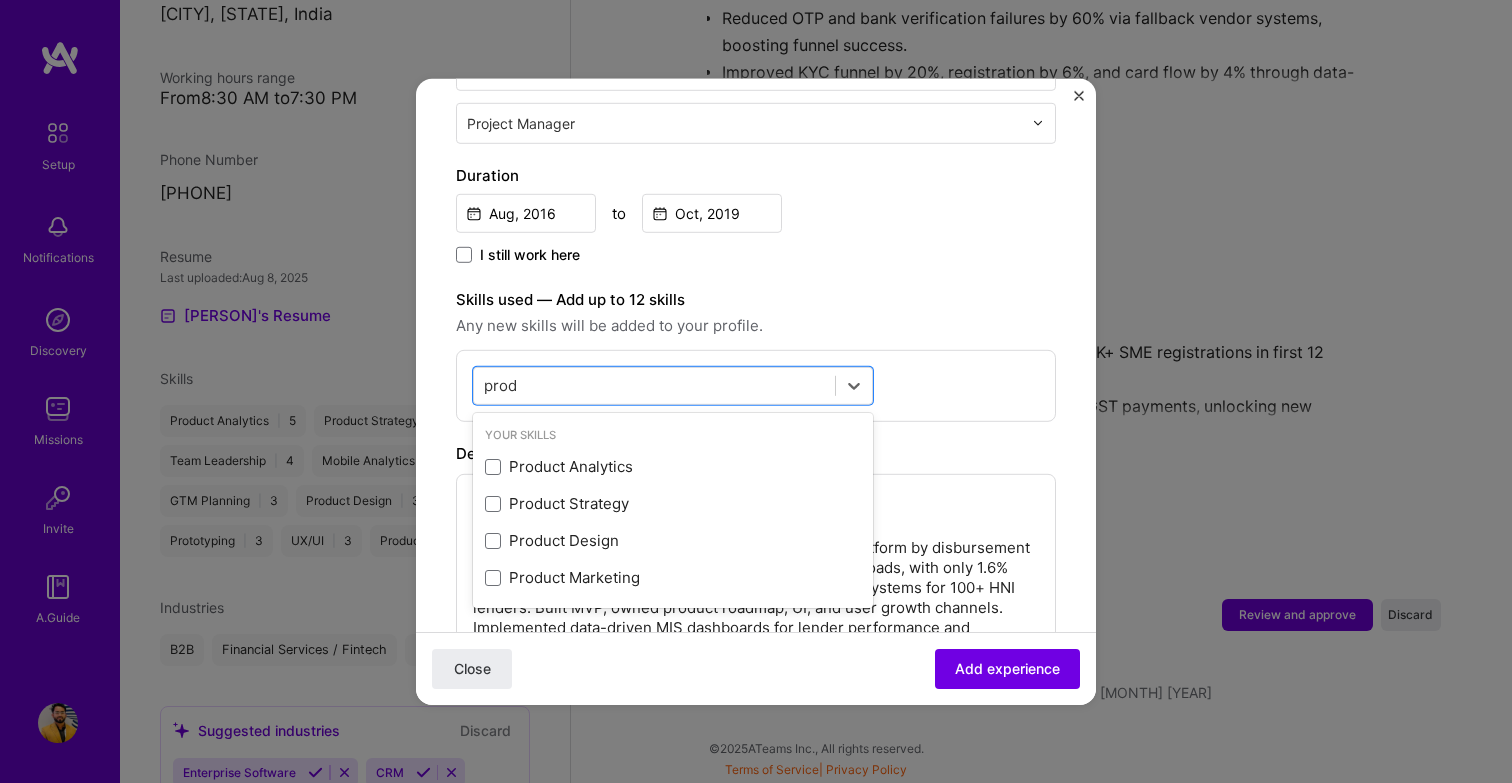 type on "produ" 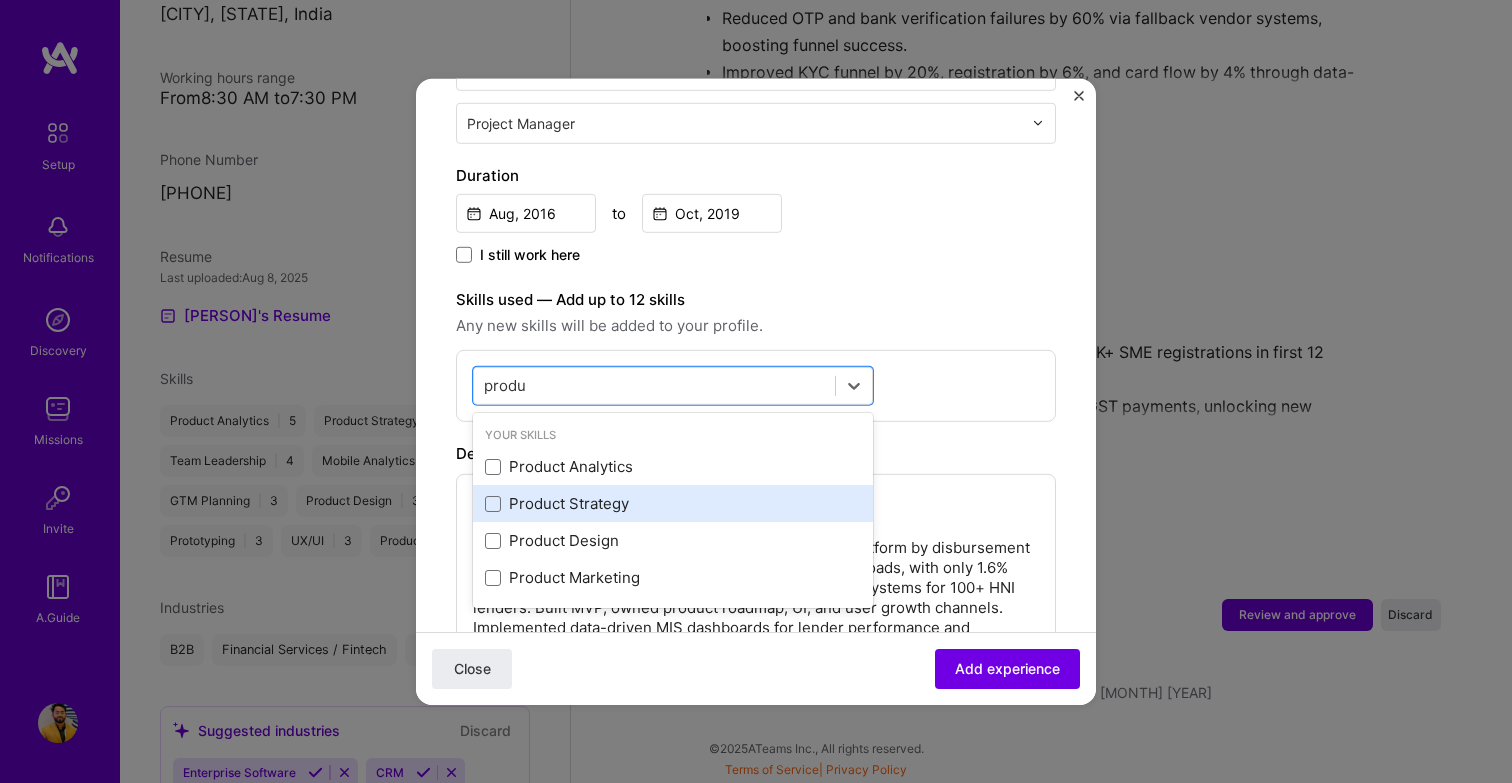 click on "Product Strategy" at bounding box center (673, 503) 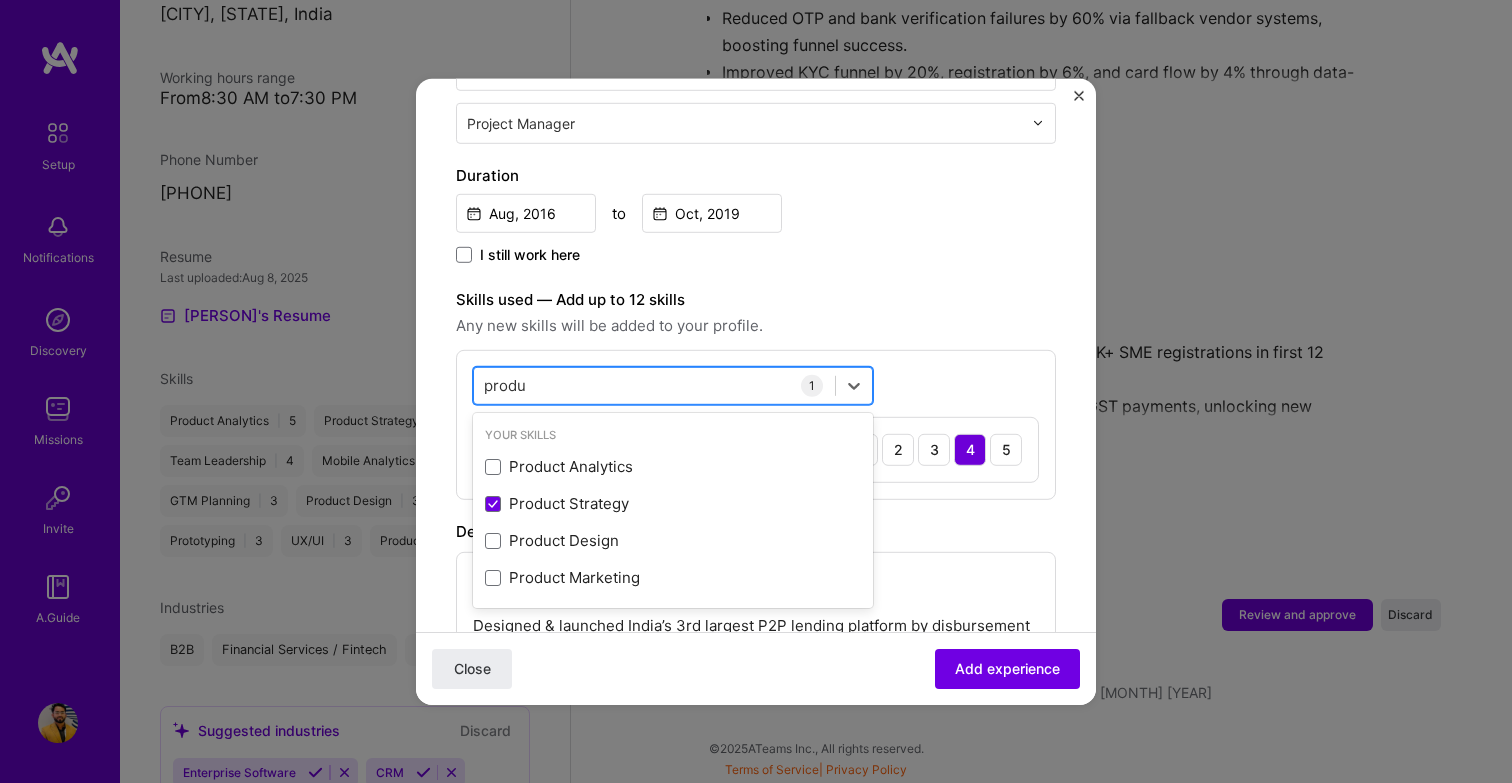 click on "produ produ" at bounding box center [654, 385] 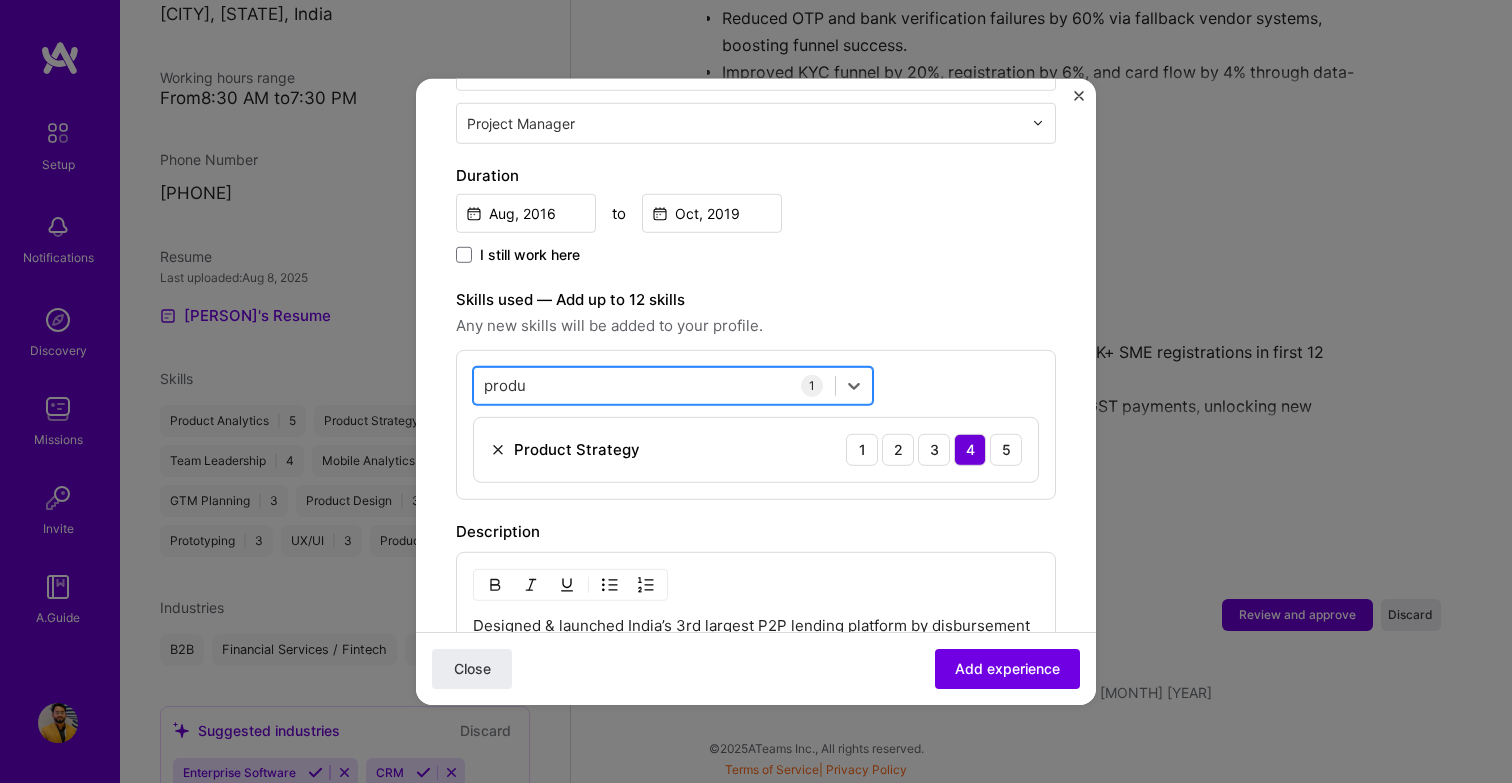 click on "produ produ" at bounding box center [654, 385] 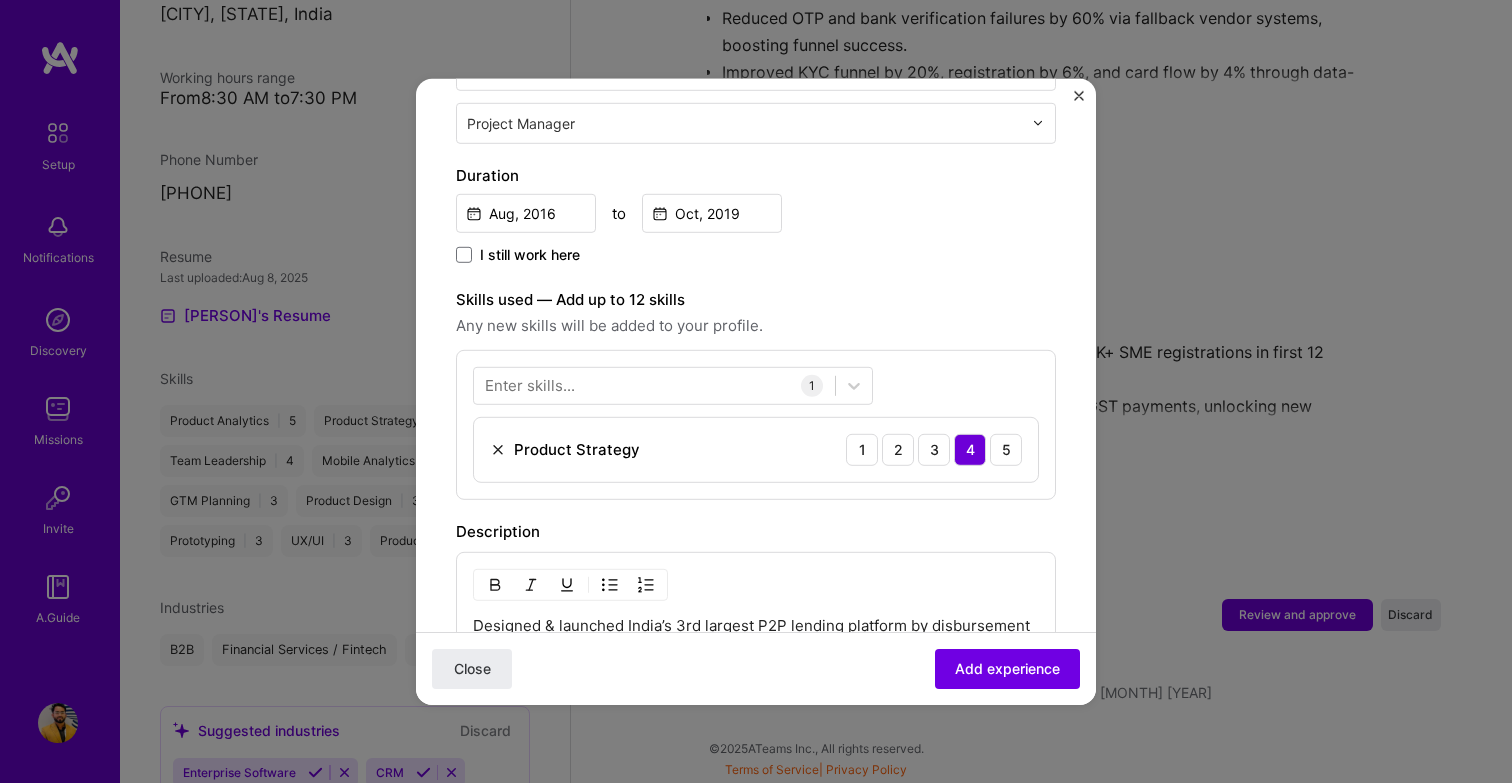 click on "Any new skills will be added to your profile." at bounding box center [756, 325] 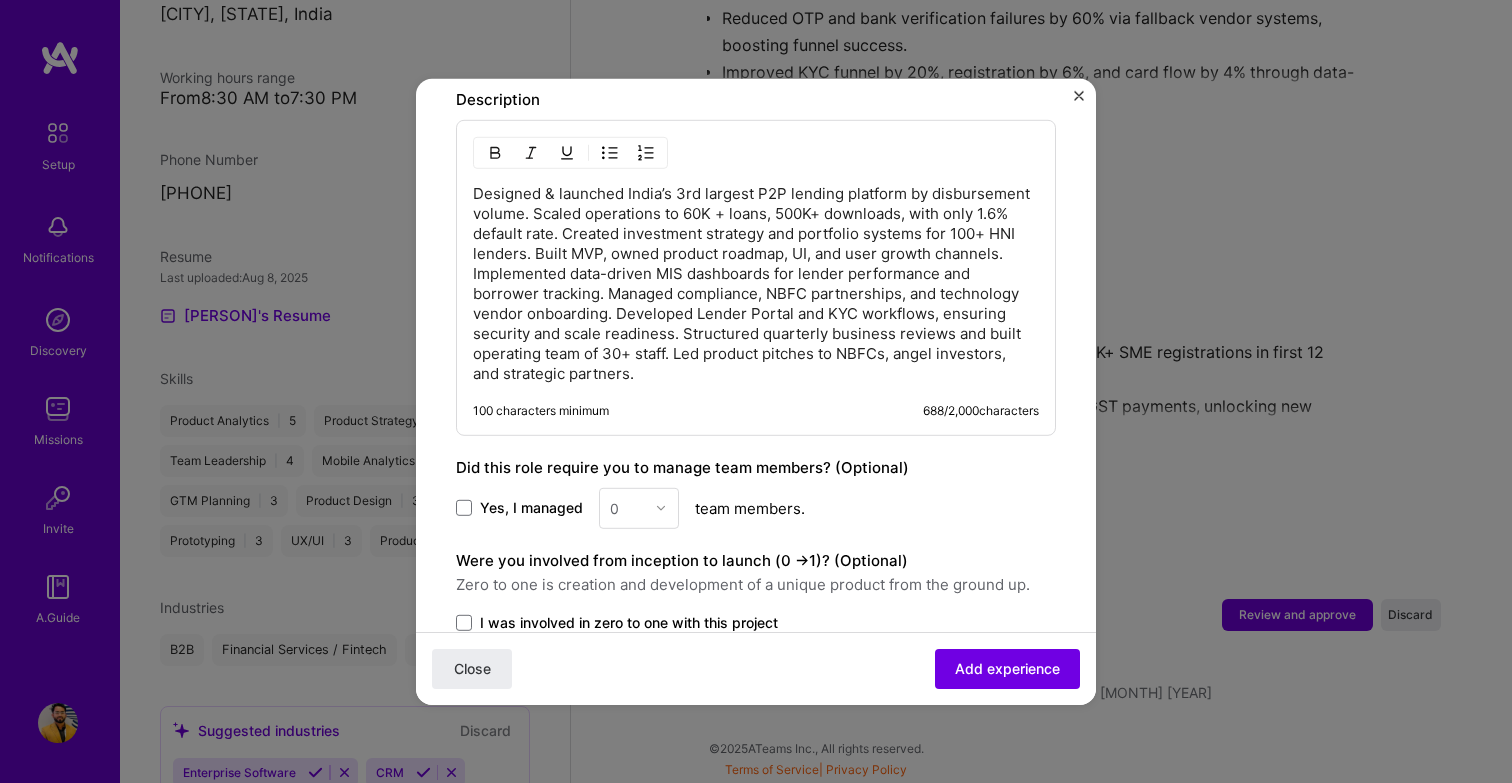 scroll, scrollTop: 955, scrollLeft: 0, axis: vertical 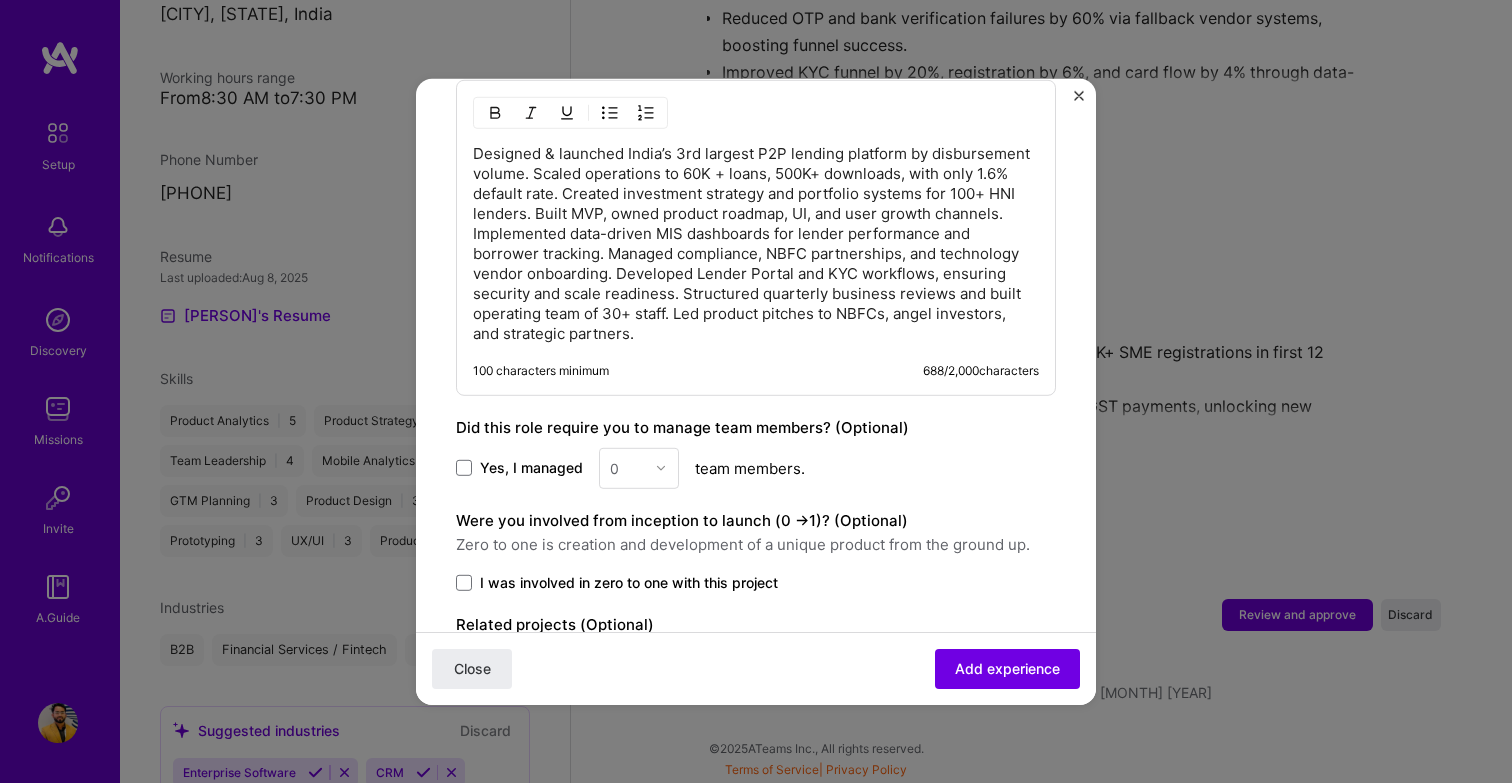 click on "Designed & launched India’s 3rd largest P2P lending platform by disbursement volume. Scaled operations to 60K + loans, 500K+ downloads, with only 1.6% default rate. Created investment strategy and portfolio systems for 100+ HNI lenders. Built MVP, owned product roadmap, UI, and user growth channels. Implemented data-driven MIS dashboards for lender performance and borrower tracking. Managed compliance, NBFC partnerships, and technology vendor onboarding. Developed Lender Portal and KYC workflows, ensuring security and scale readiness. Structured quarterly business reviews and built operating team of 30+ staff. Led product pitches to NBFCs, angel investors, and strategic partners." at bounding box center (756, 243) 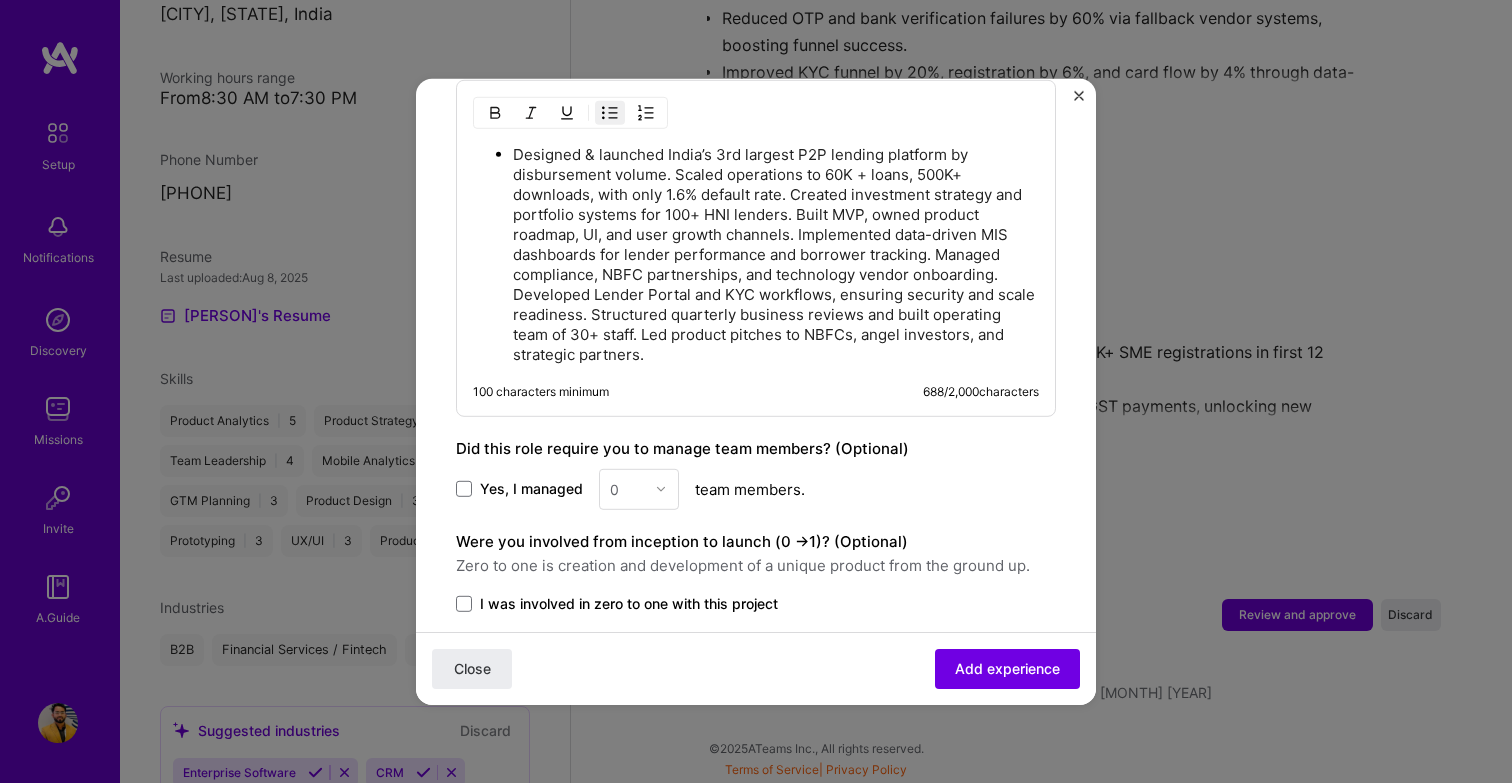 click on "Designed & launched India’s 3rd largest P2P lending platform by disbursement volume. Scaled operations to 60K + loans, 500K+ downloads, with only 1.6% default rate. Created investment strategy and portfolio systems for 100+ HNI lenders. Built MVP, owned product roadmap, UI, and user growth channels. Implemented data-driven MIS dashboards for lender performance and borrower tracking. Managed compliance, NBFC partnerships, and technology vendor onboarding. Developed Lender Portal and KYC workflows, ensuring security and scale readiness. Structured quarterly business reviews and built operating team of 30+ staff. Led product pitches to NBFCs, angel investors, and strategic partners." at bounding box center [776, 254] 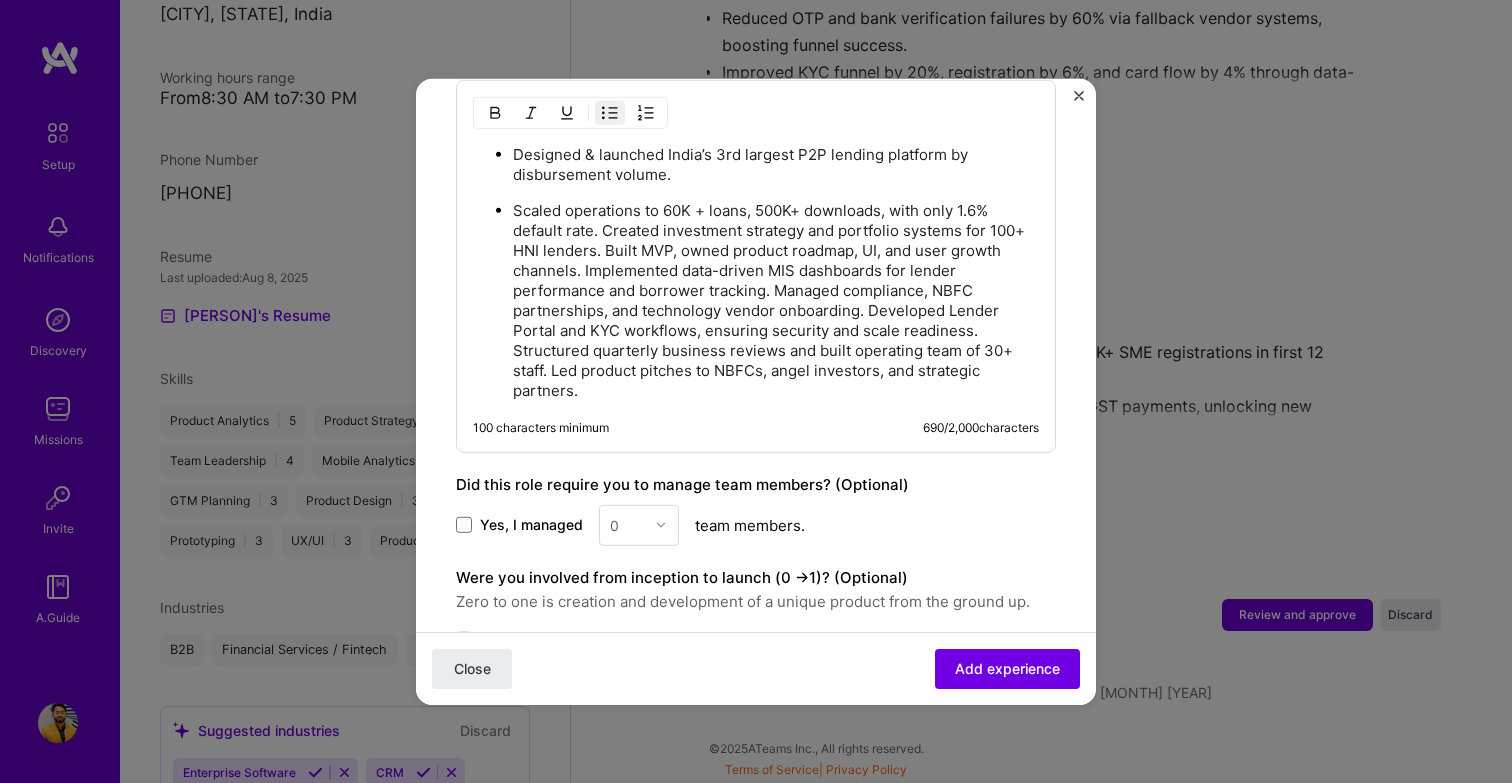 click on "Scaled operations to 60K + loans, 500K+ downloads, with only 1.6% default rate. Created investment strategy and portfolio systems for 100+ HNI lenders. Built MVP, owned product roadmap, UI, and user growth channels. Implemented data-driven MIS dashboards for lender performance and borrower tracking. Managed compliance, NBFC partnerships, and technology vendor onboarding. Developed Lender Portal and KYC workflows, ensuring security and scale readiness. Structured quarterly business reviews and built operating team of 30+ staff. Led product pitches to NBFCs, angel investors, and strategic partners." at bounding box center [776, 300] 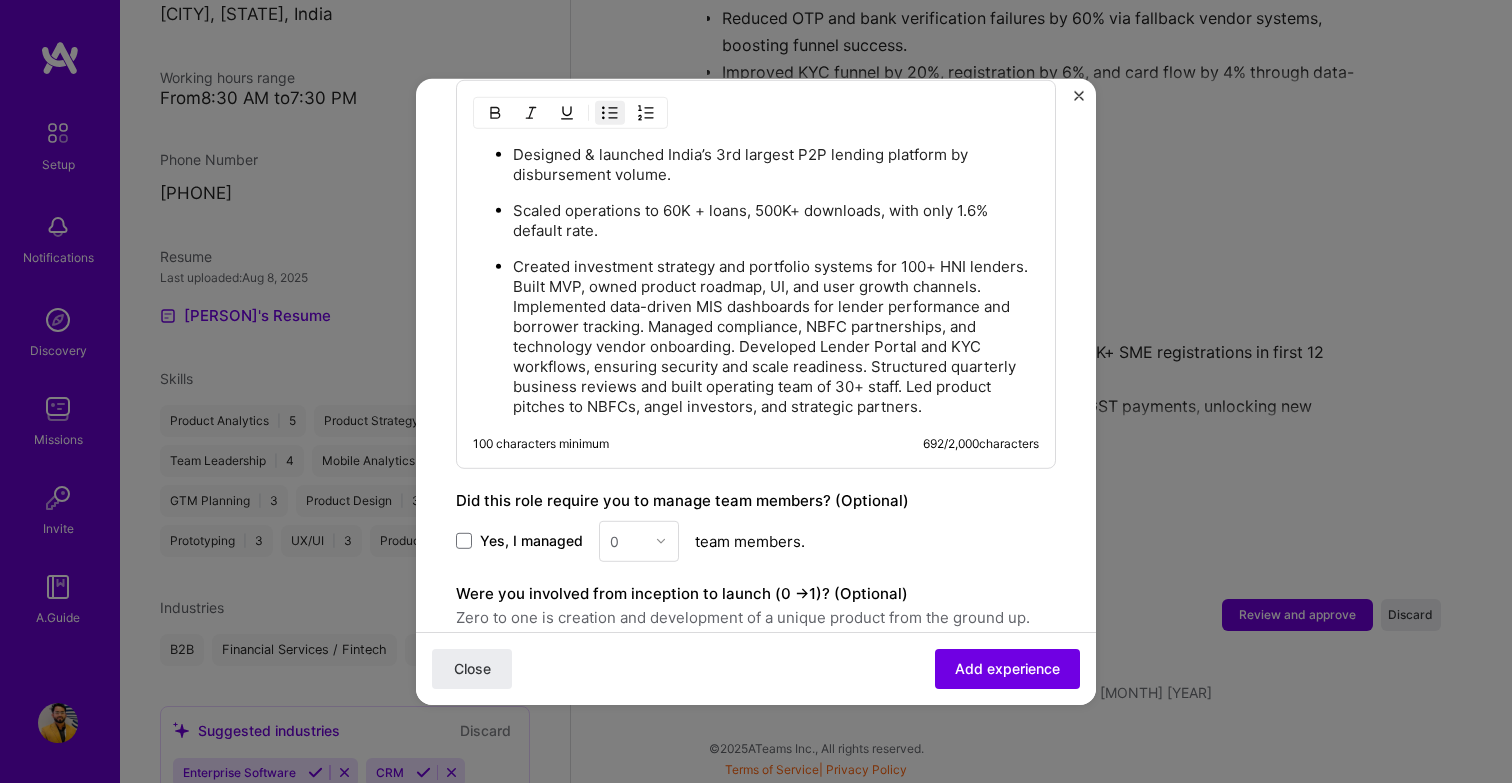 click on "Created investment strategy and portfolio systems for 100+ HNI lenders. Built MVP, owned product roadmap, UI, and user growth channels. Implemented data-driven MIS dashboards for lender performance and borrower tracking. Managed compliance, NBFC partnerships, and technology vendor onboarding. Developed Lender Portal and KYC workflows, ensuring security and scale readiness. Structured quarterly business reviews and built operating team of 30+ staff. Led product pitches to NBFCs, angel investors, and strategic partners." at bounding box center [776, 336] 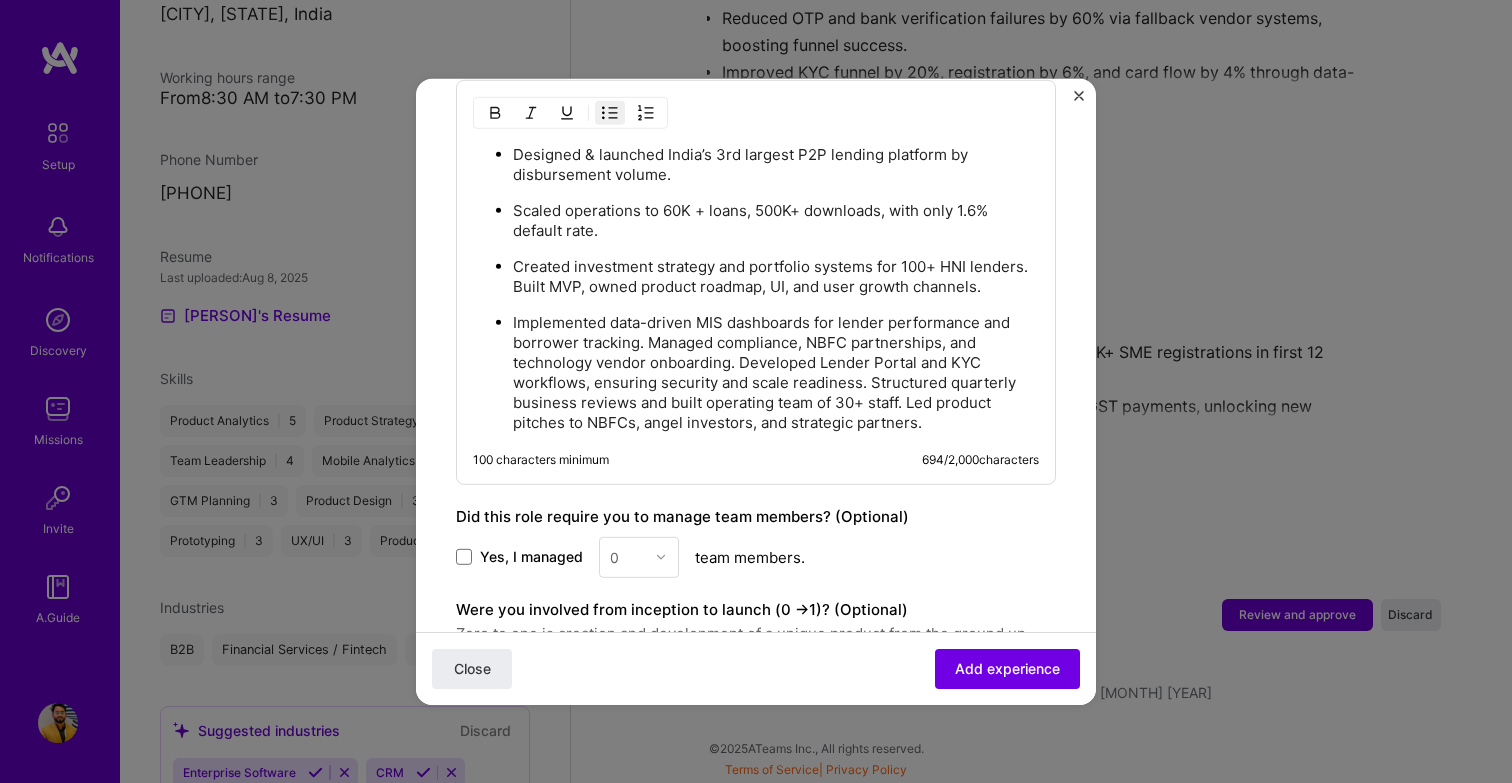 click on "Implemented data-driven MIS dashboards for lender performance and borrower tracking. Managed compliance, NBFC partnerships, and technology vendor onboarding. Developed Lender Portal and KYC workflows, ensuring security and scale readiness. Structured quarterly business reviews and built operating team of 30+ staff. Led product pitches to NBFCs, angel investors, and strategic partners." at bounding box center (776, 372) 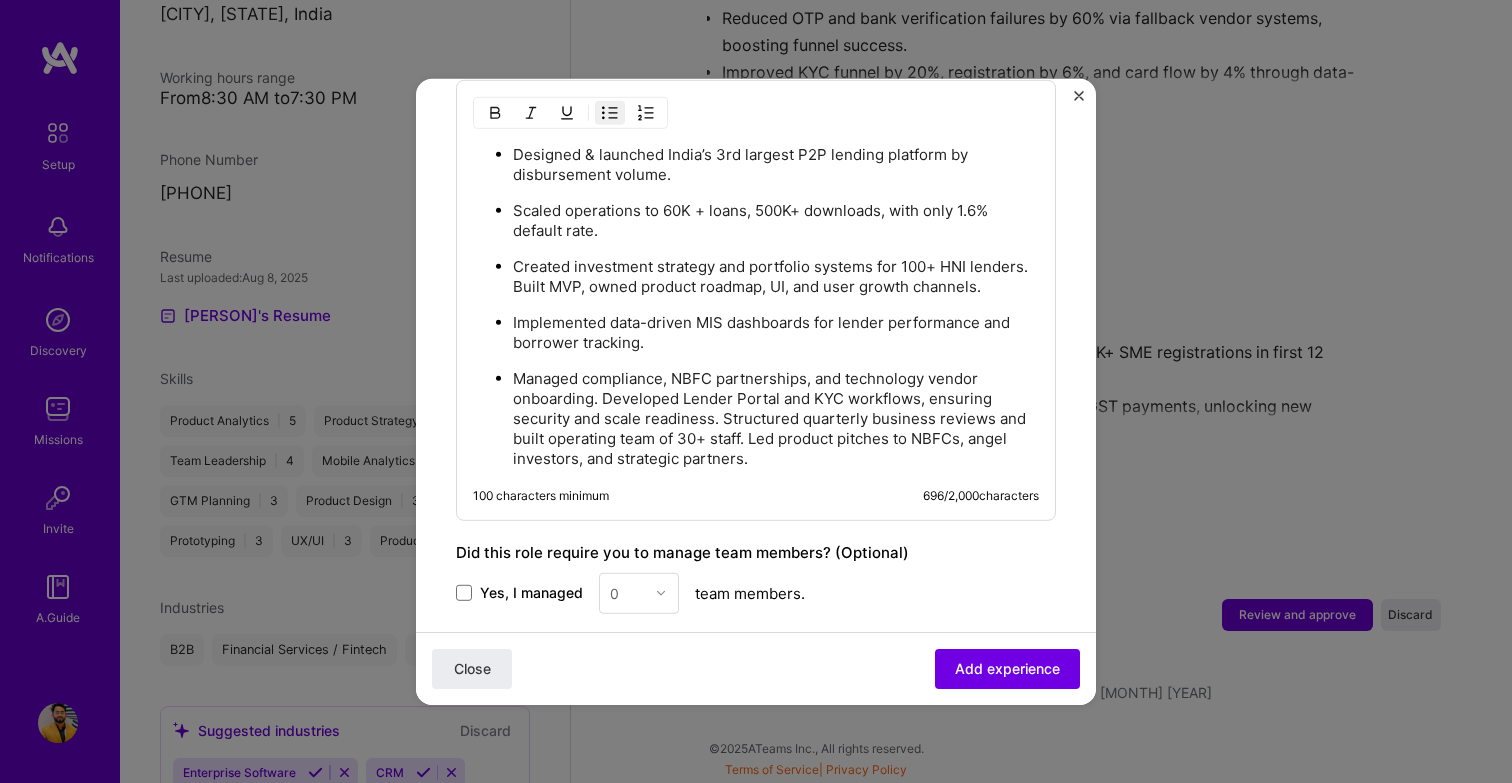 click on "Managed compliance, NBFC partnerships, and technology vendor onboarding. Developed Lender Portal and KYC workflows, ensuring security and scale readiness. Structured quarterly business reviews and built operating team of 30+ staff. Led product pitches to NBFCs, angel investors, and strategic partners." at bounding box center (776, 418) 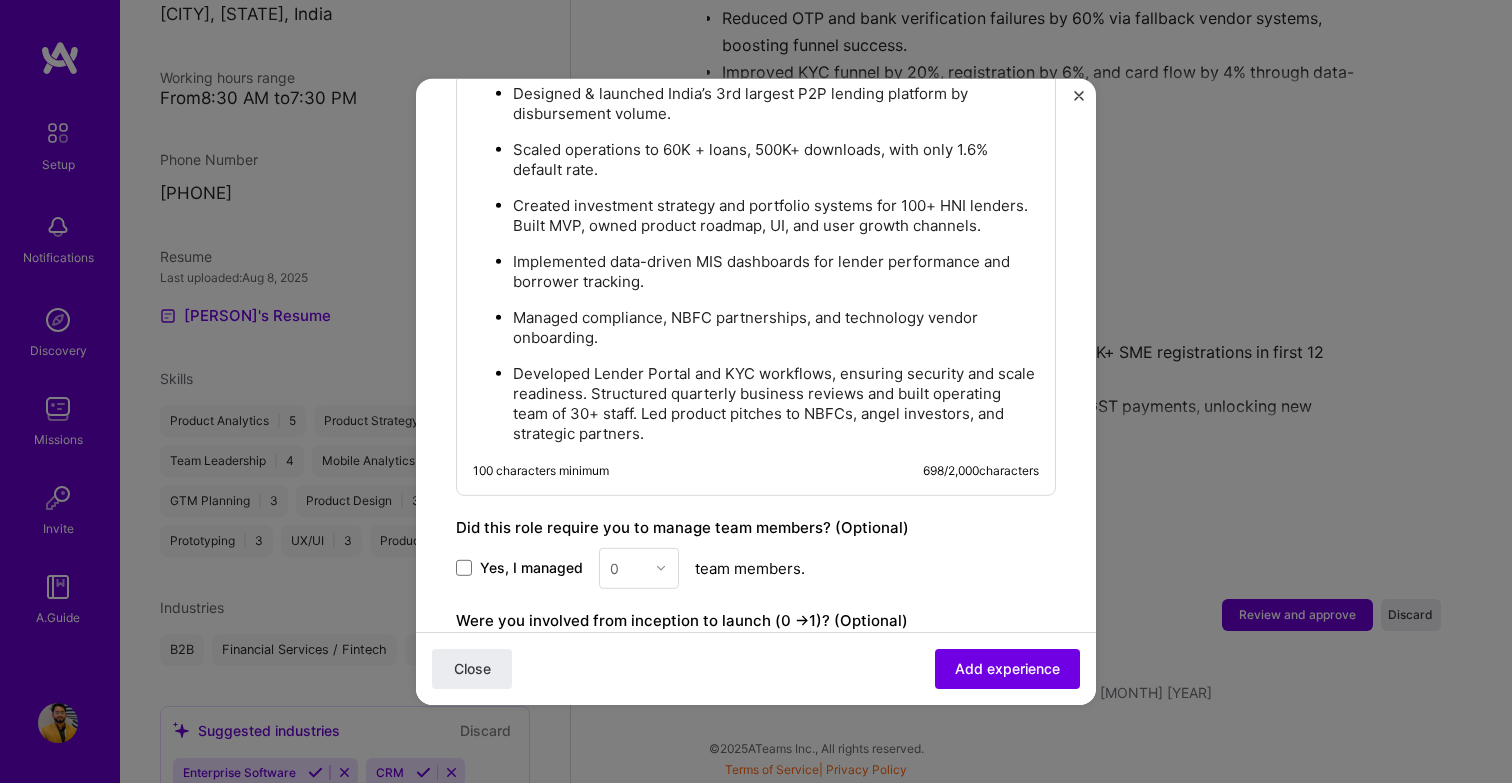 scroll, scrollTop: 1023, scrollLeft: 0, axis: vertical 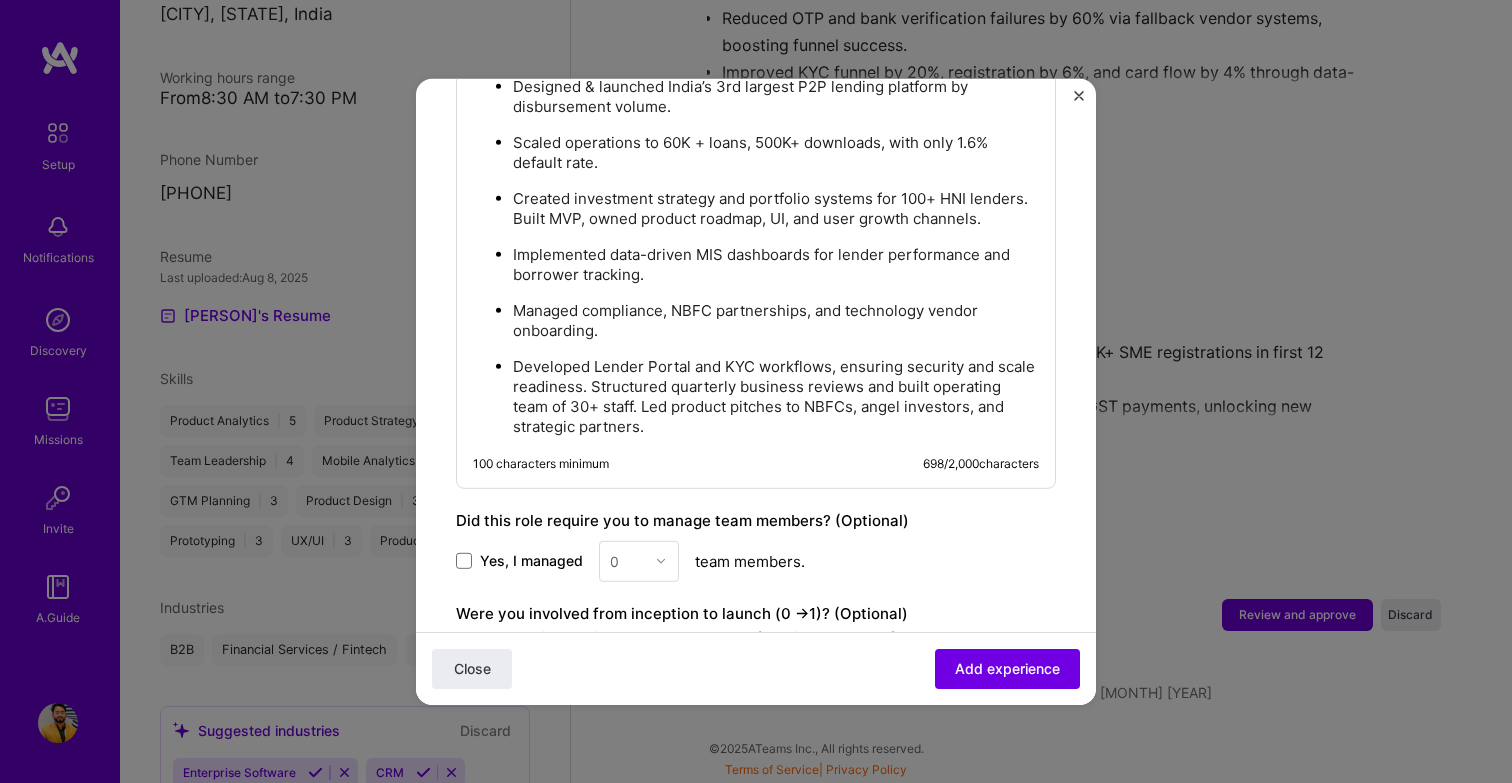click on "Developed Lender Portal and KYC workflows, ensuring security and scale readiness. Structured quarterly business reviews and built operating team of 30+ staff. Led product pitches to NBFCs, angel investors, and strategic partners." at bounding box center (776, 396) 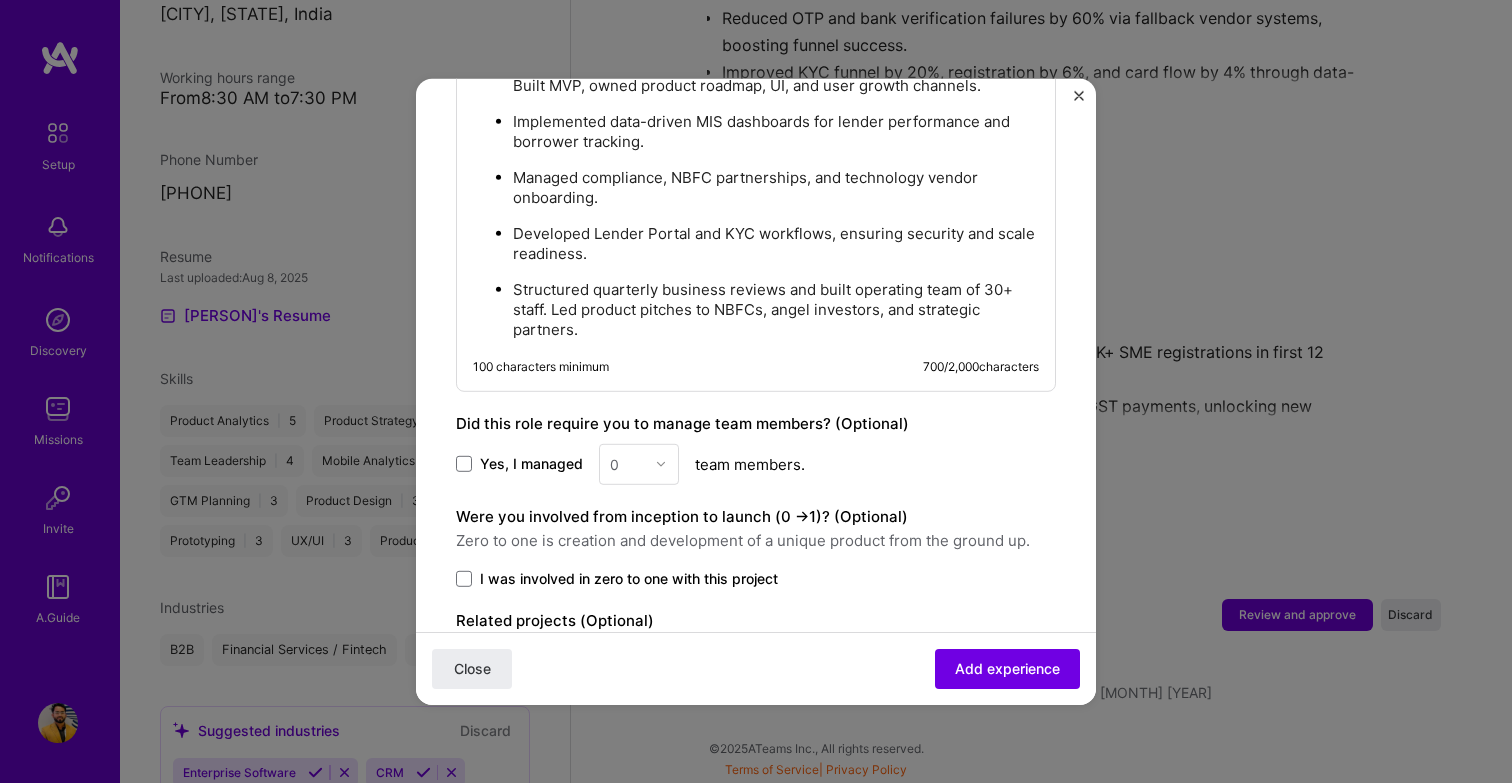 scroll, scrollTop: 1183, scrollLeft: 0, axis: vertical 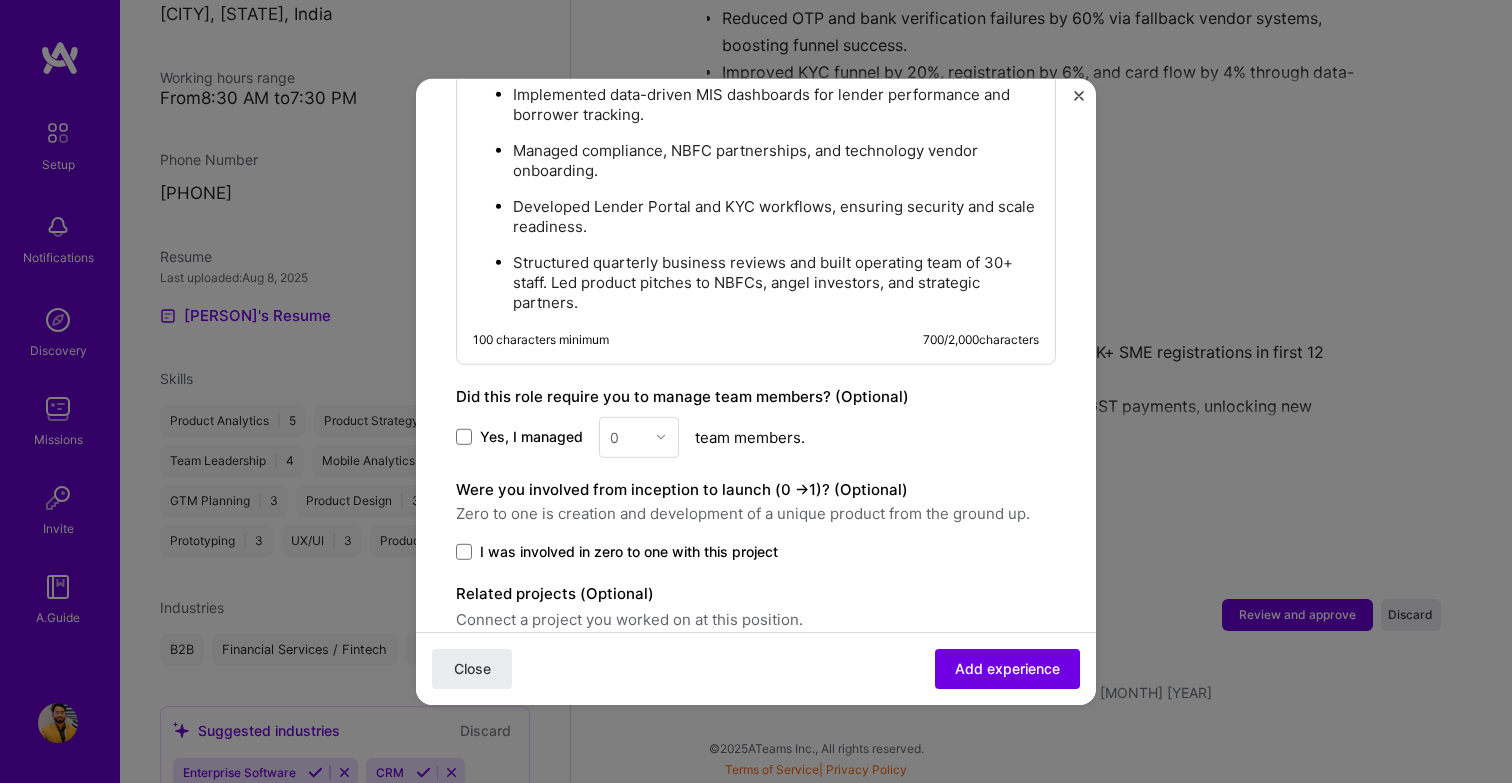 click on "Structured quarterly business reviews and built operating team of 30+ staff. Led product pitches to NBFCs, angel investors, and strategic partners." at bounding box center [776, 282] 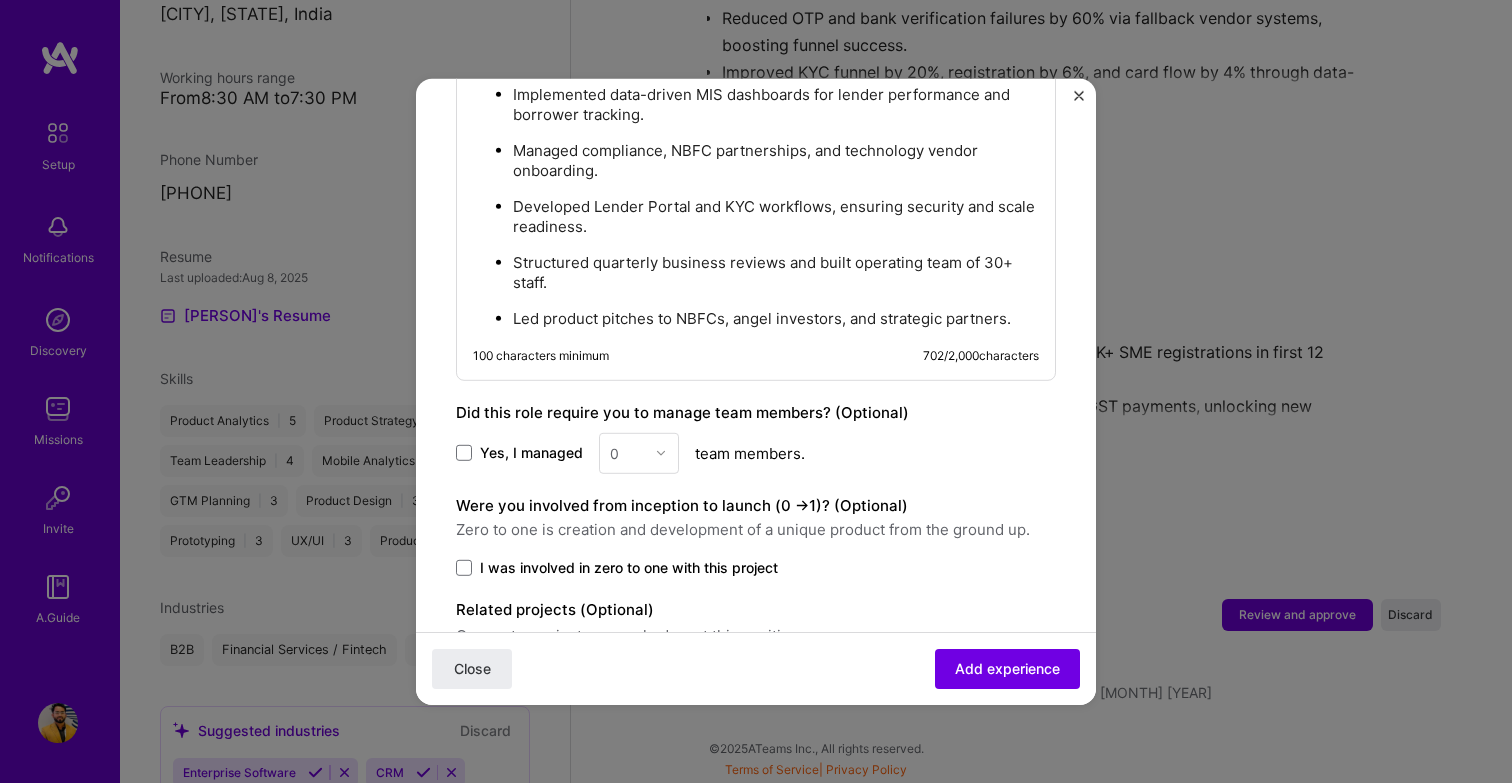 click on "Yes, I managed" at bounding box center (531, 453) 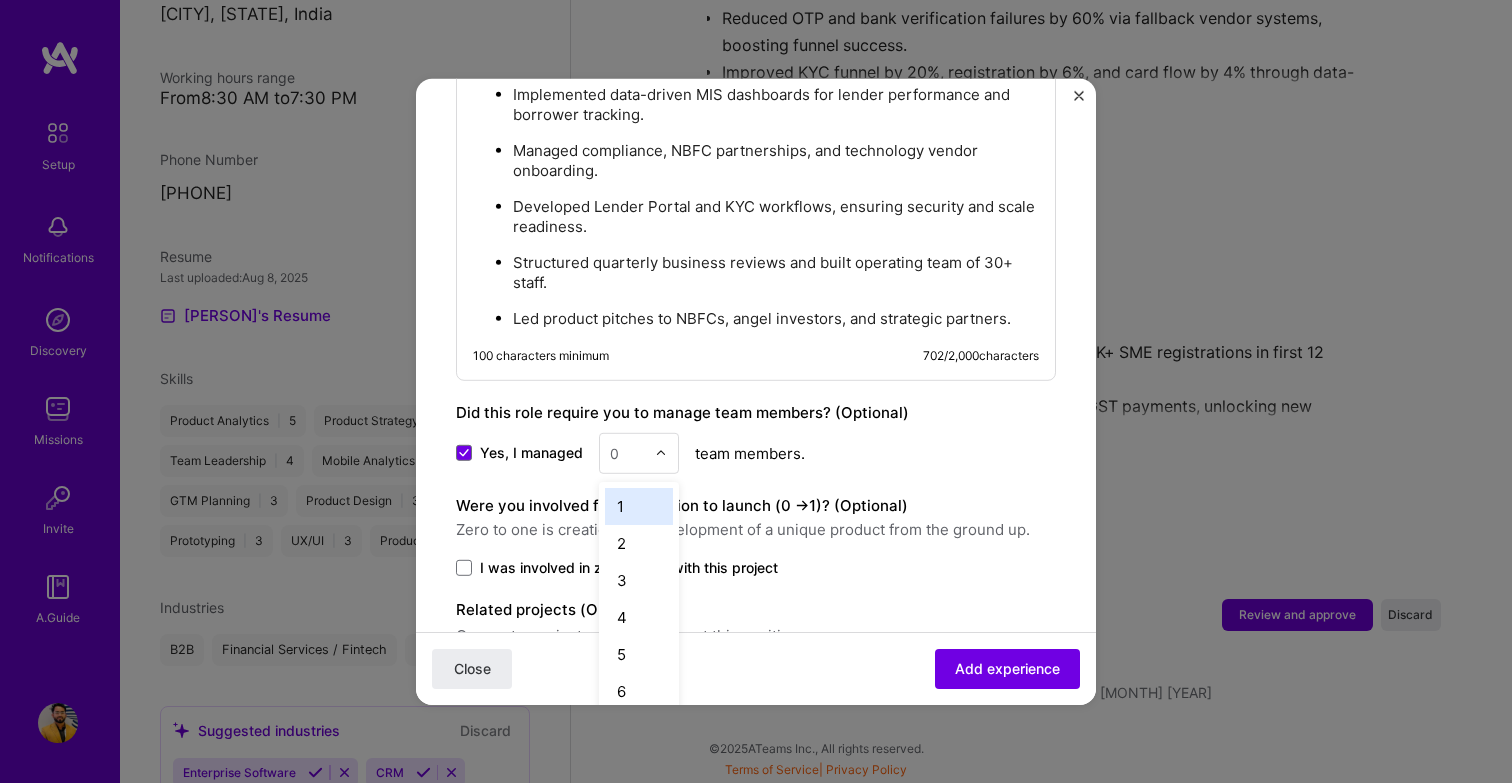 click at bounding box center [627, 452] 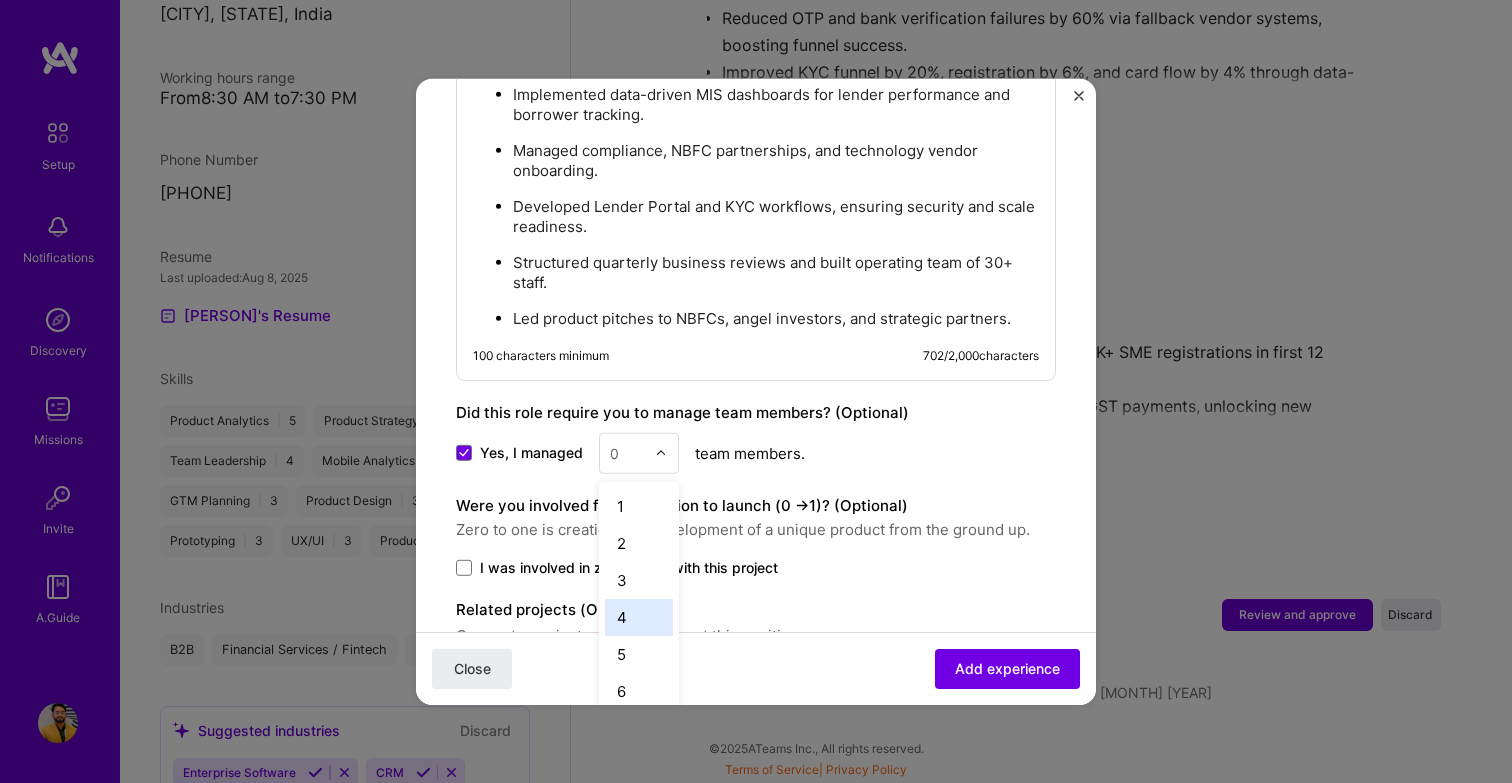 scroll, scrollTop: 674, scrollLeft: 0, axis: vertical 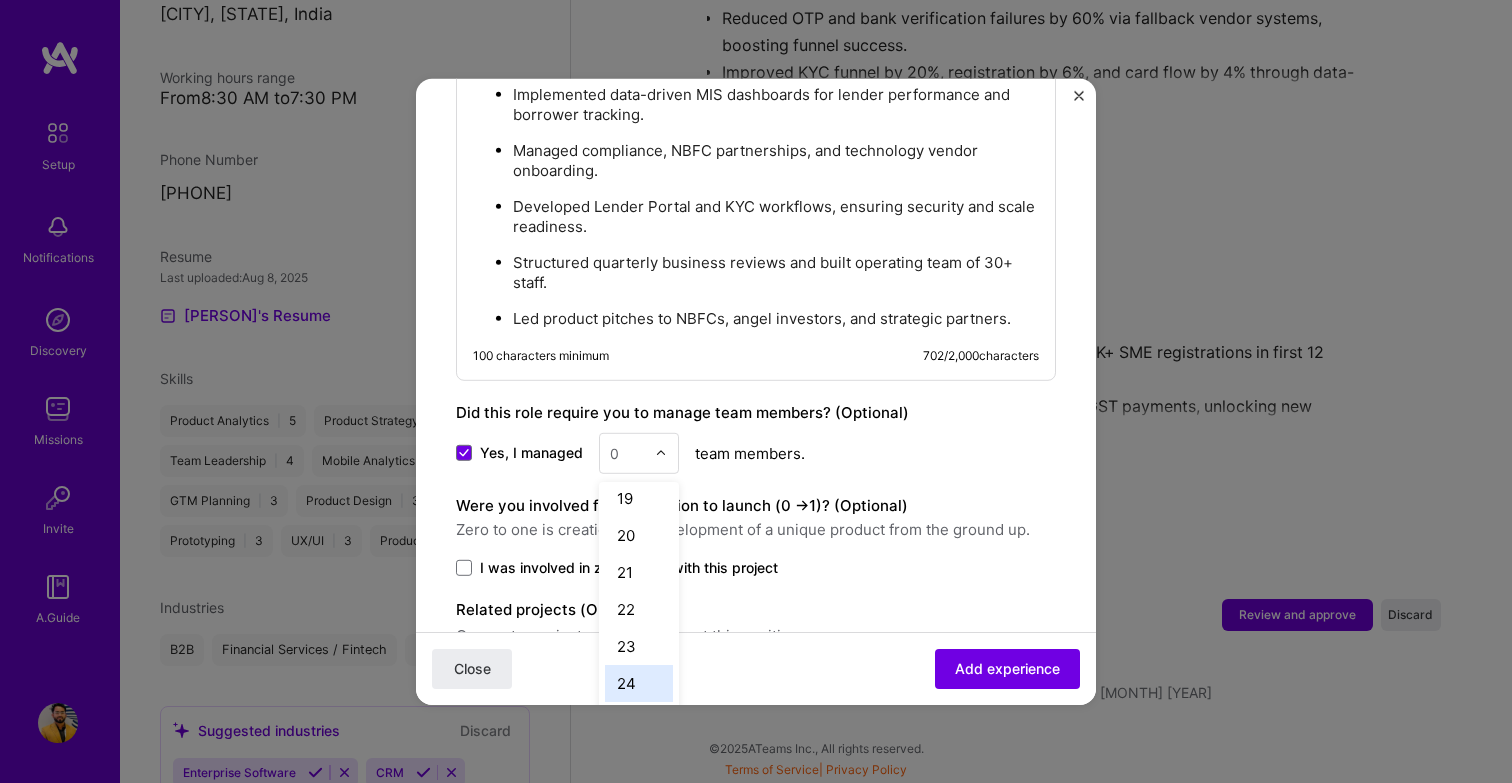 click on "24" at bounding box center (639, 682) 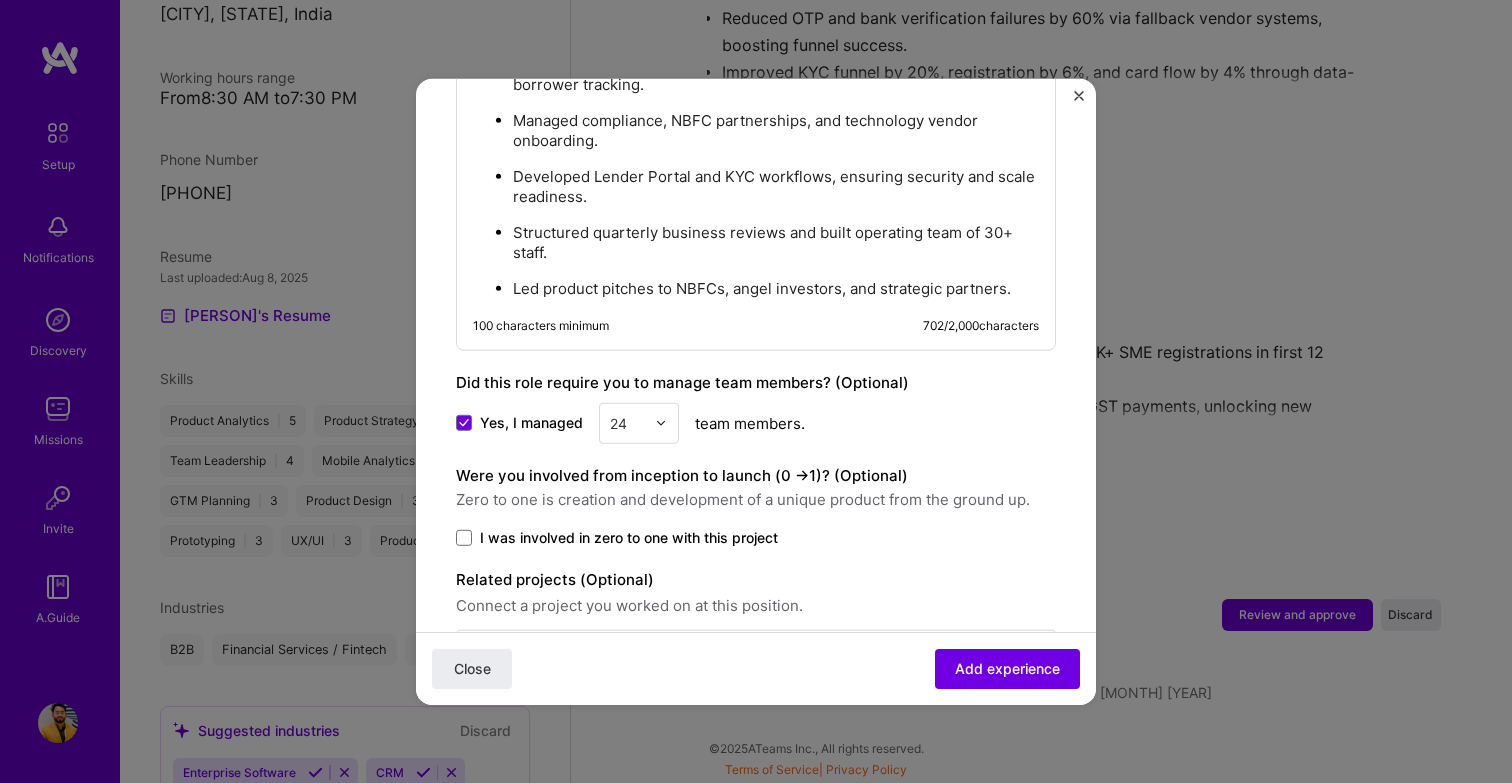 scroll, scrollTop: 1287, scrollLeft: 0, axis: vertical 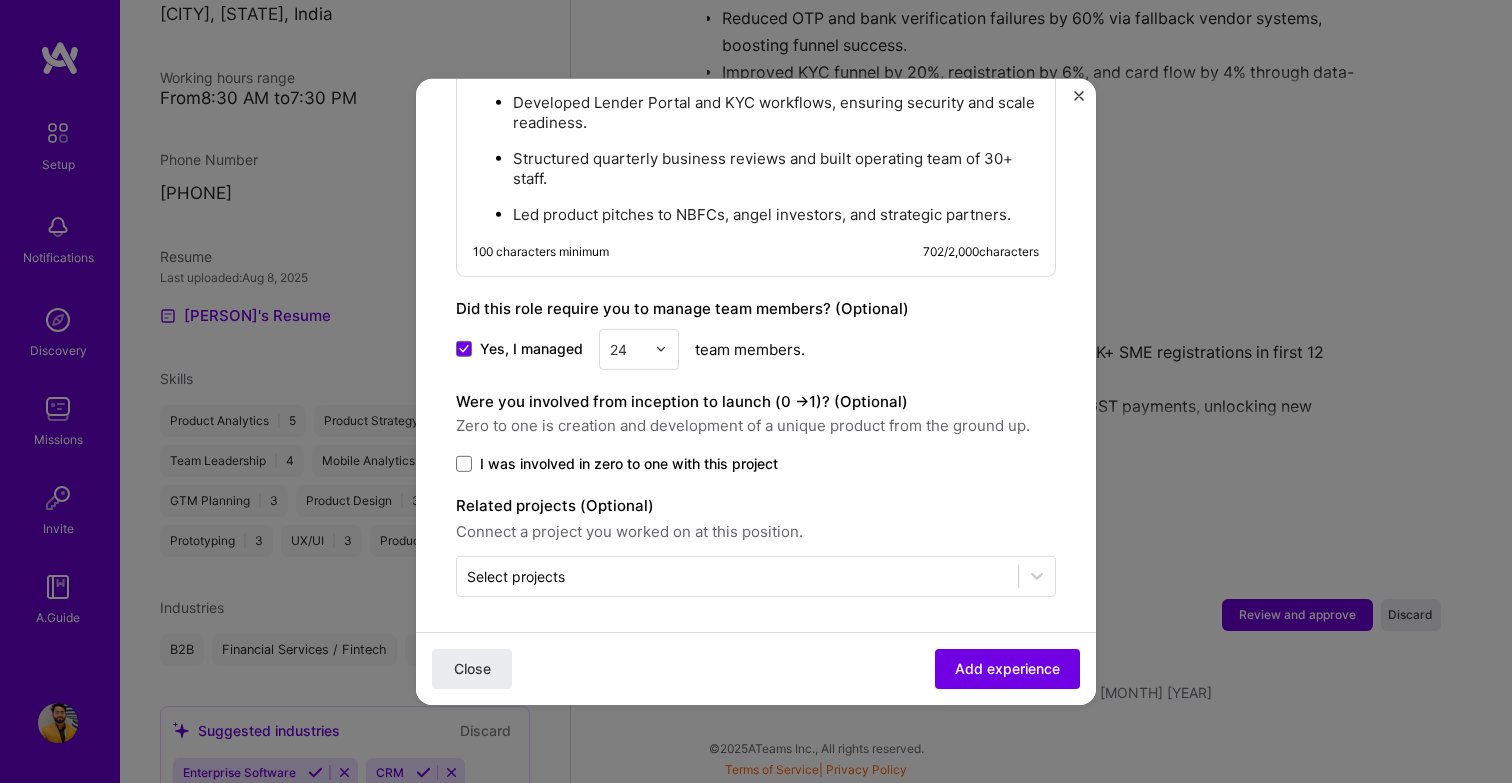 click at bounding box center [627, 348] 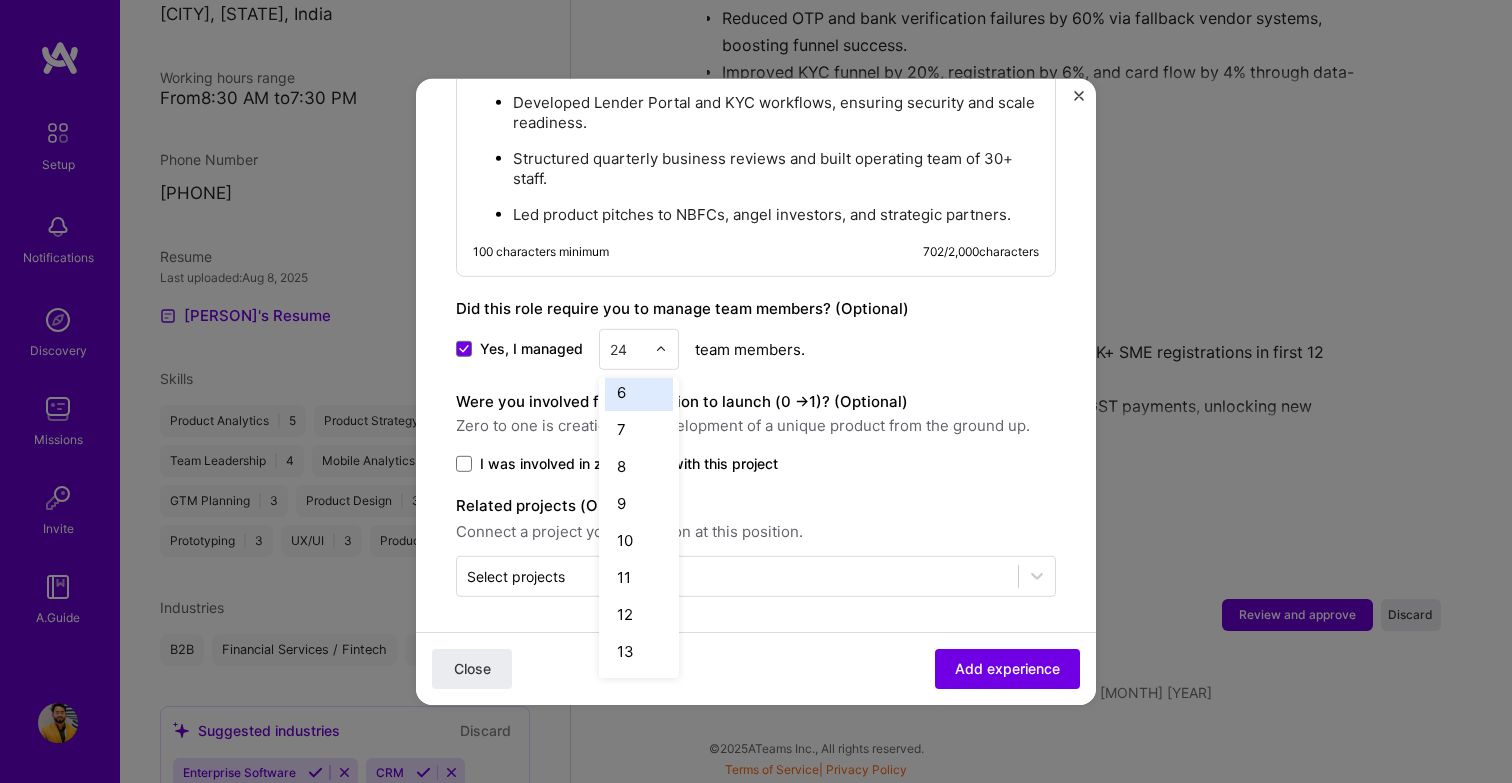 scroll, scrollTop: 270, scrollLeft: 0, axis: vertical 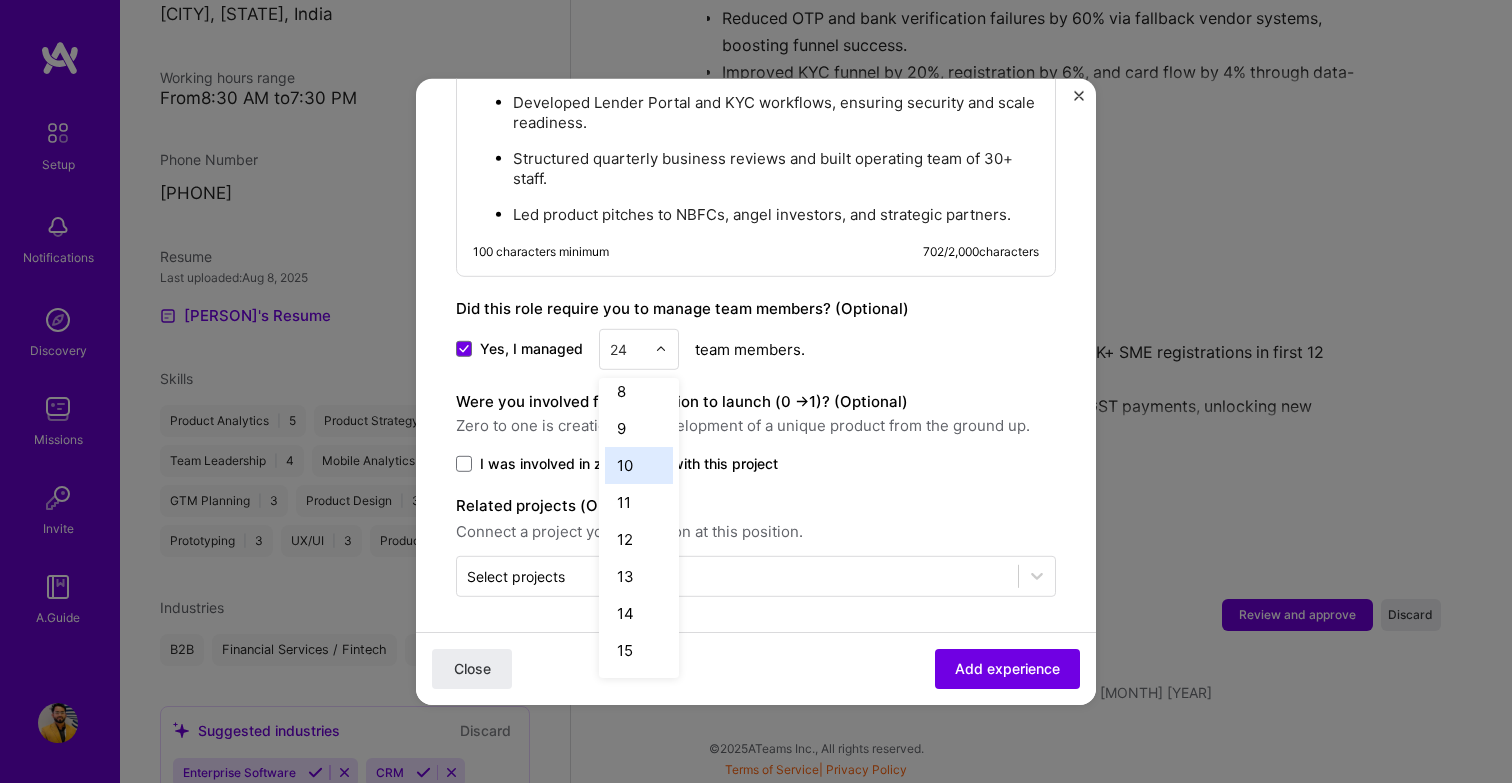 click on "10" at bounding box center (639, 464) 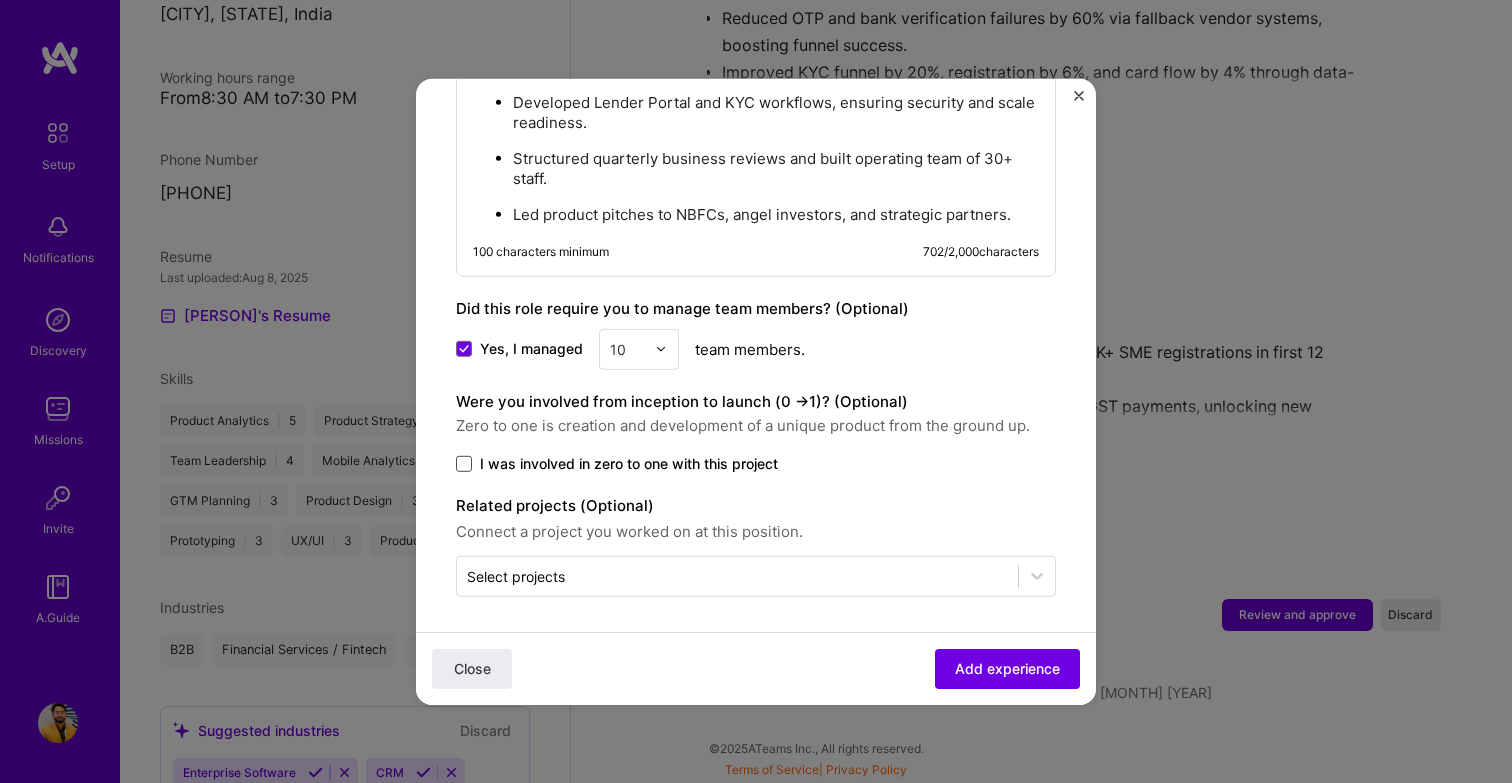 click at bounding box center [464, 463] 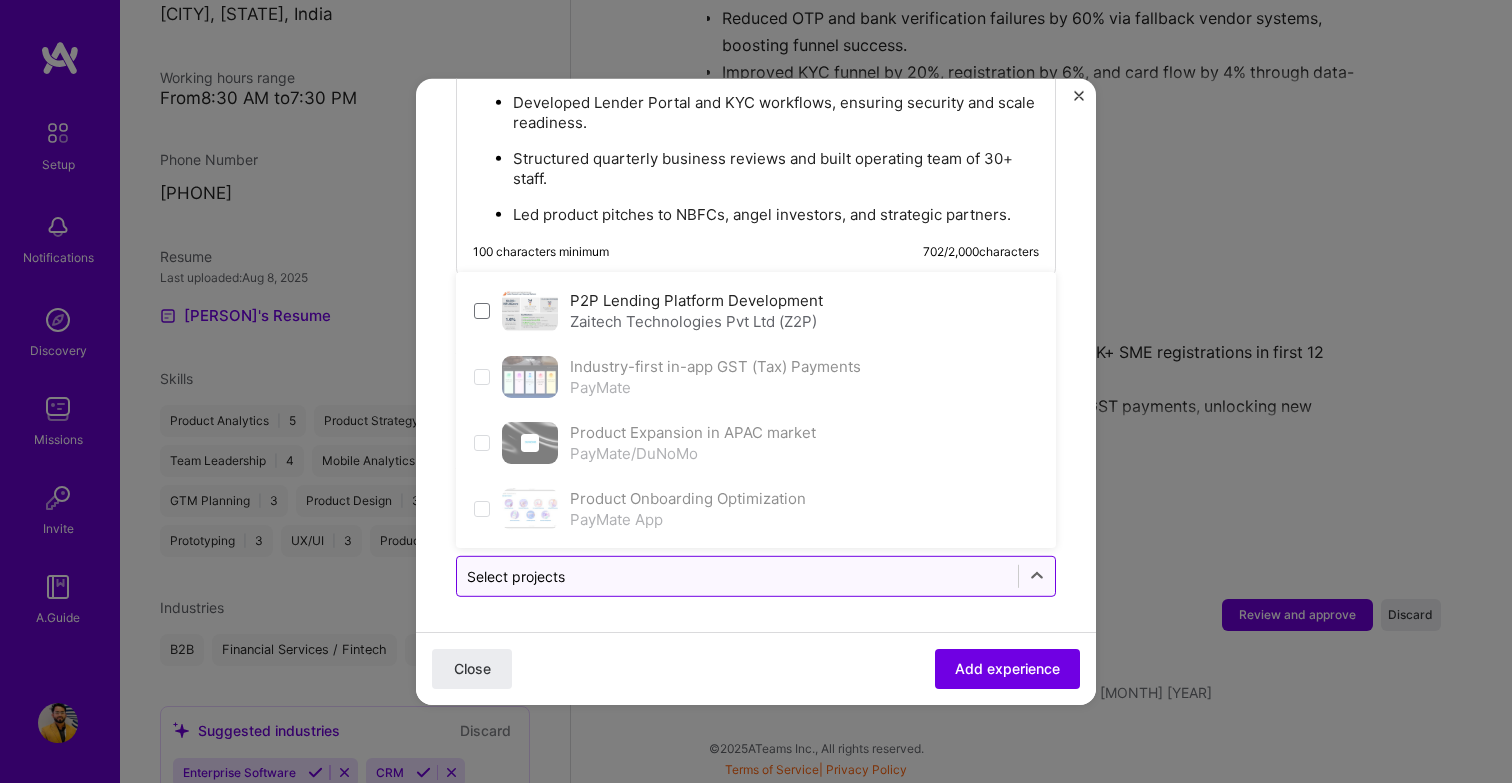 click on "Select projects" at bounding box center [737, 575] 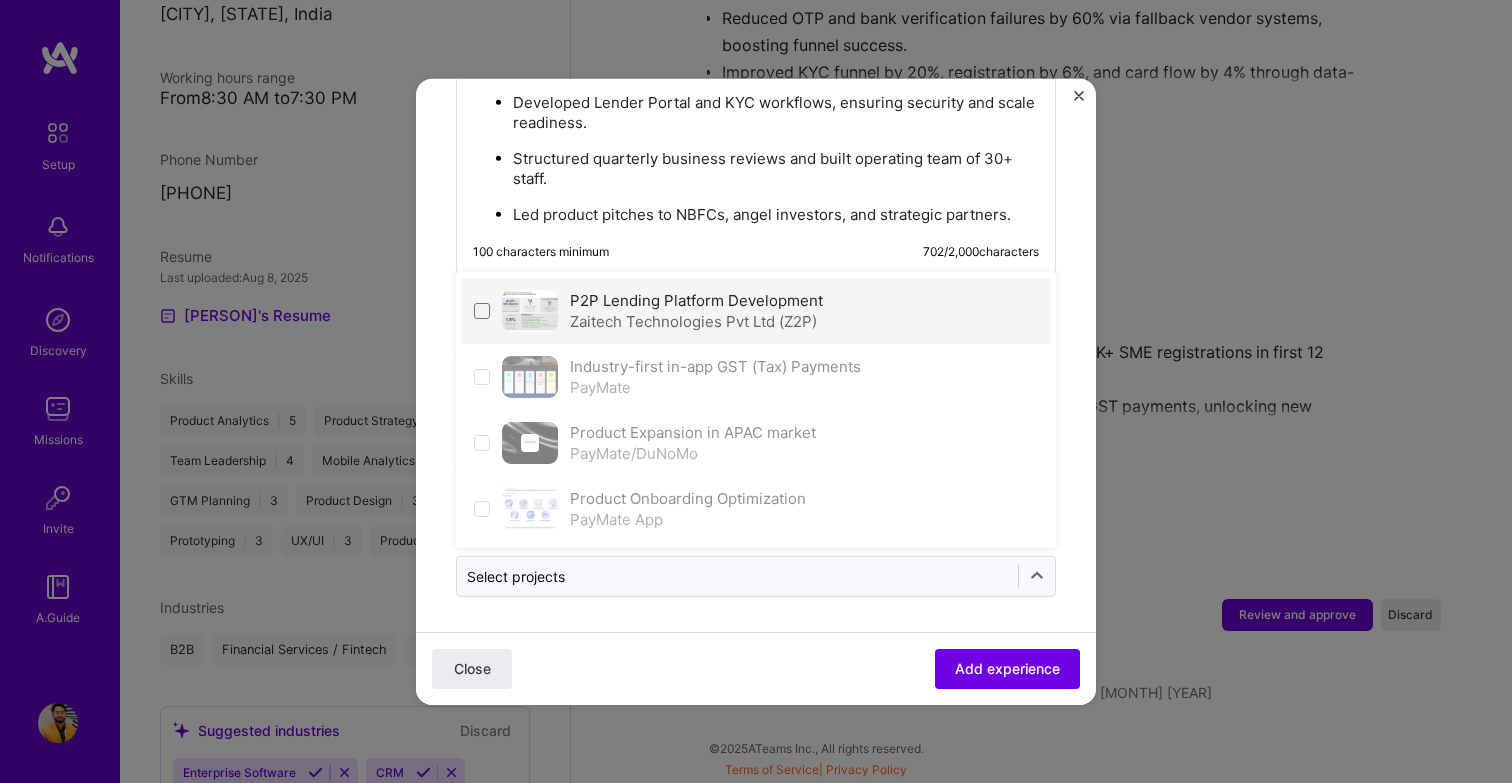 click on "P2P Lending Platform Development" at bounding box center (696, 299) 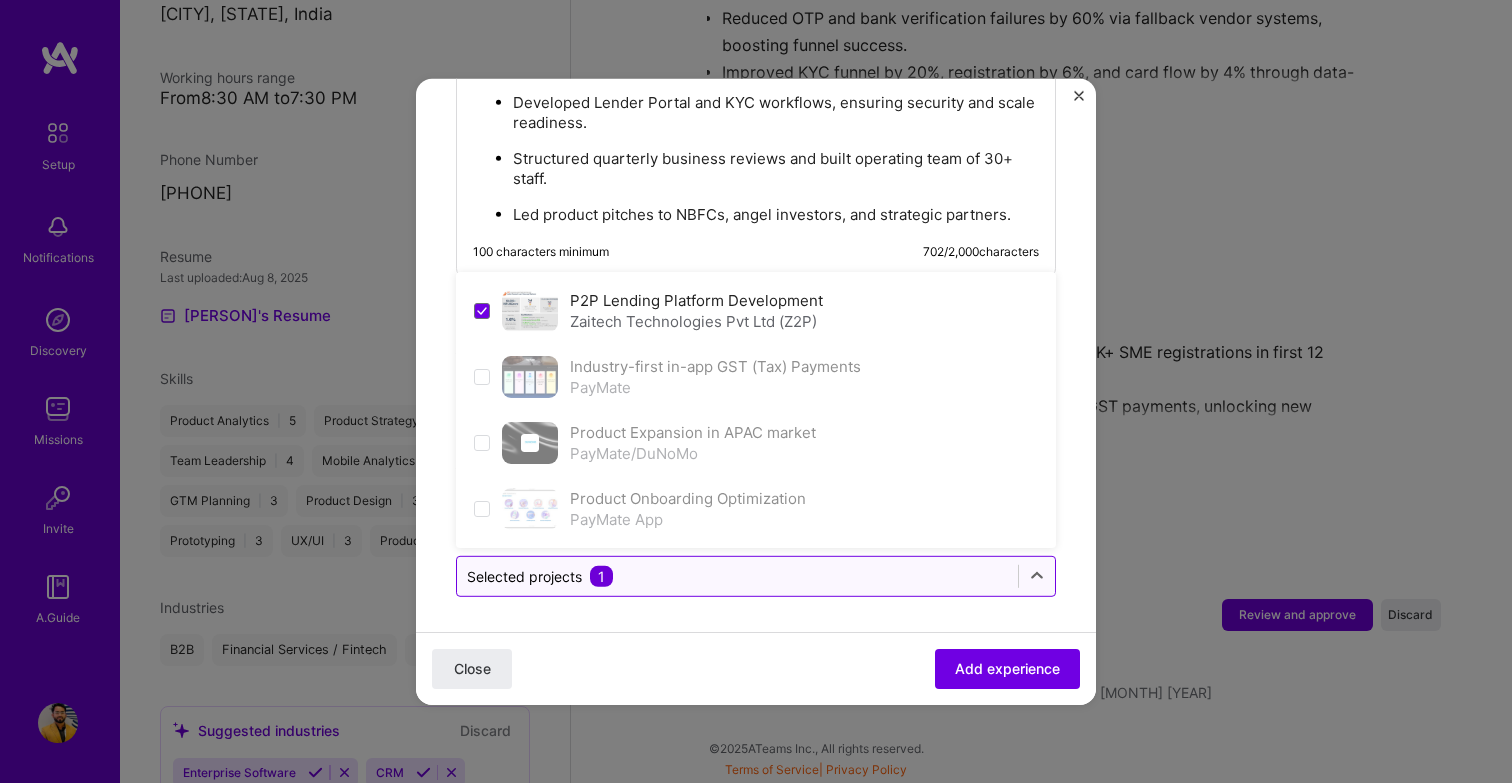 click at bounding box center [737, 575] 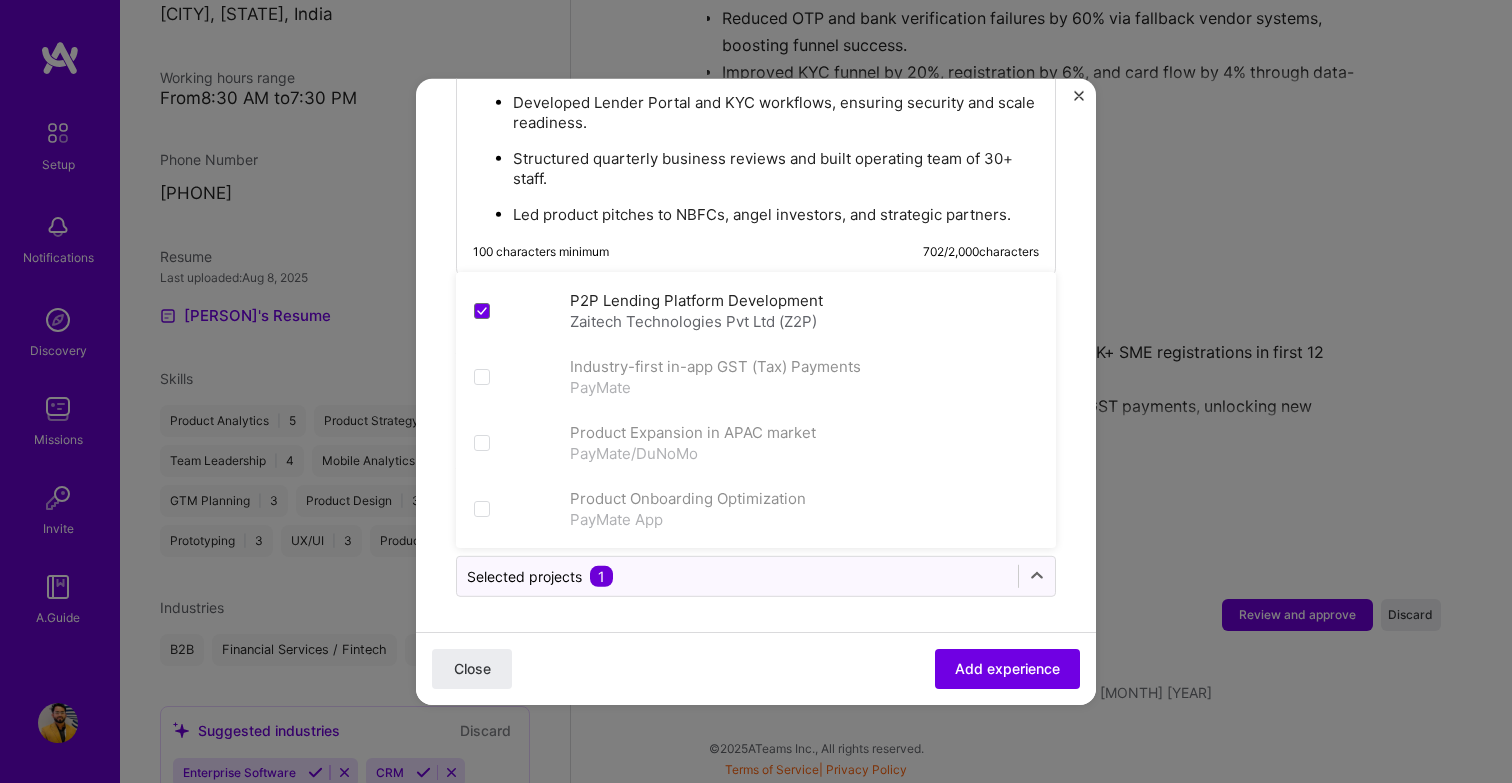 click on "Adding suggested job This job is suggested based on your LinkedIn, resume or A.Team activity. Create a job experience Jobs help companies understand your past experience. Company logo Company name Z2P
Industry Add up to 2 industries. Selected industries 2 Your title and specialization Co-Founder & Chief Lending and Investment Officer Project Manager Duration [MONTH], [YEAR]
to [MONTH], [YEAR]
I still work here Skills used — Add up to 12 skills Any new skills will be added to your profile. Enter skills... 1 Product Strategy 1 2 3 4 5 Description Designed & launched India’s 3rd largest P2P lending platform by disbursement volume.  Scaled operations to 60K + loans, 500K+ downloads, with only 1.6% default rate.  Created investment strategy and portfolio systems for 100+ HNI lenders. Built MVP, owned product roadmap, UI, and user growth channels.  100 characters minimum 702 / 2,000  characters Yes, I managed >" at bounding box center (756, -230) 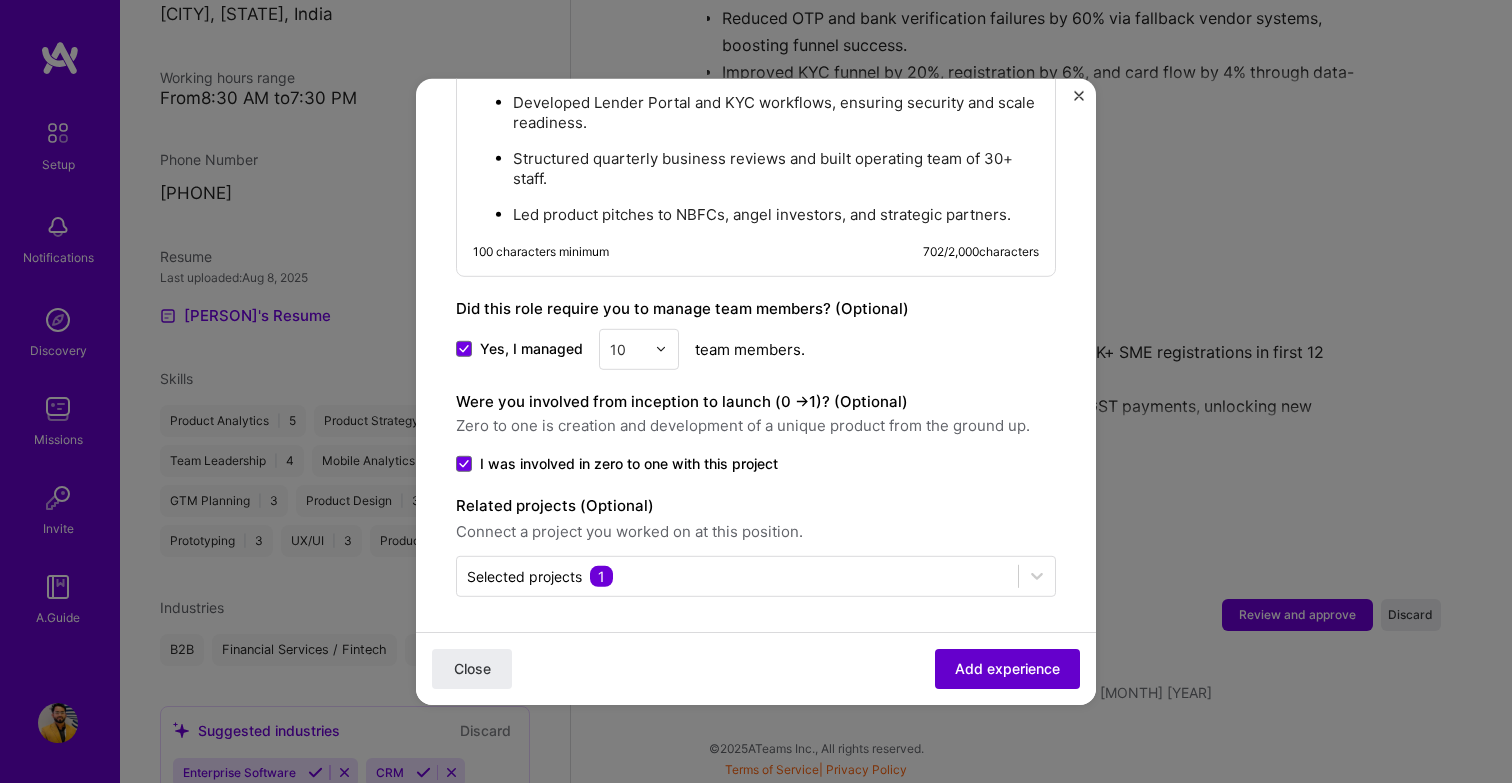 click on "Add experience" at bounding box center [1007, 669] 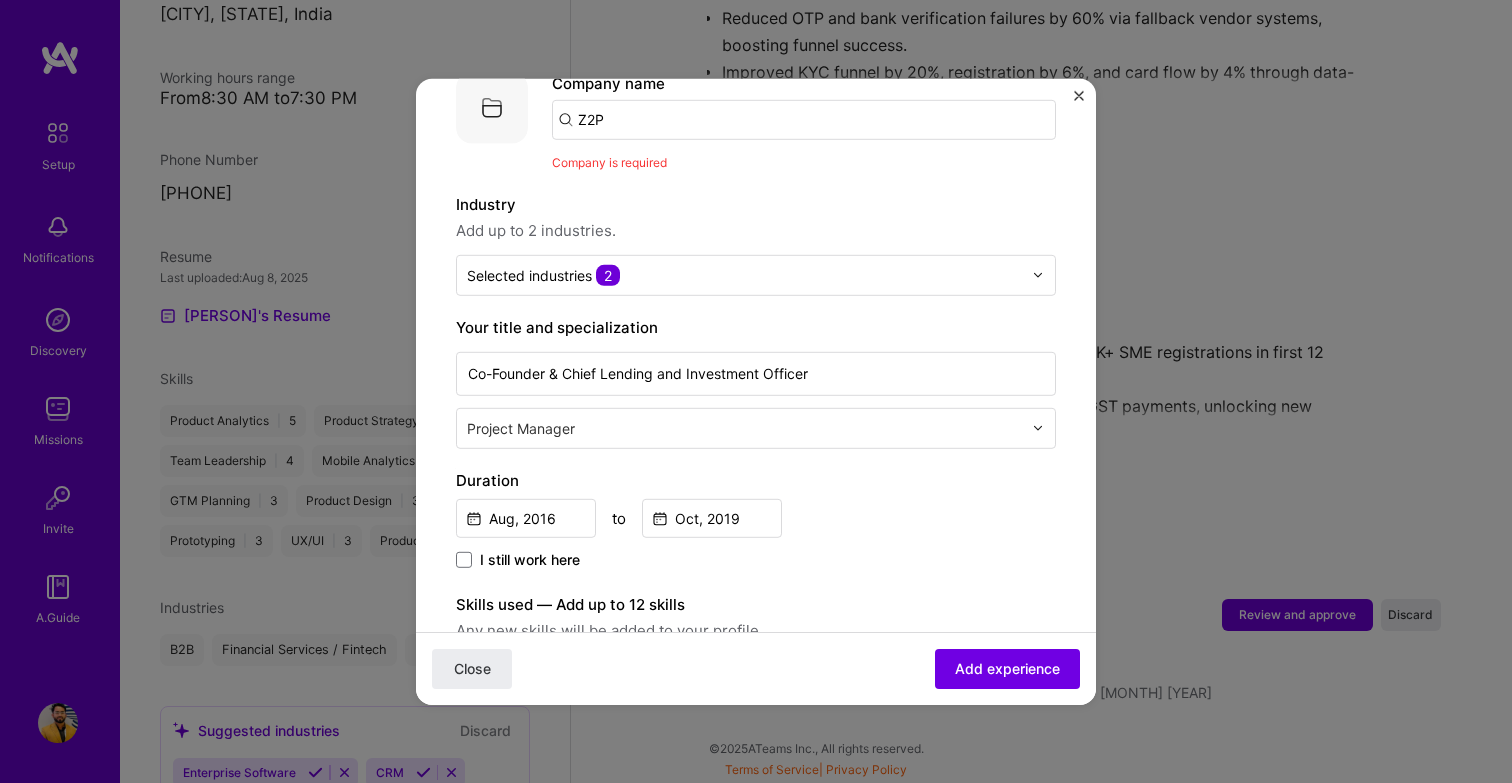 scroll, scrollTop: 200, scrollLeft: 0, axis: vertical 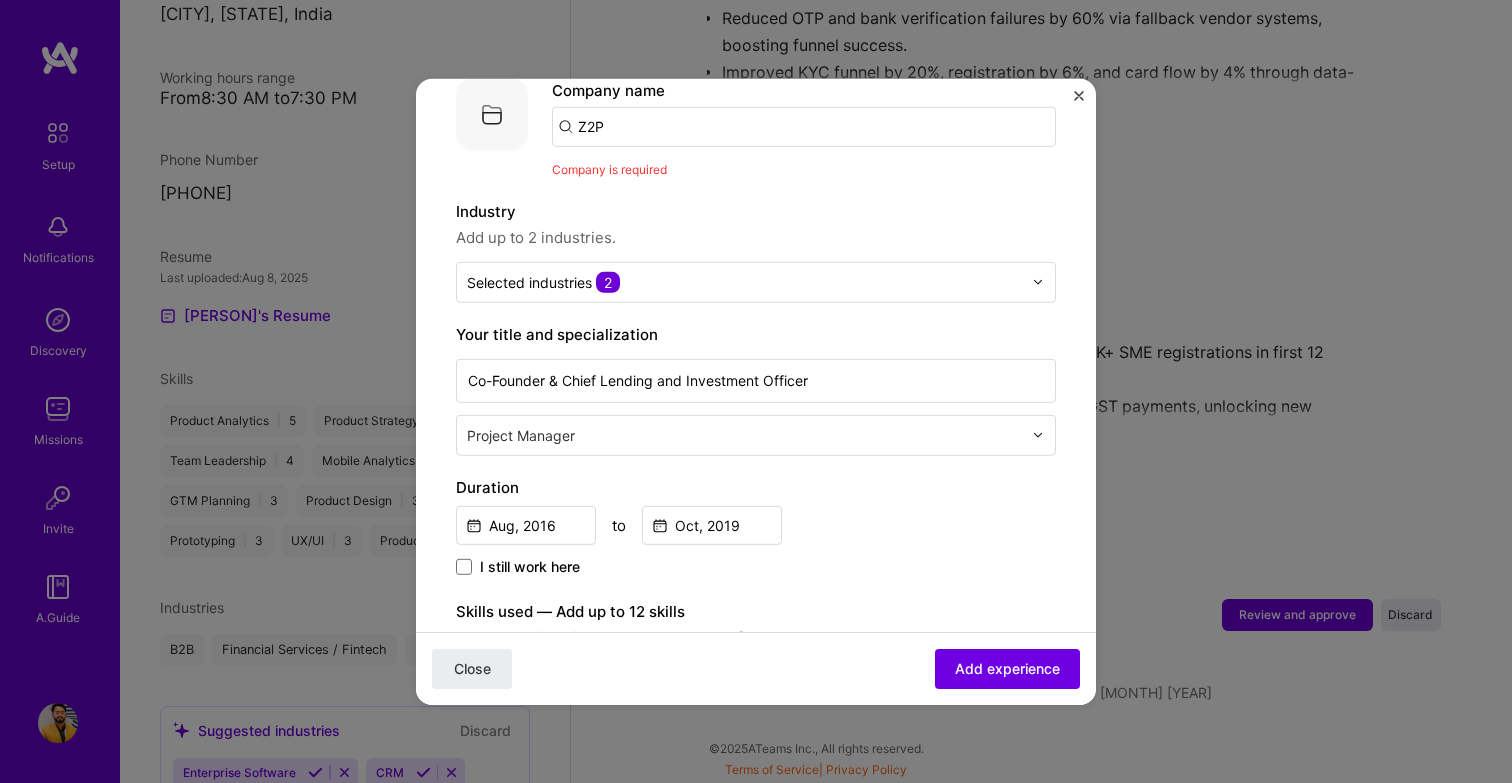 click on "Z2P" at bounding box center (804, 126) 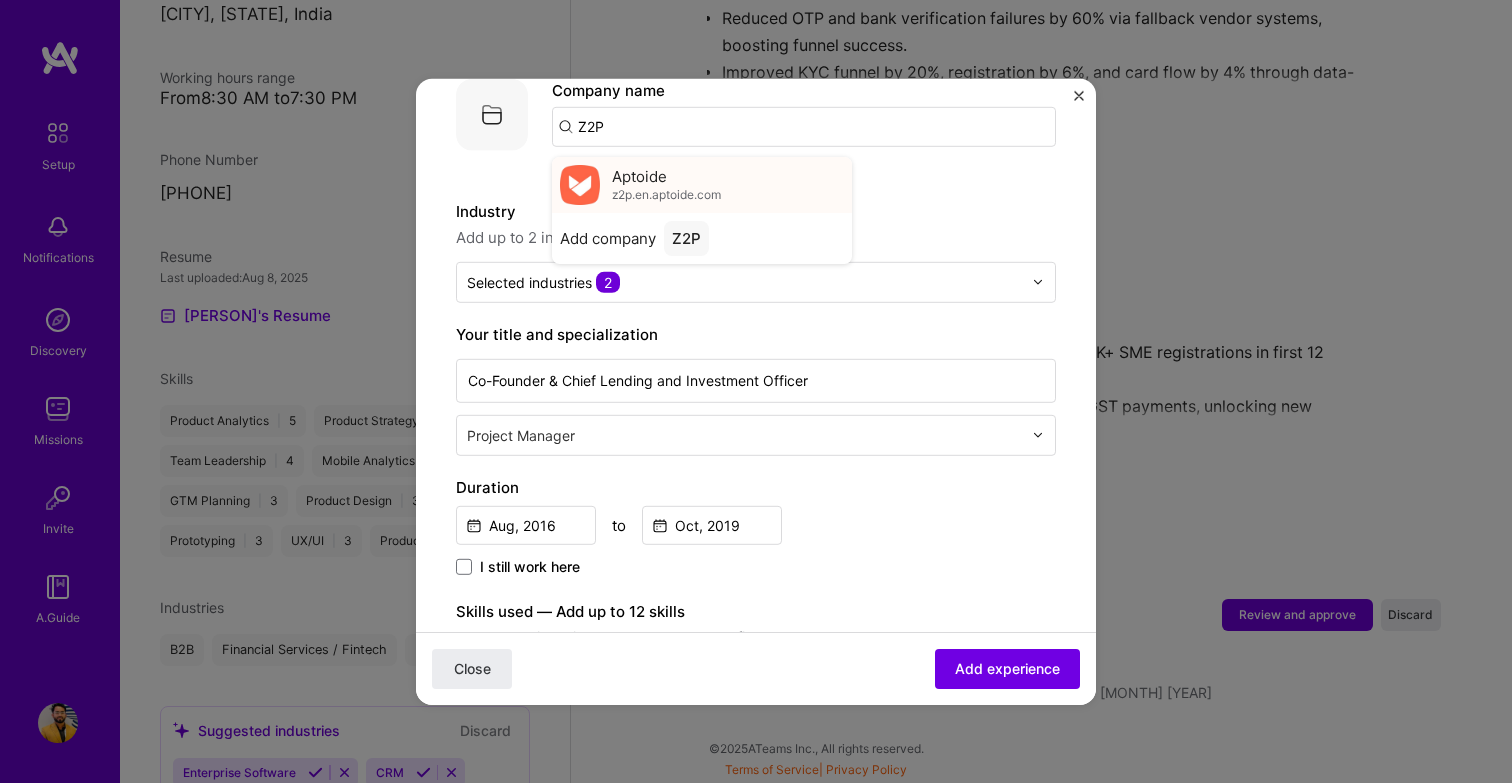 click on "z2p.en.aptoide.com" at bounding box center [666, 195] 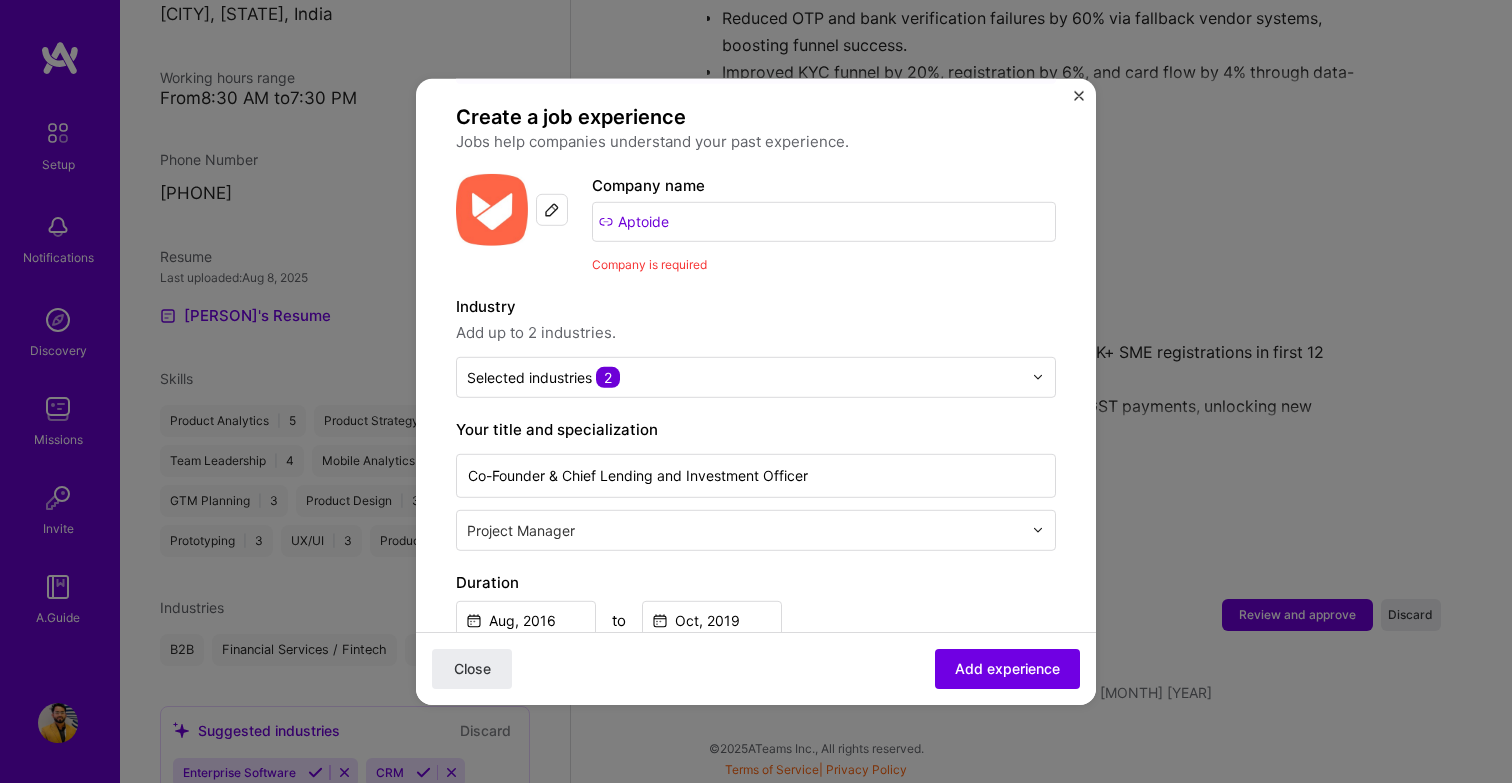 scroll, scrollTop: 85, scrollLeft: 0, axis: vertical 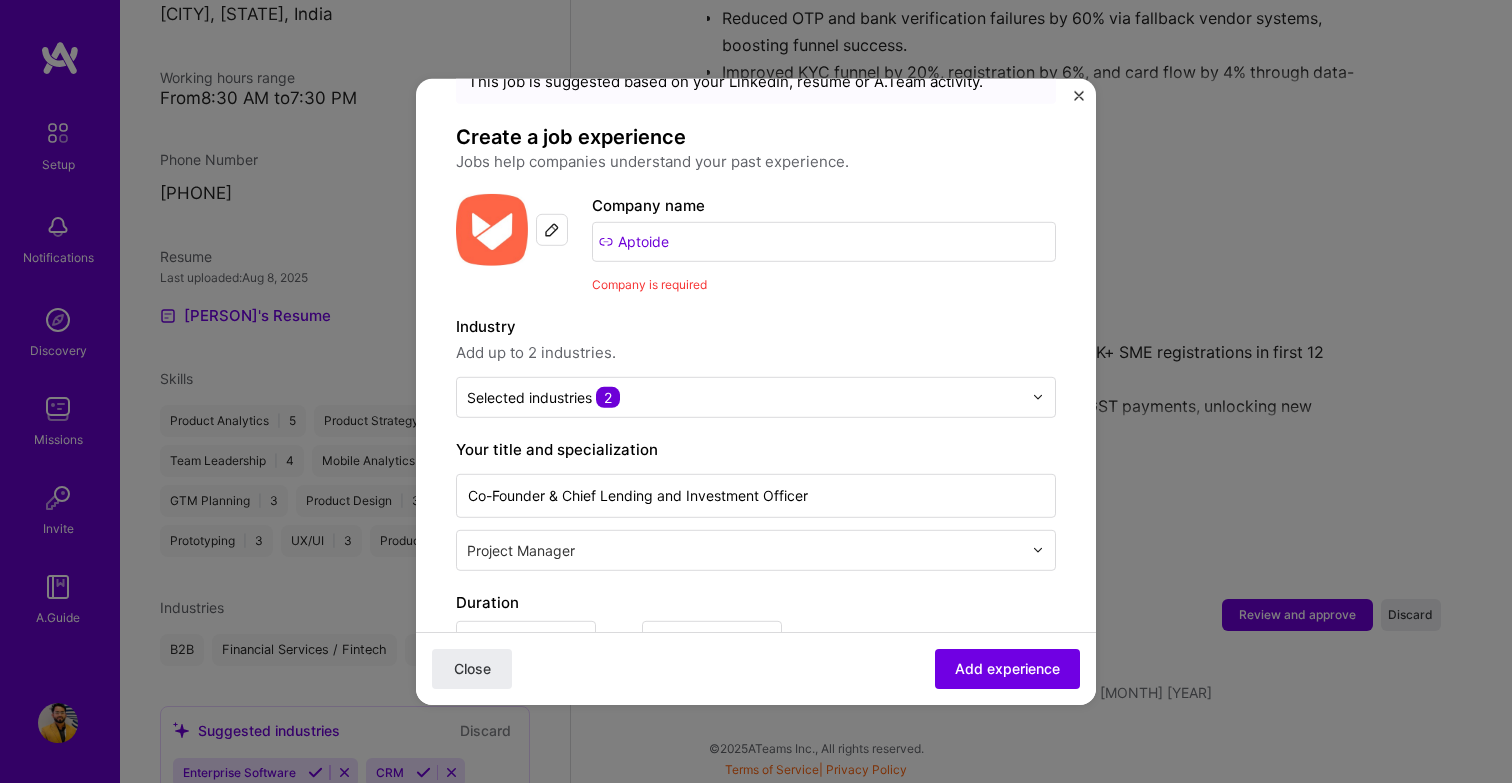 click on "Aptoide" at bounding box center [824, 241] 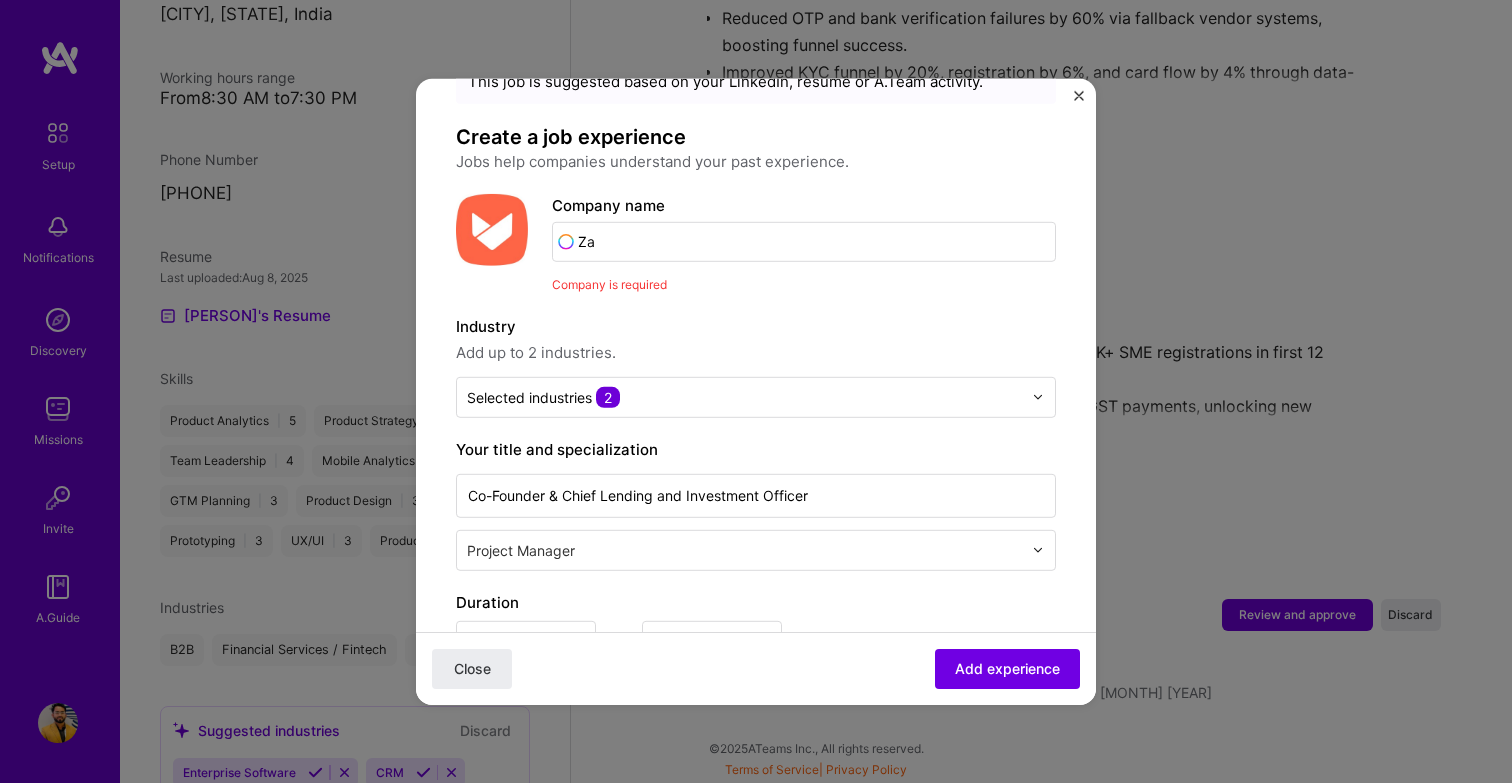type on "Z" 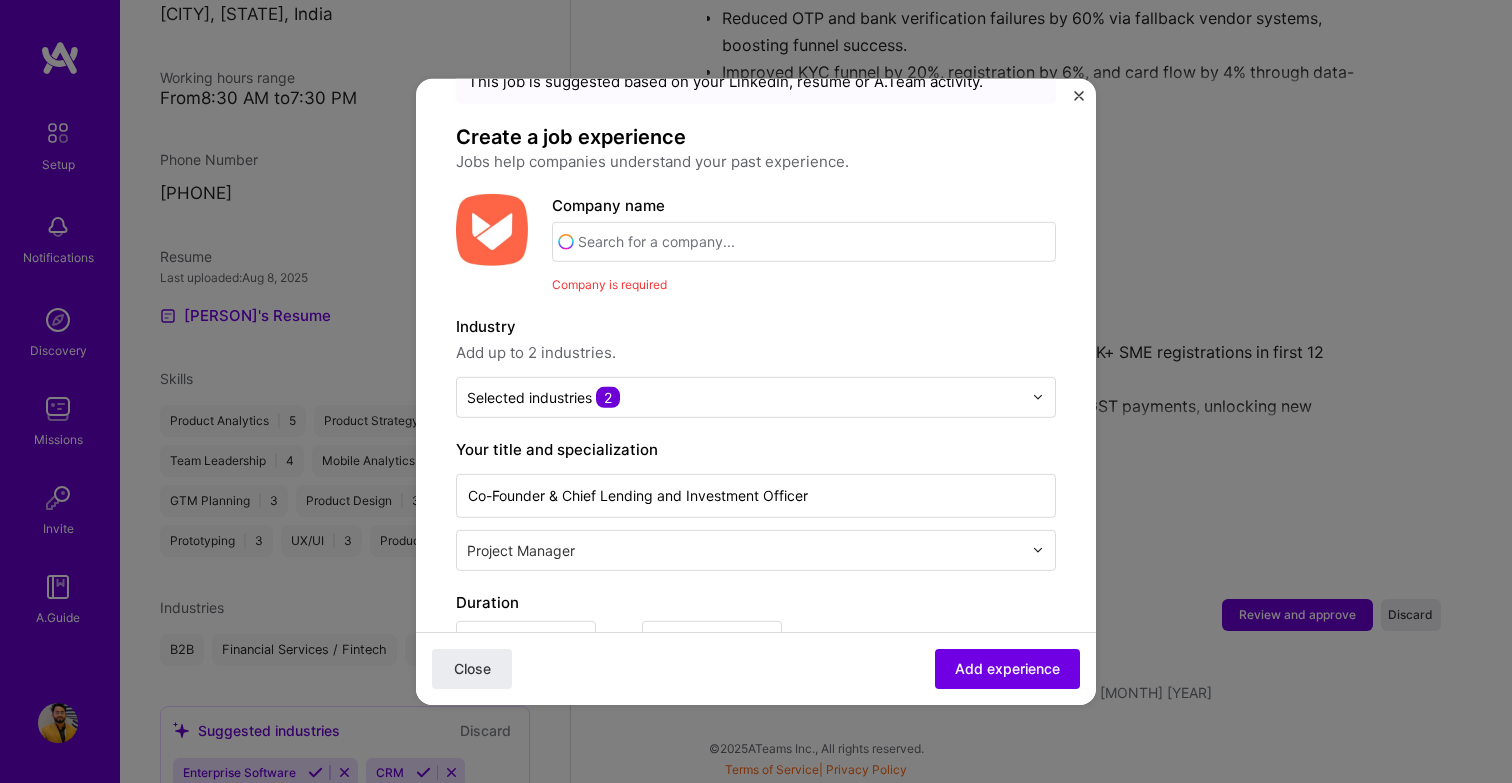 type on "2" 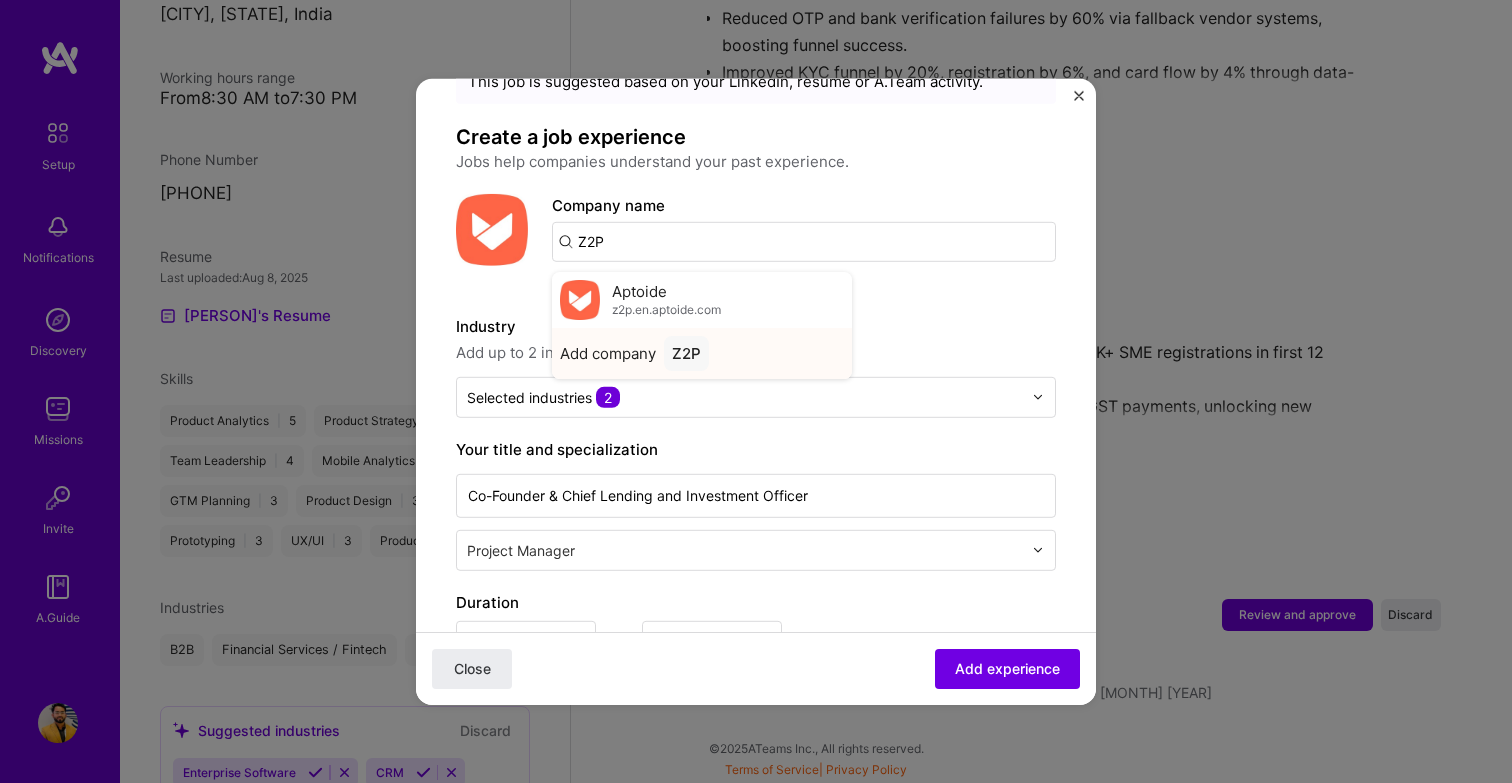 type on "Z2P" 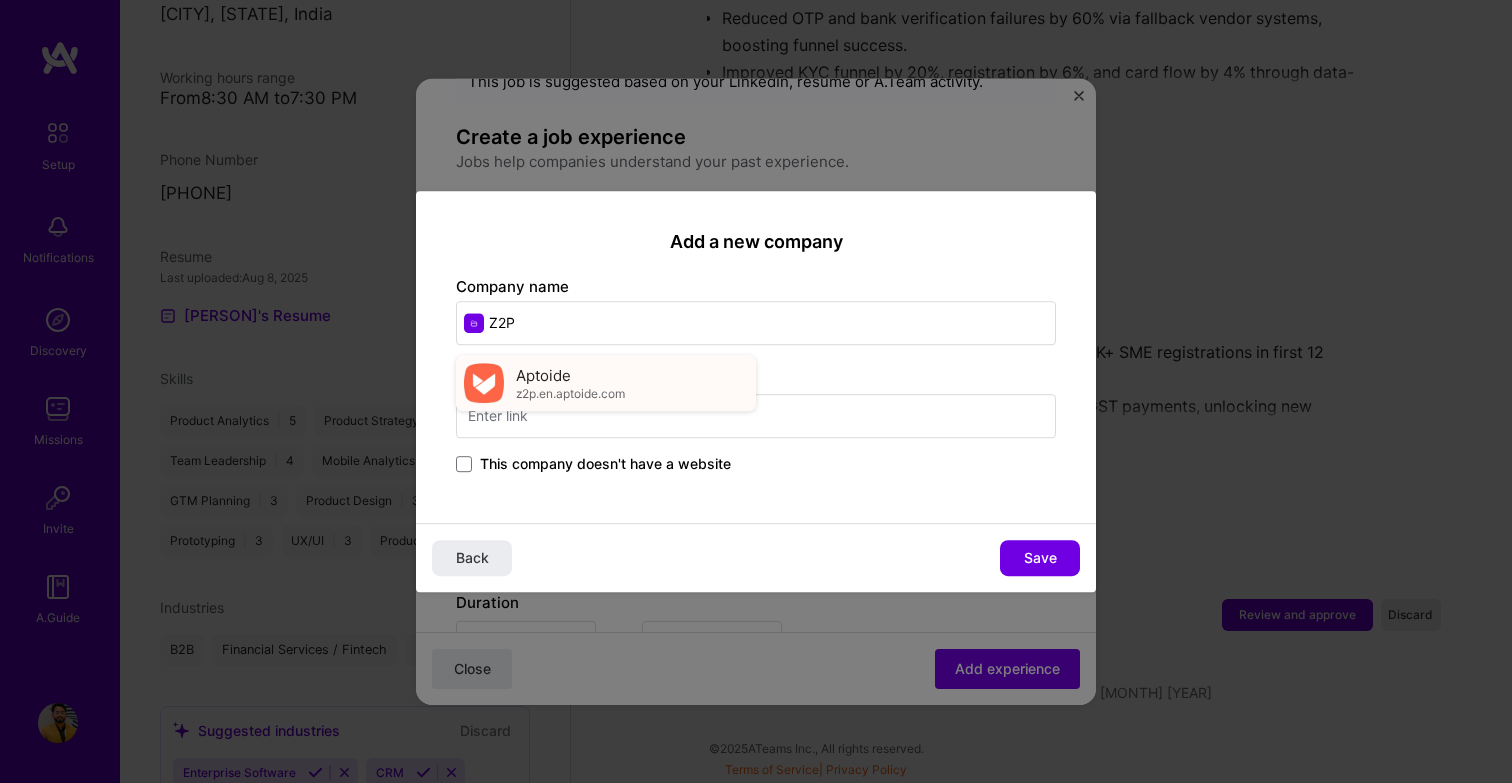 type on "Z2P" 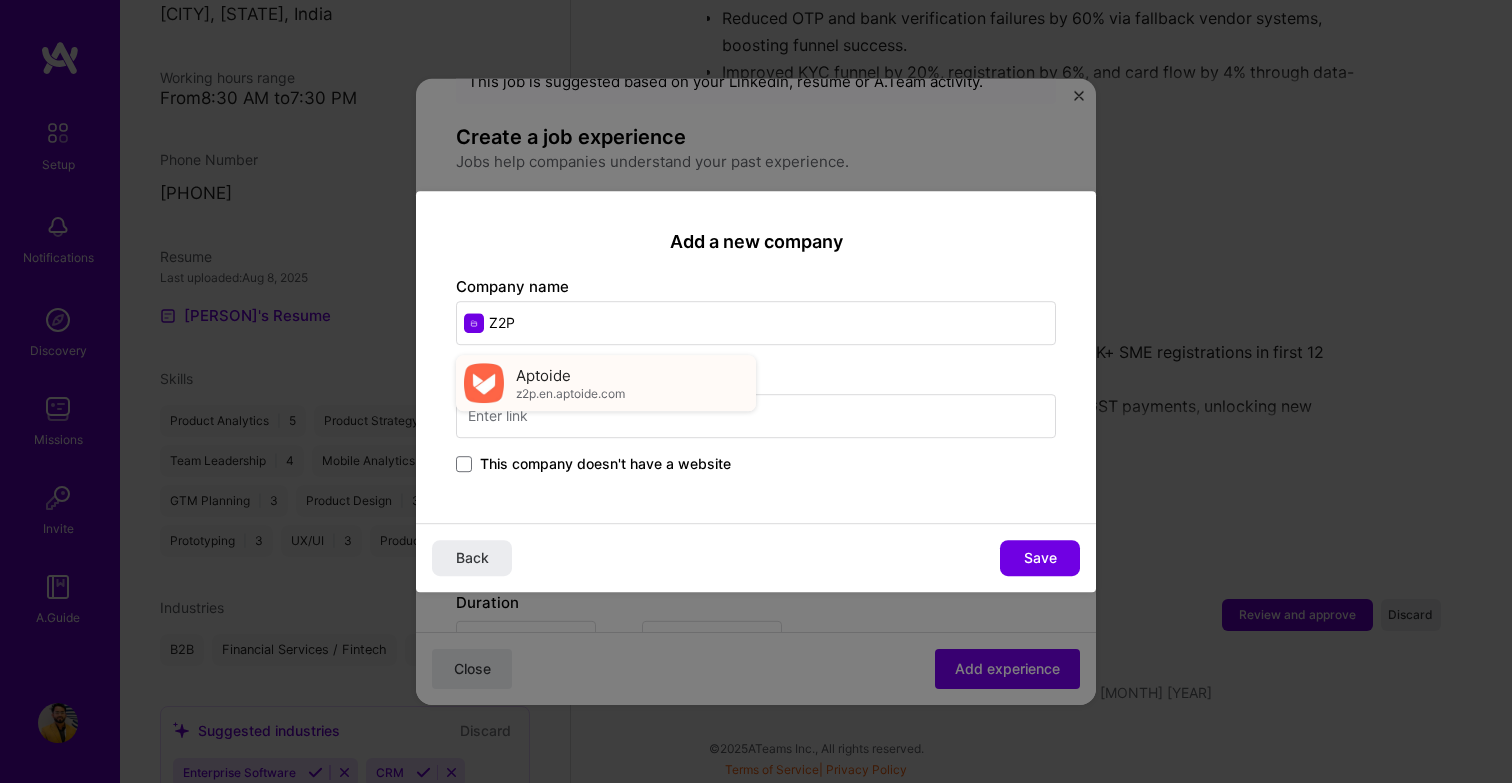 click on "Aptoide z2p.en.aptoide.com" at bounding box center [606, 383] 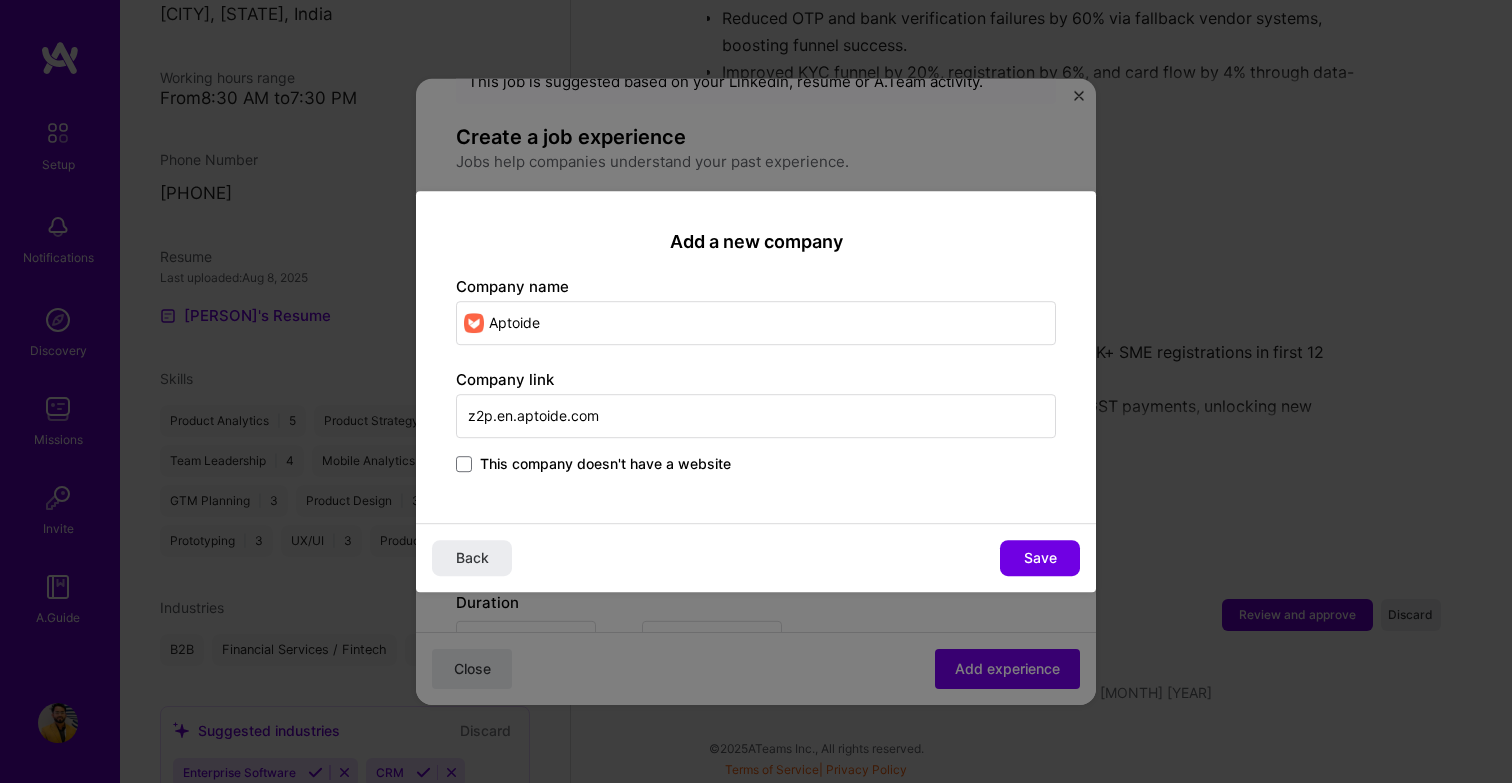 drag, startPoint x: 490, startPoint y: 322, endPoint x: 630, endPoint y: 314, distance: 140.22838 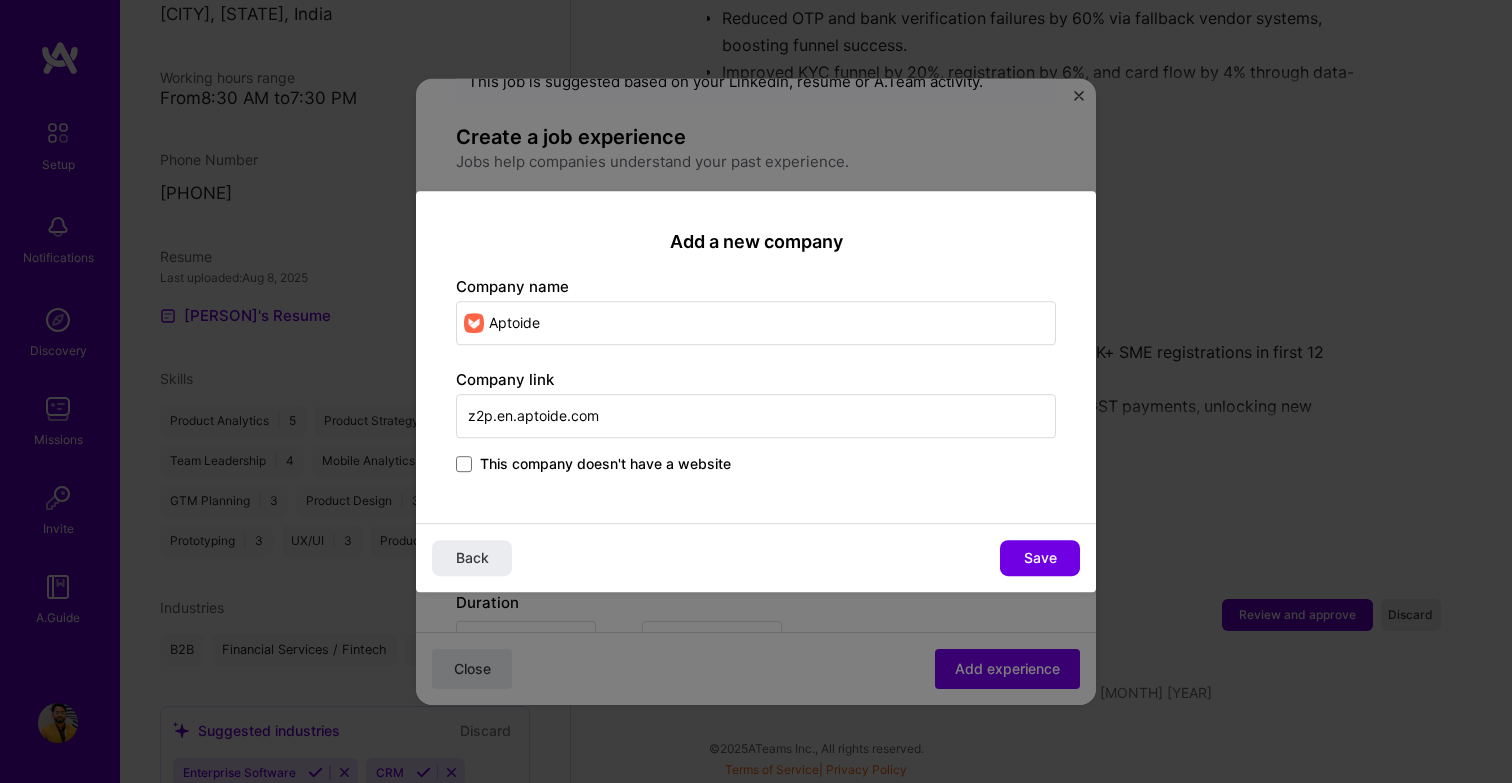 click on "Aptoide" at bounding box center (756, 323) 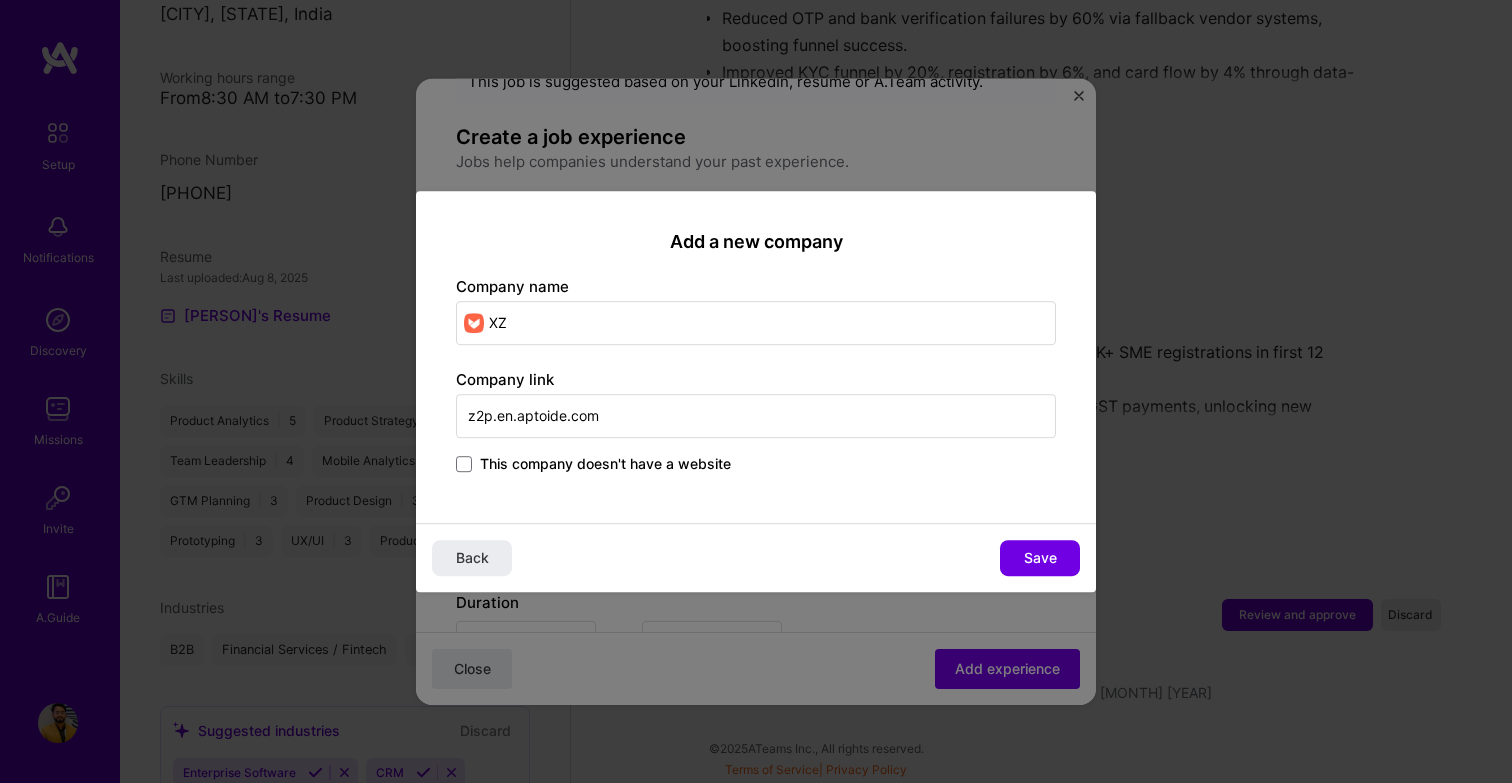 type on "X" 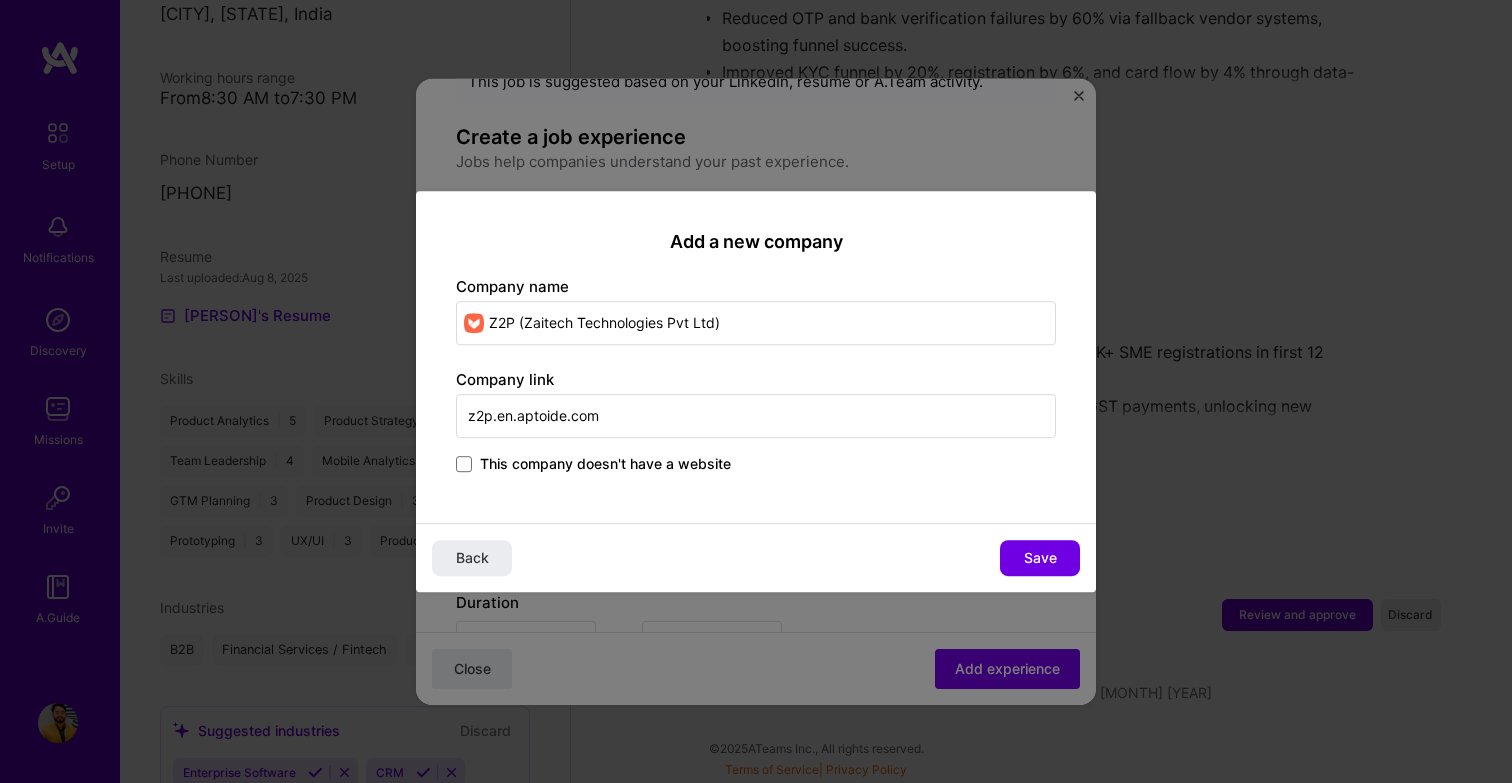 type on "Z2P (Zaitech Technologies Pvt Ltd)" 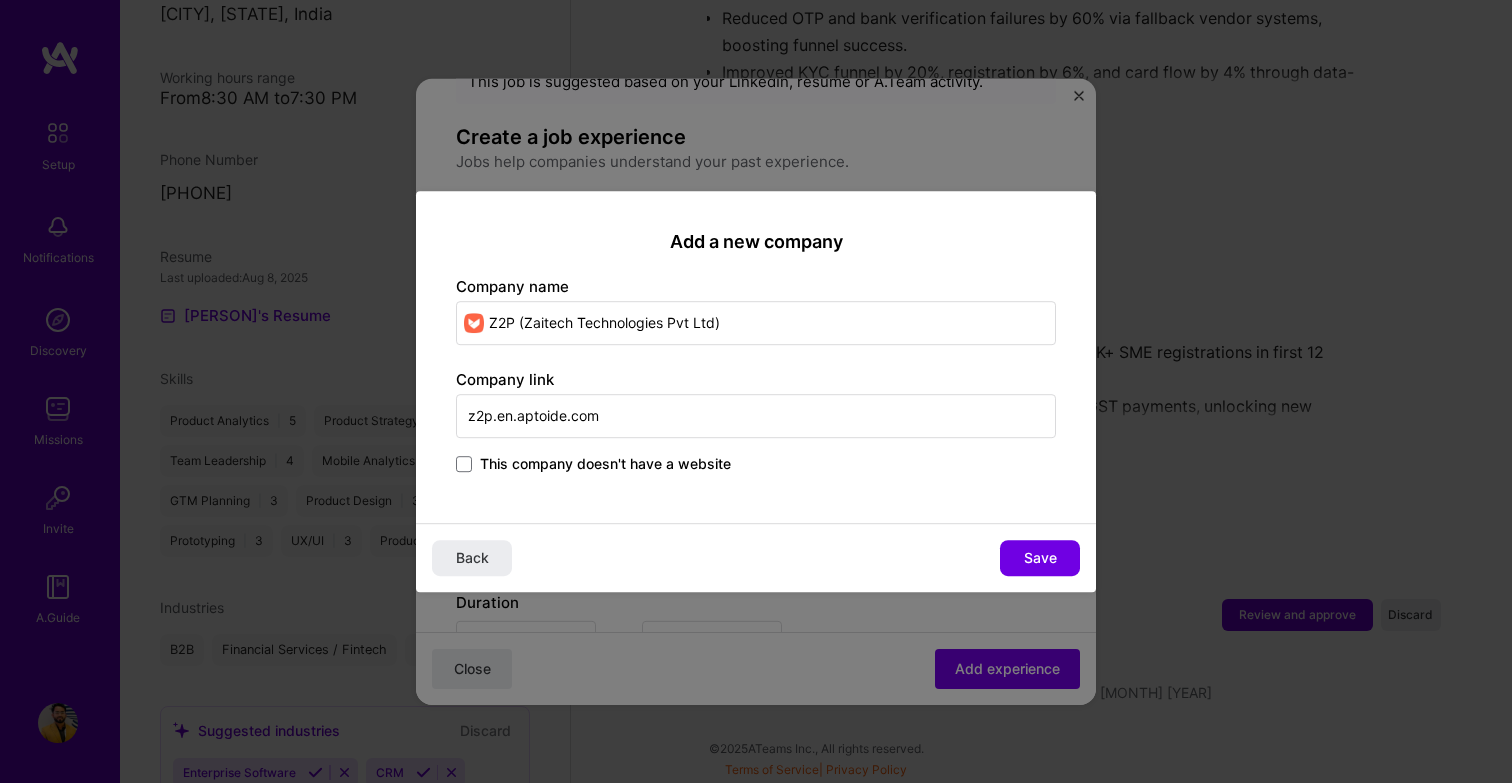 click on "Company link z2p.en.aptoide.com This company doesn't have a website" at bounding box center (756, 423) 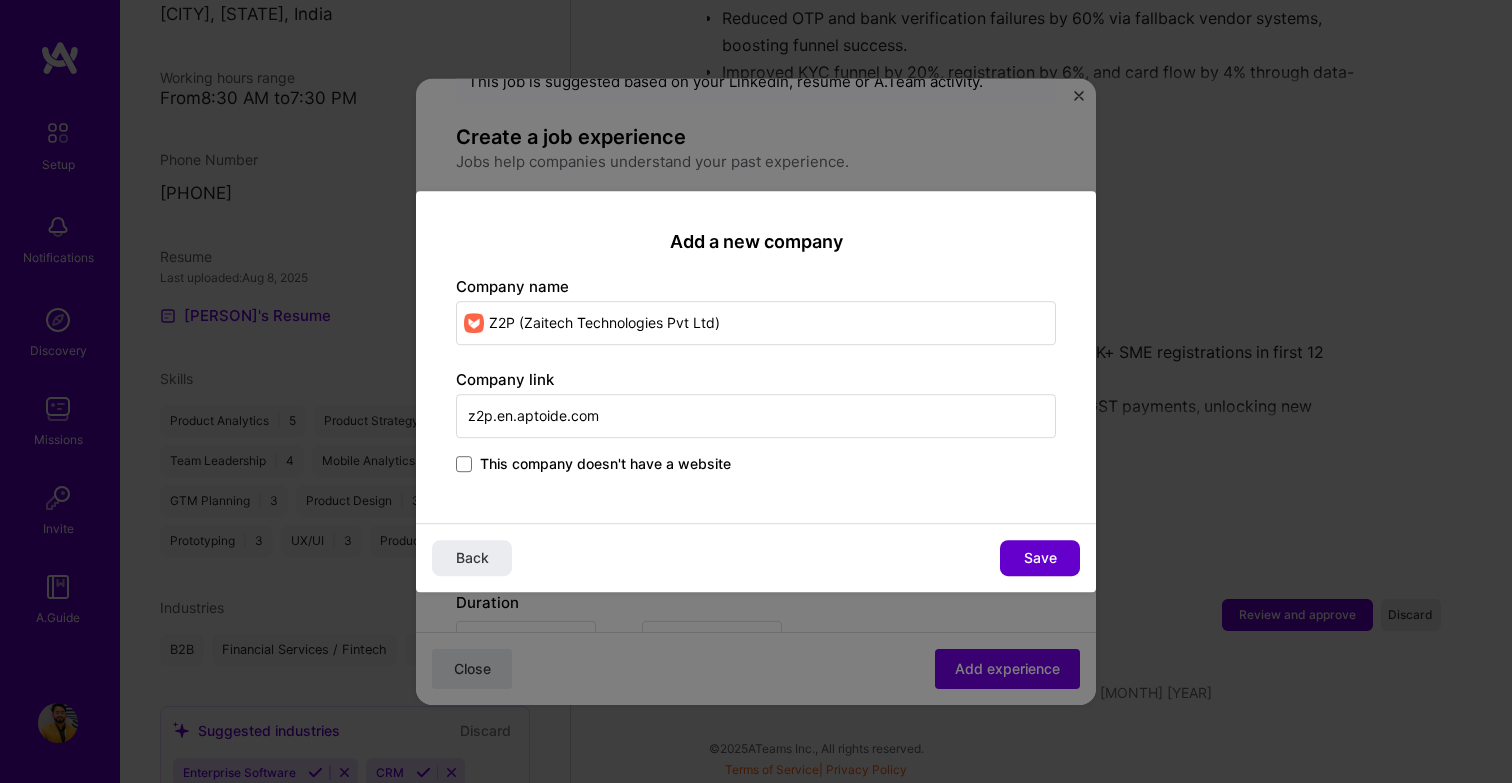 click on "Save" at bounding box center [1040, 558] 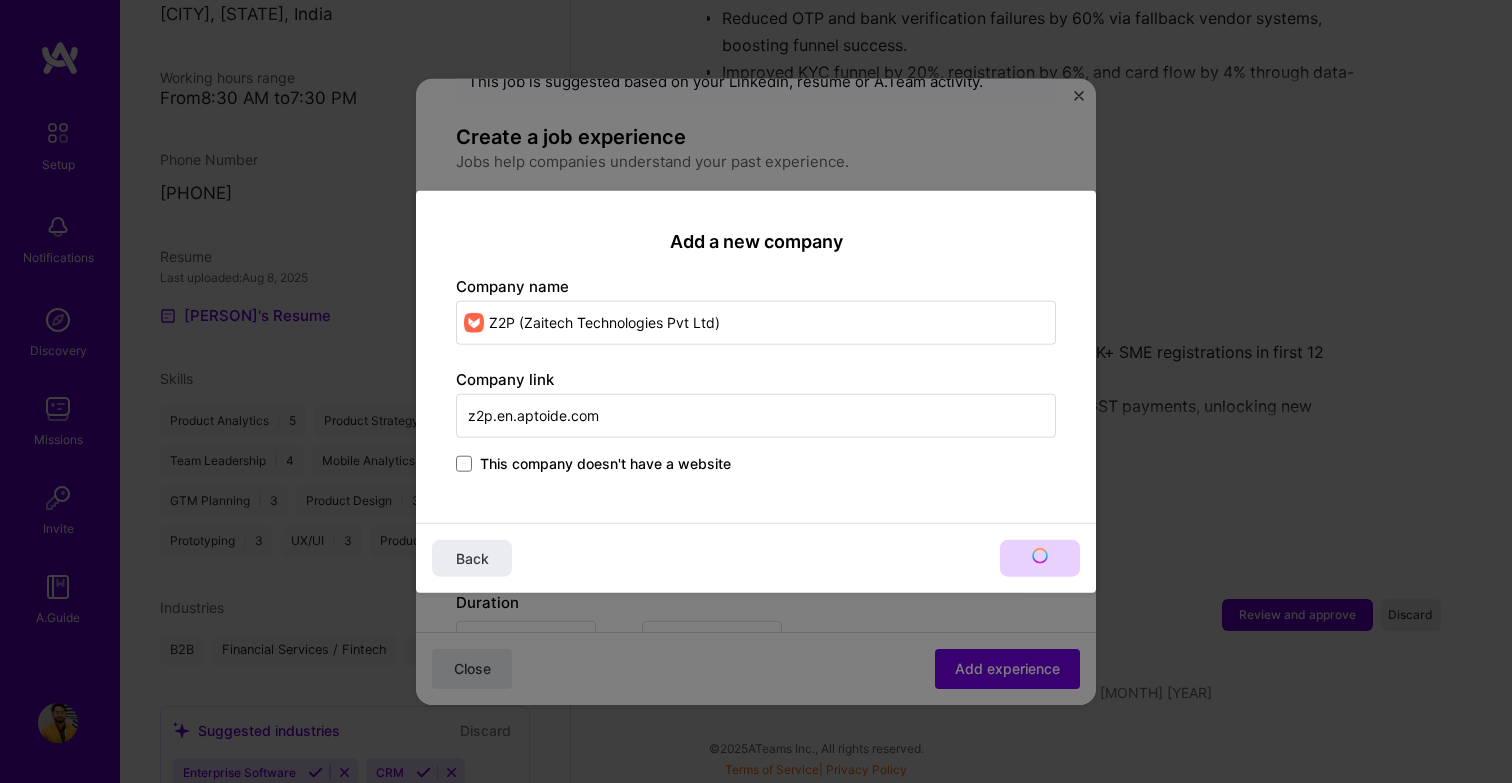 type on "Z2P (Zaitech Technologies Pvt Ltd)" 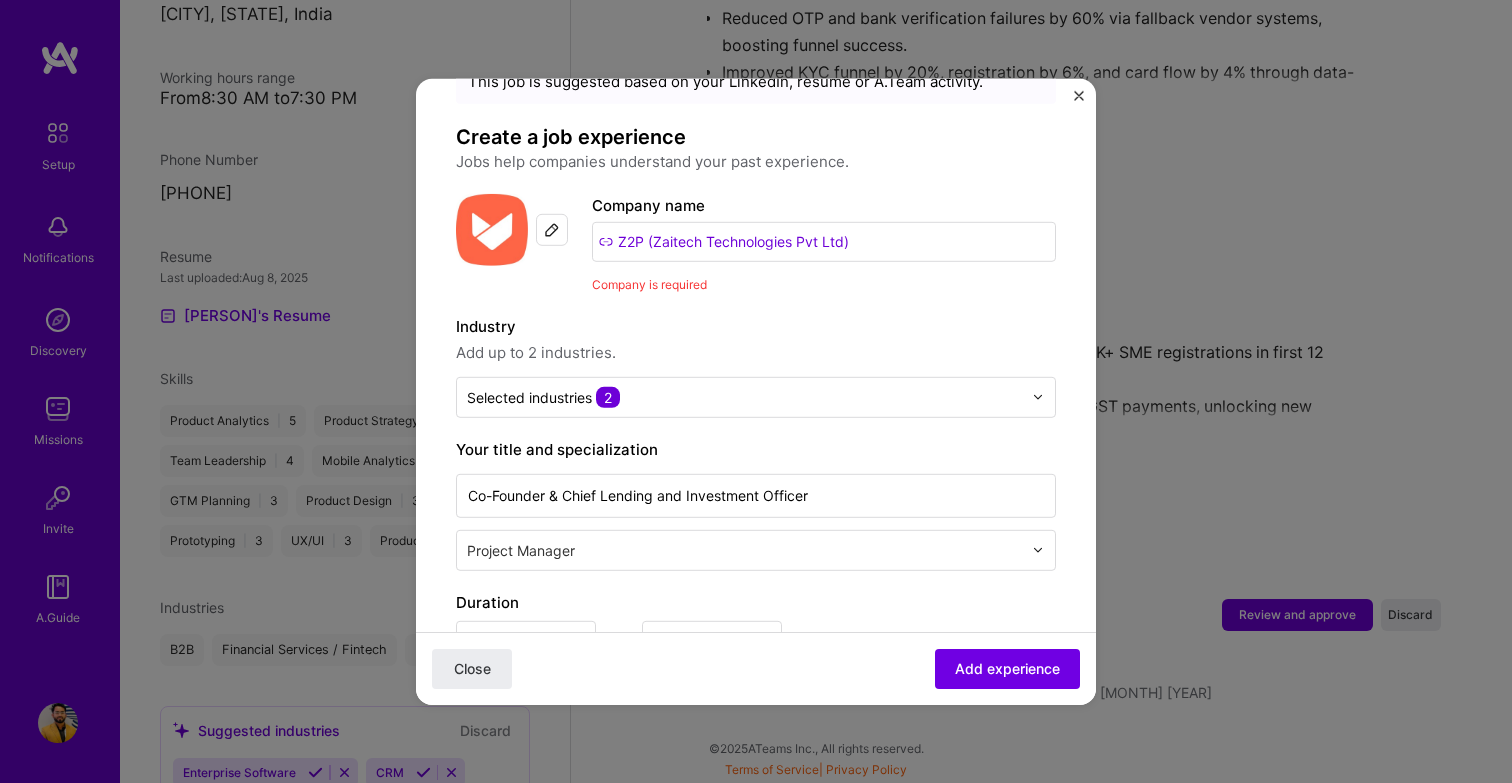 click on "Industry" at bounding box center [756, 326] 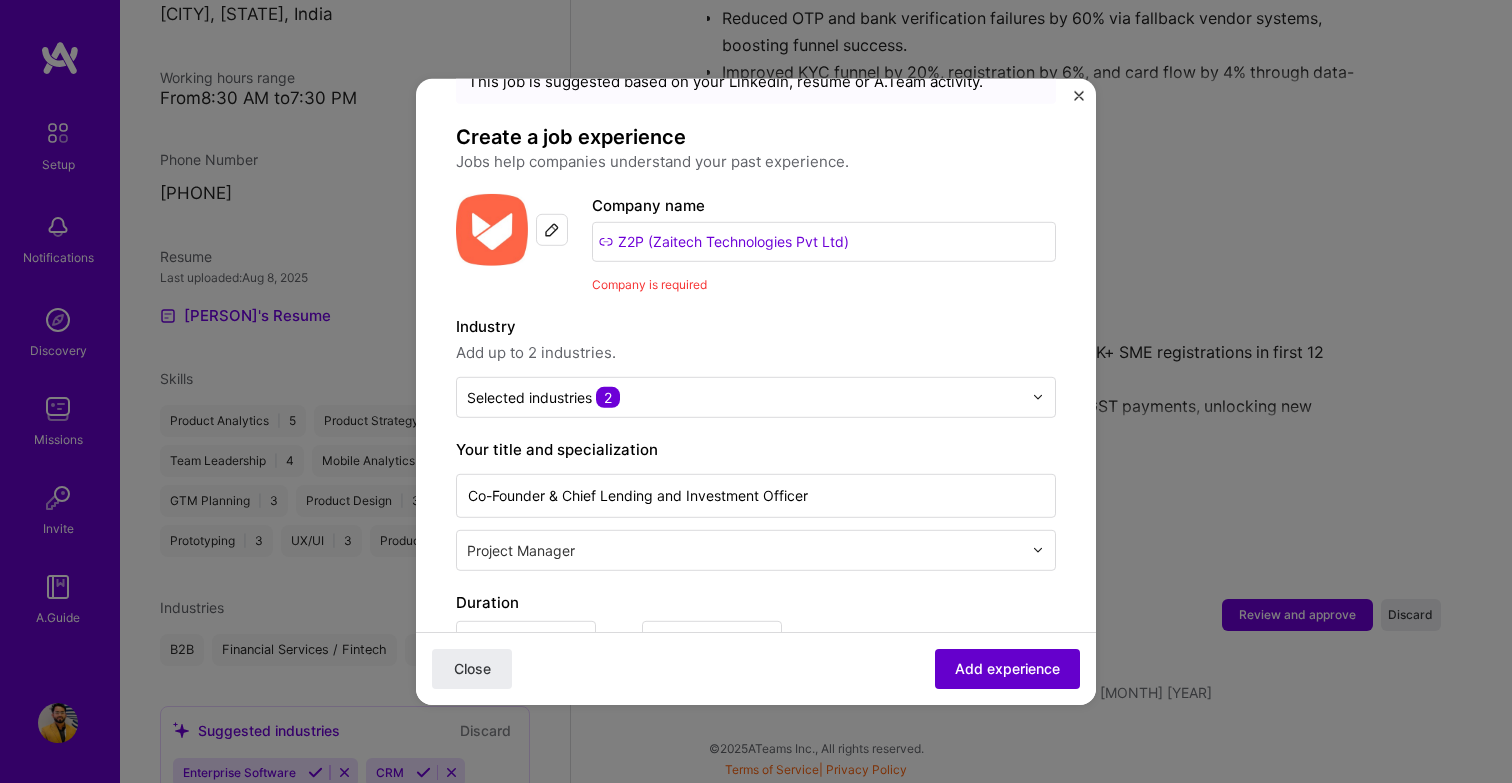 click on "Add experience" at bounding box center (1007, 669) 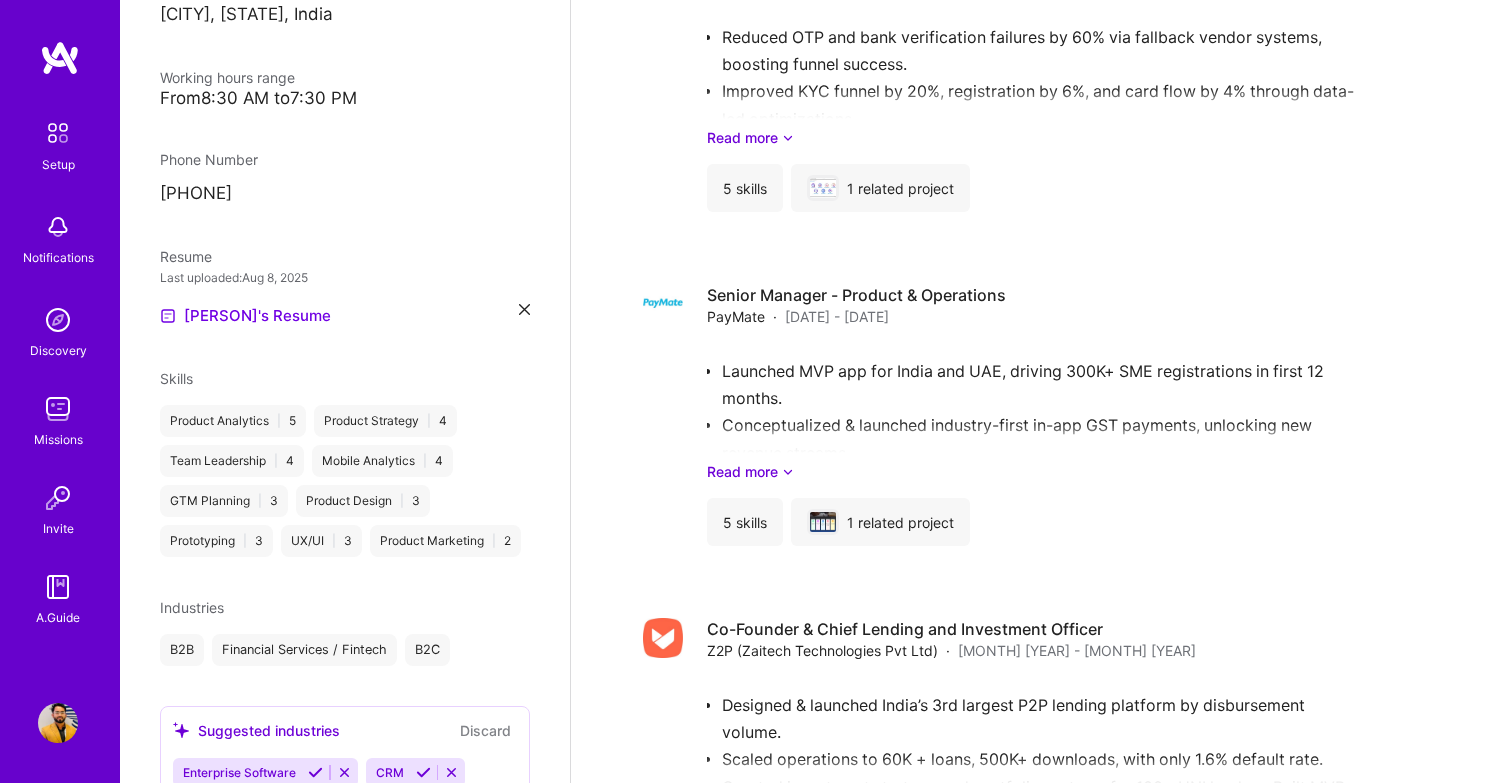 scroll, scrollTop: 2195, scrollLeft: 0, axis: vertical 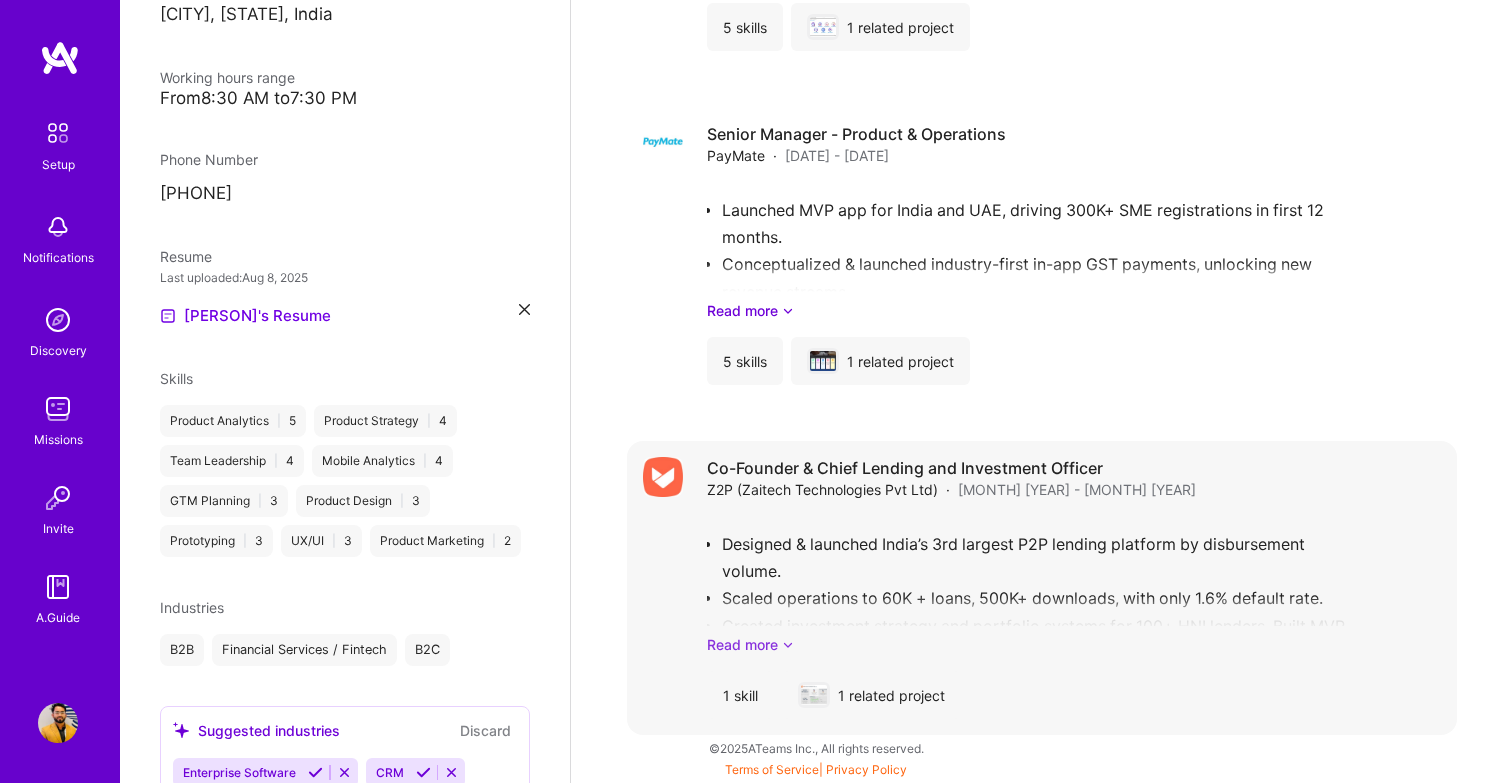 click on "Read more" at bounding box center (1074, 644) 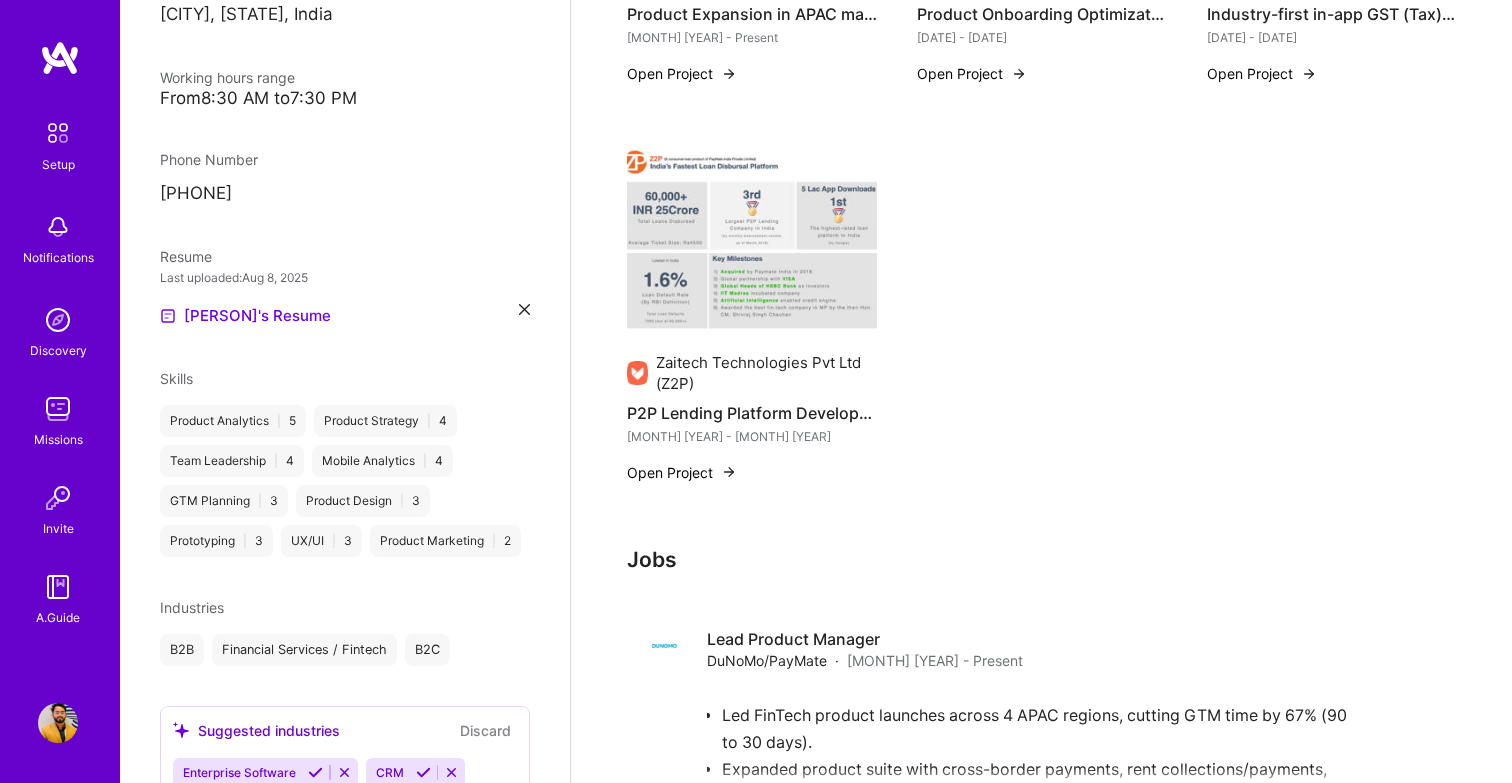 scroll, scrollTop: 0, scrollLeft: 0, axis: both 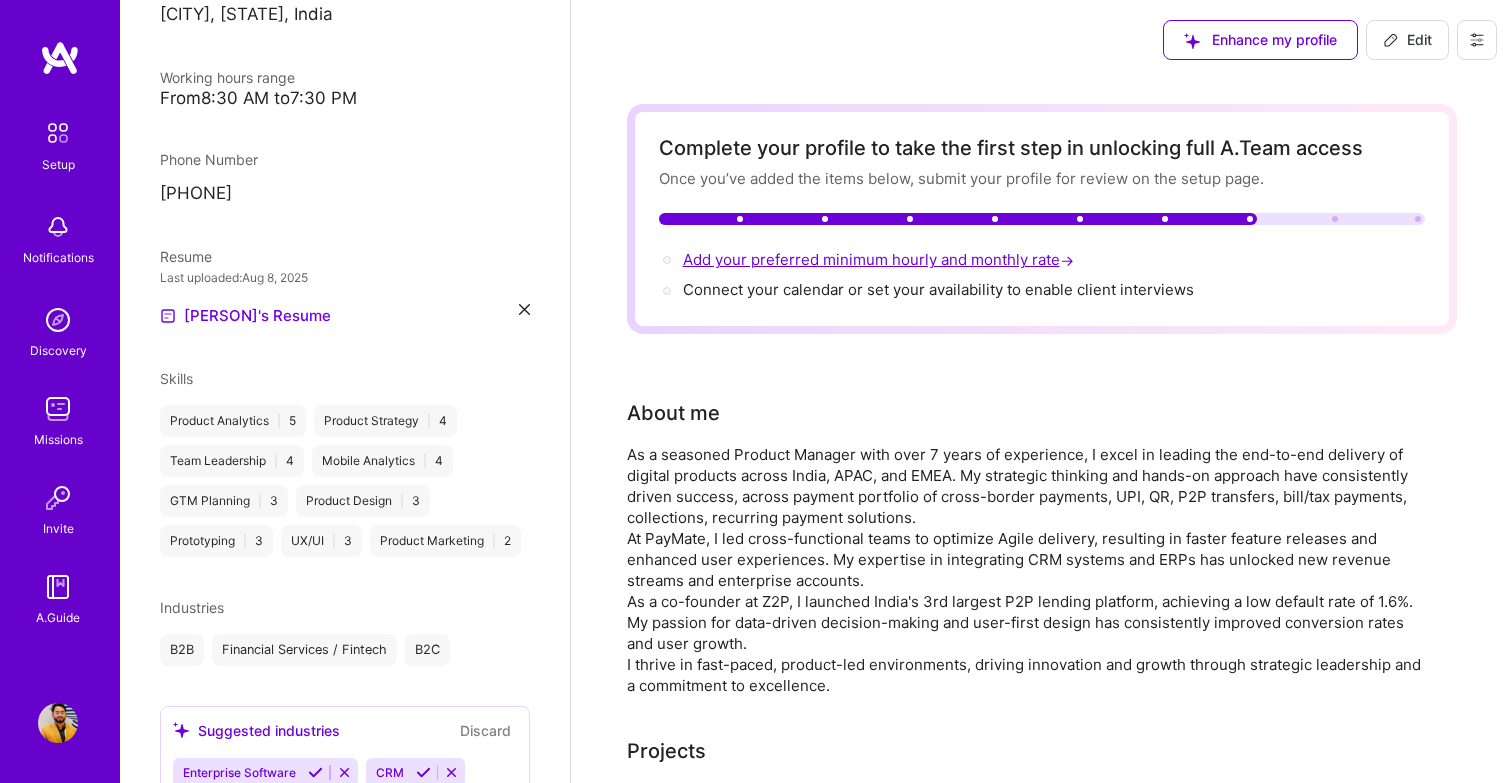 click on "Add your preferred minimum hourly and monthly rate  →" at bounding box center (880, 259) 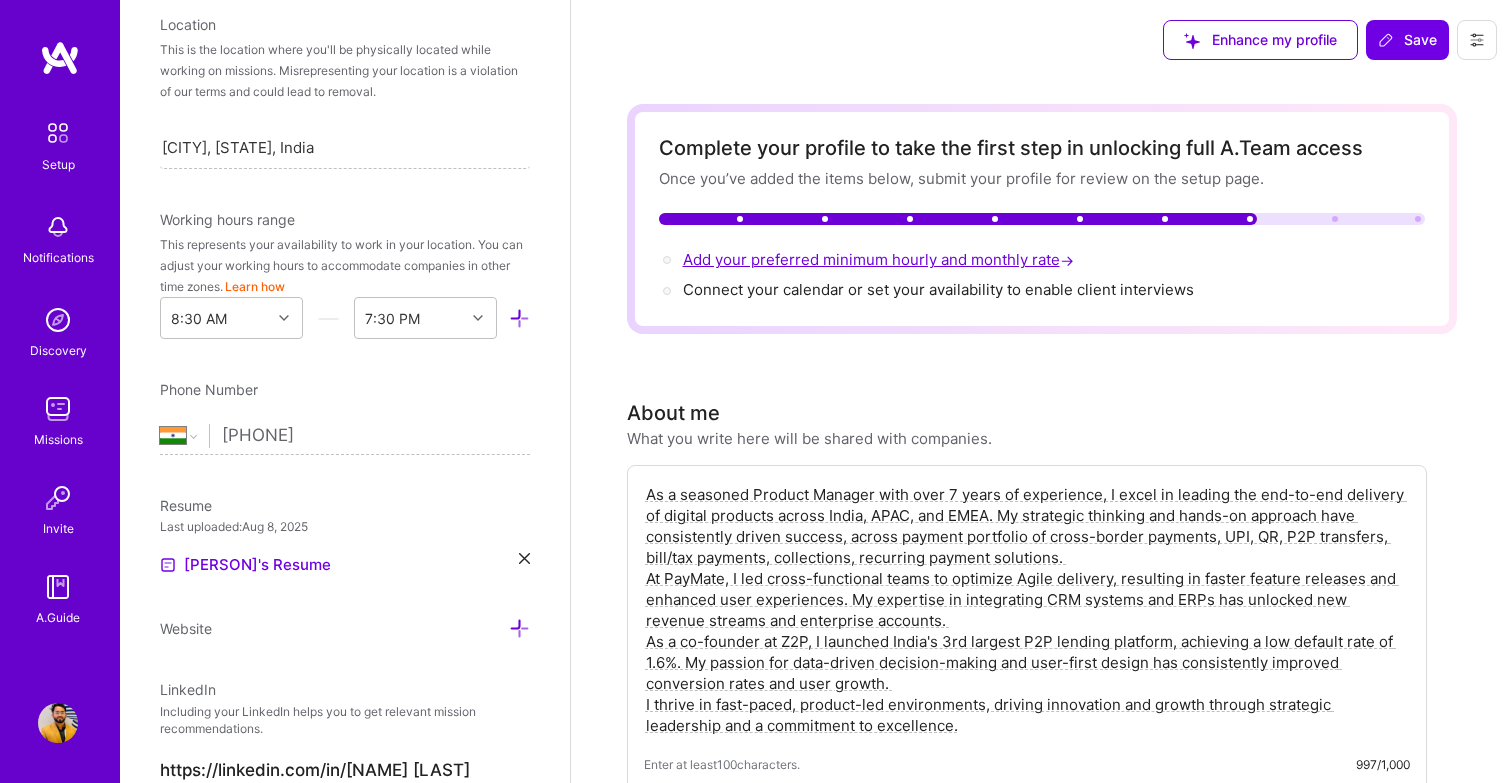 scroll, scrollTop: 444, scrollLeft: 0, axis: vertical 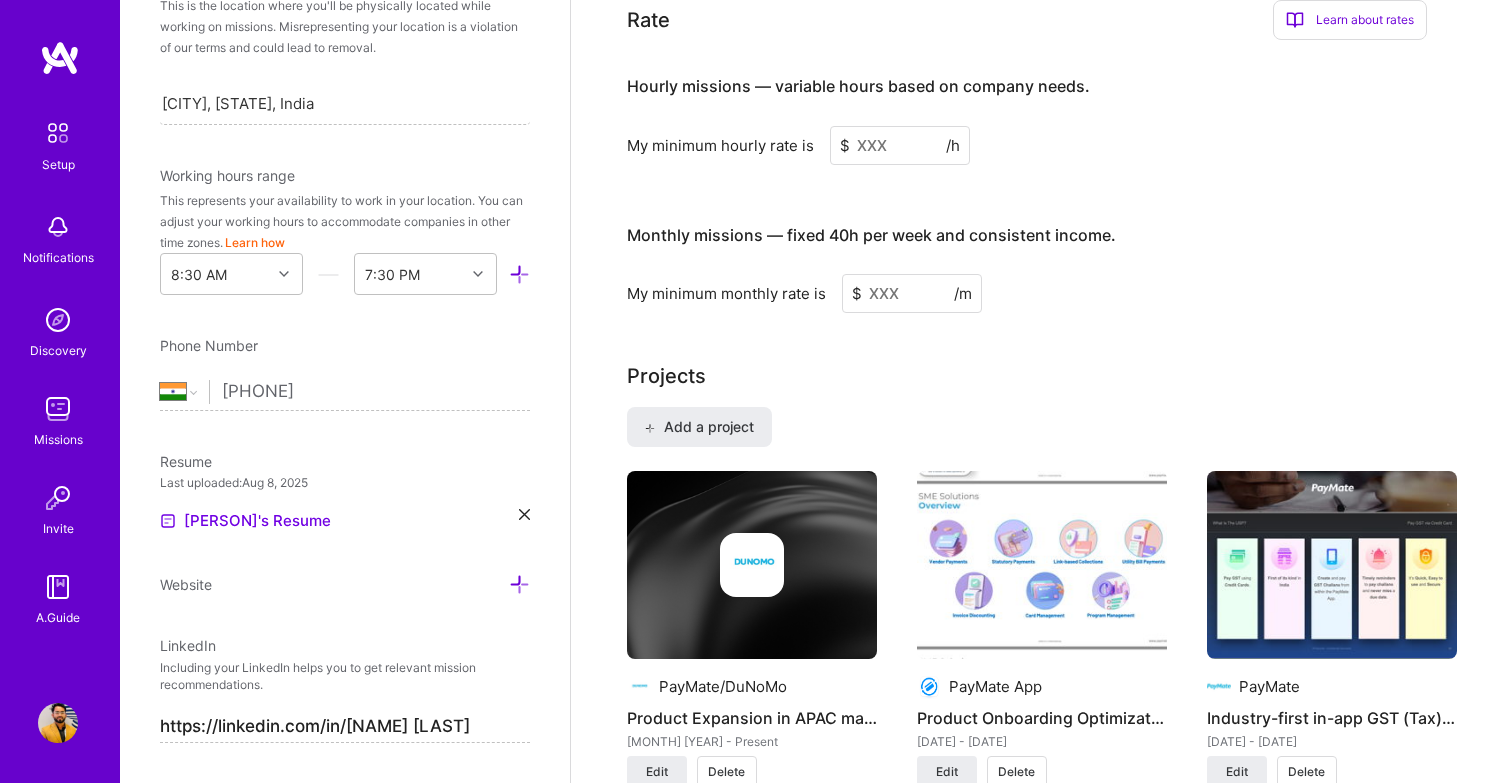 click at bounding box center (900, 145) 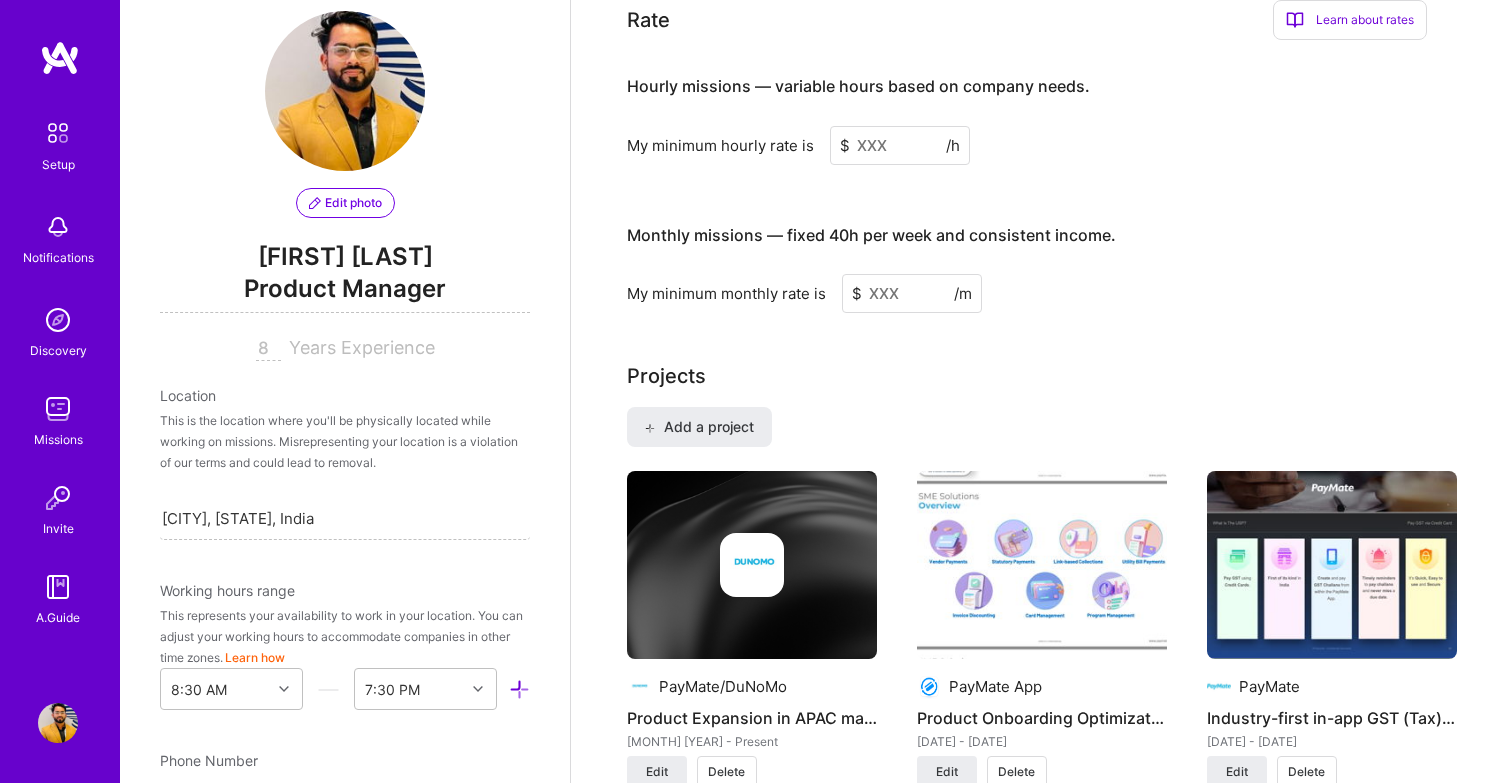 scroll, scrollTop: 0, scrollLeft: 0, axis: both 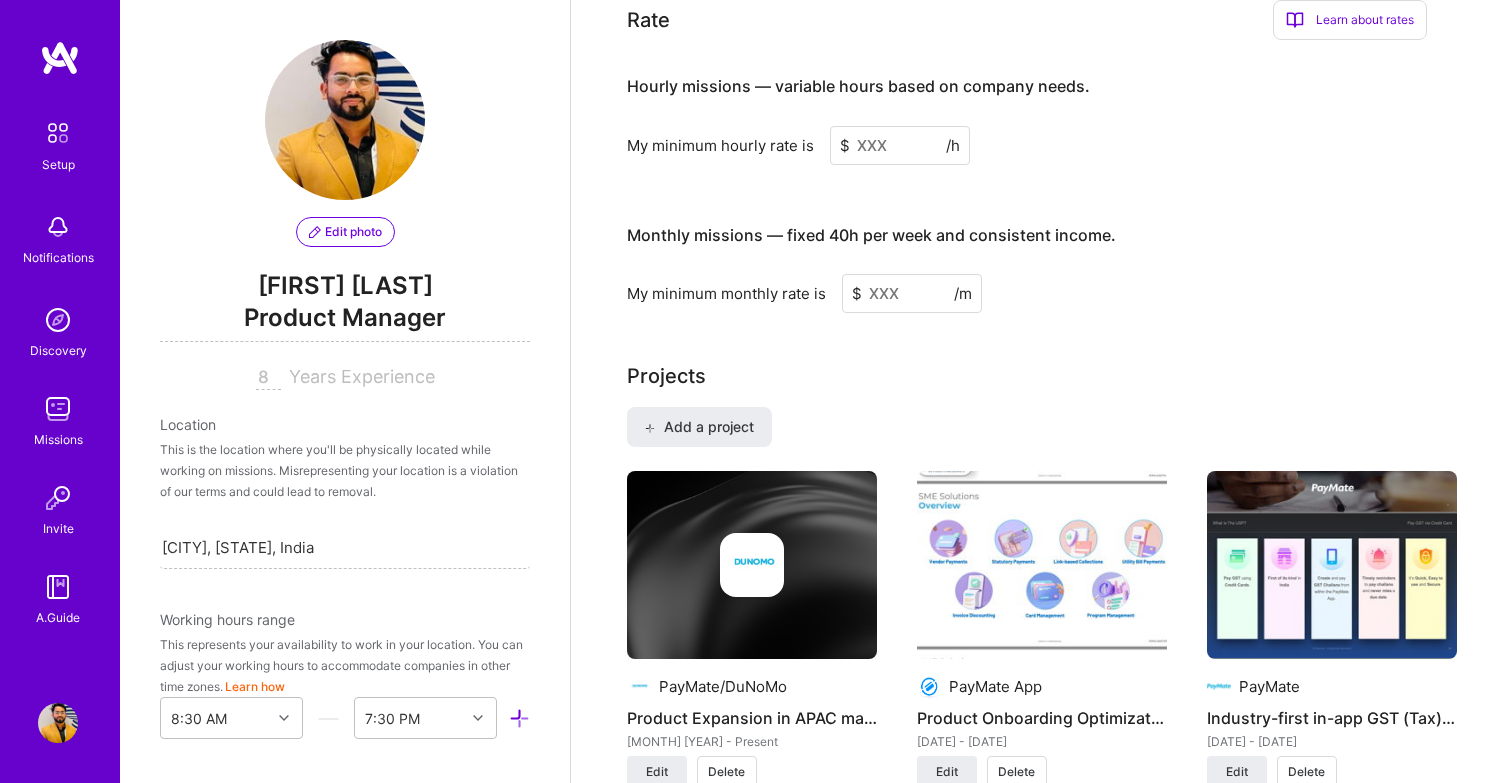 click at bounding box center [900, 145] 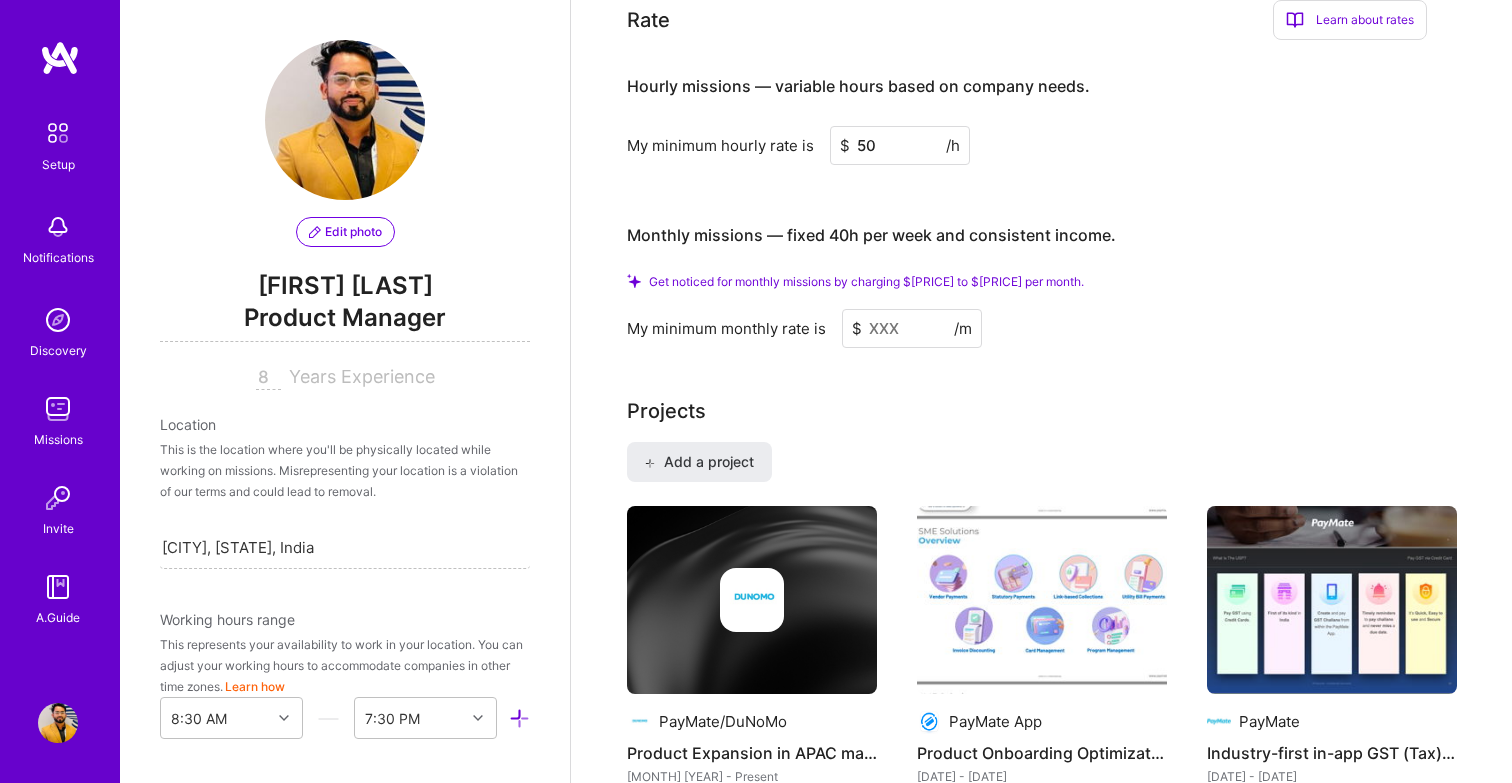 type on "50" 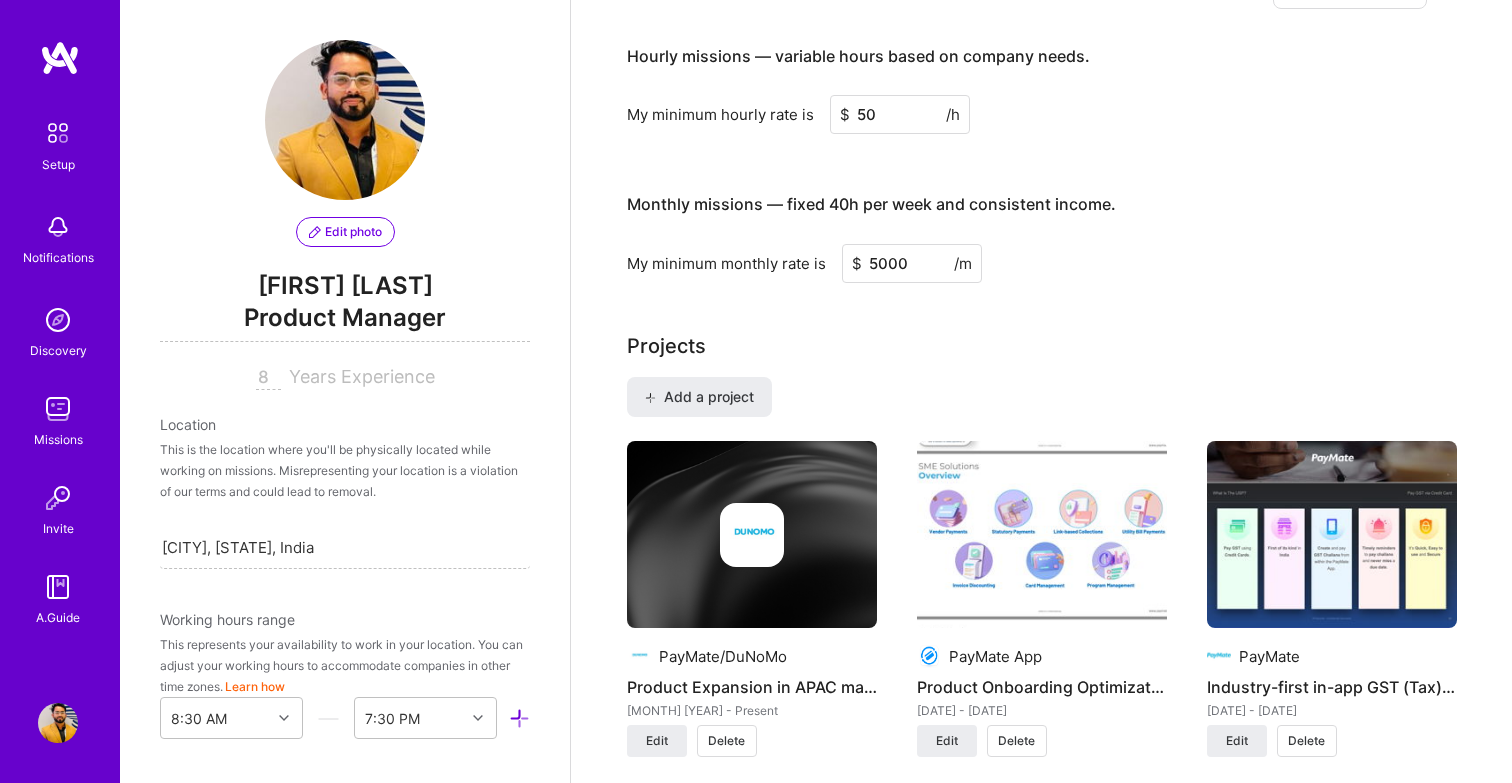 type on "5000" 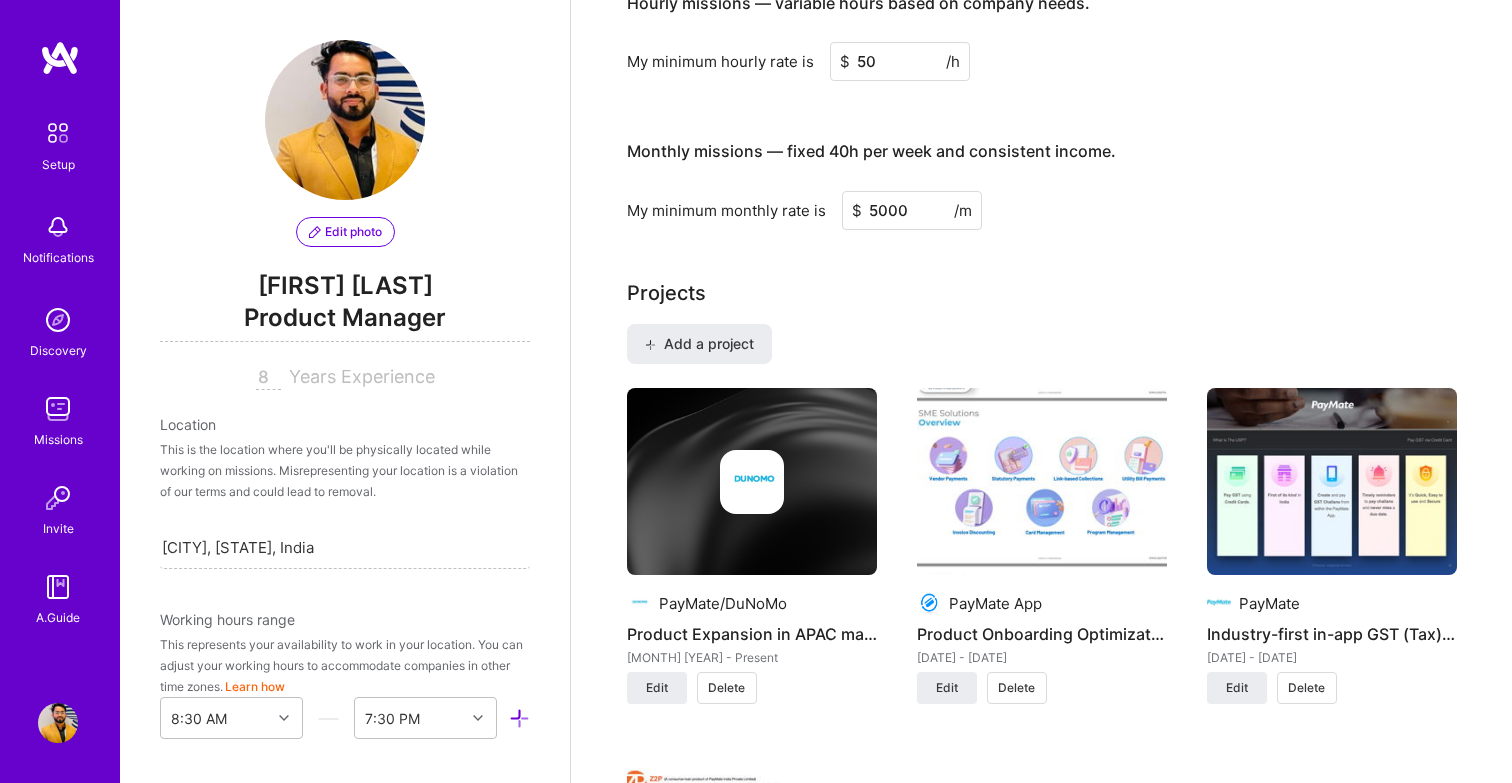 scroll, scrollTop: 1252, scrollLeft: 0, axis: vertical 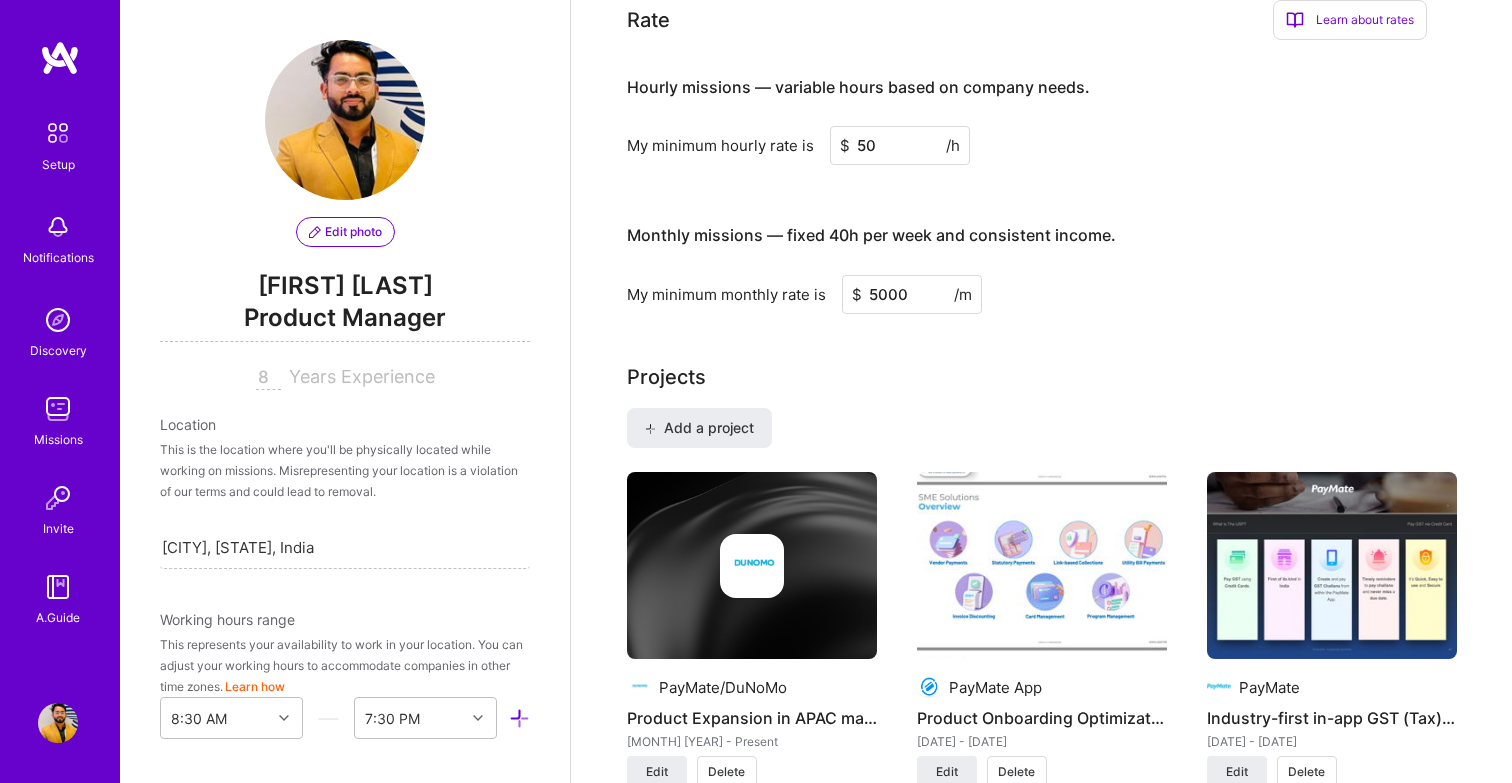 click on "5000" at bounding box center [912, 294] 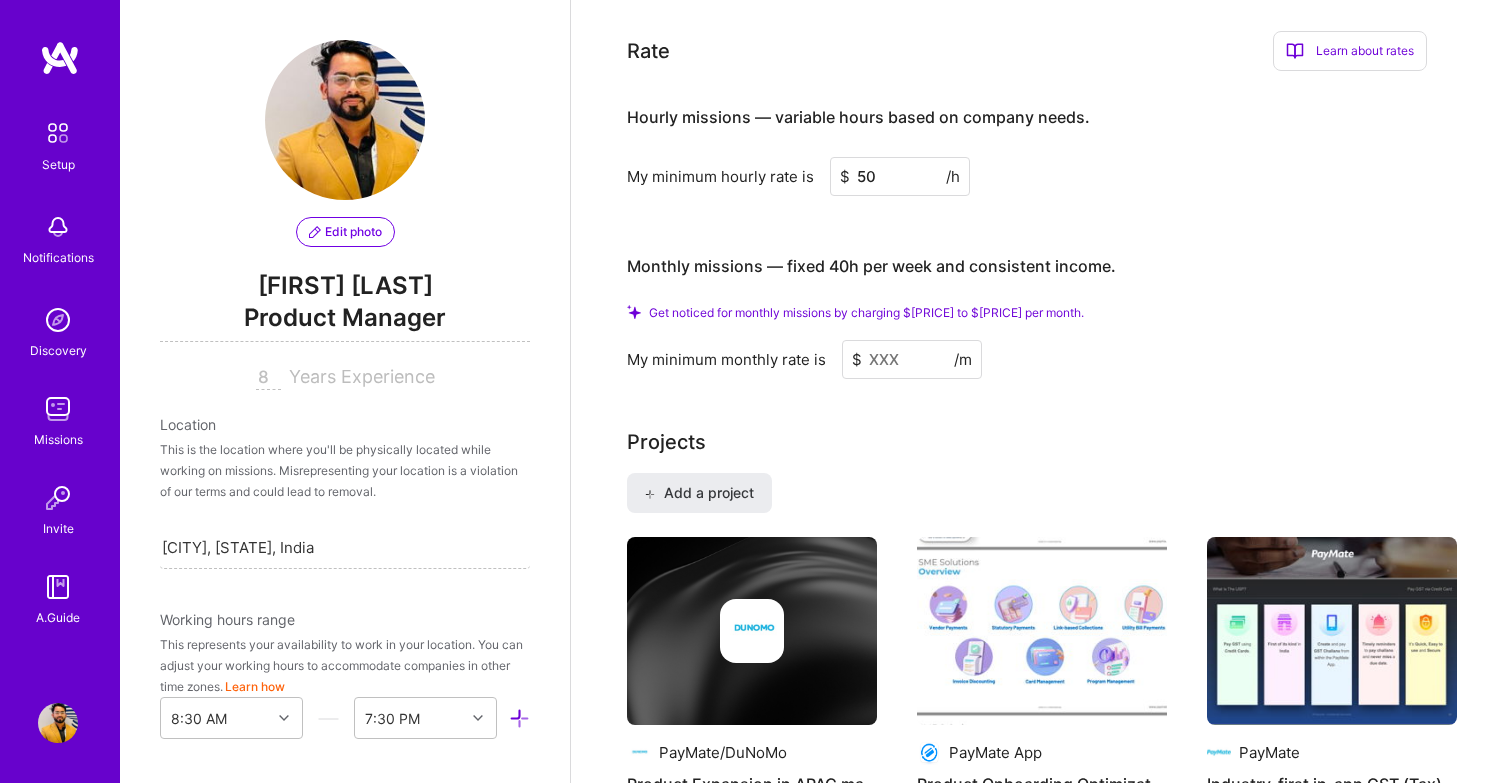 click on "Get noticed for monthly missions by charging $[PRICE] to $[PRICE] per month." at bounding box center (866, 312) 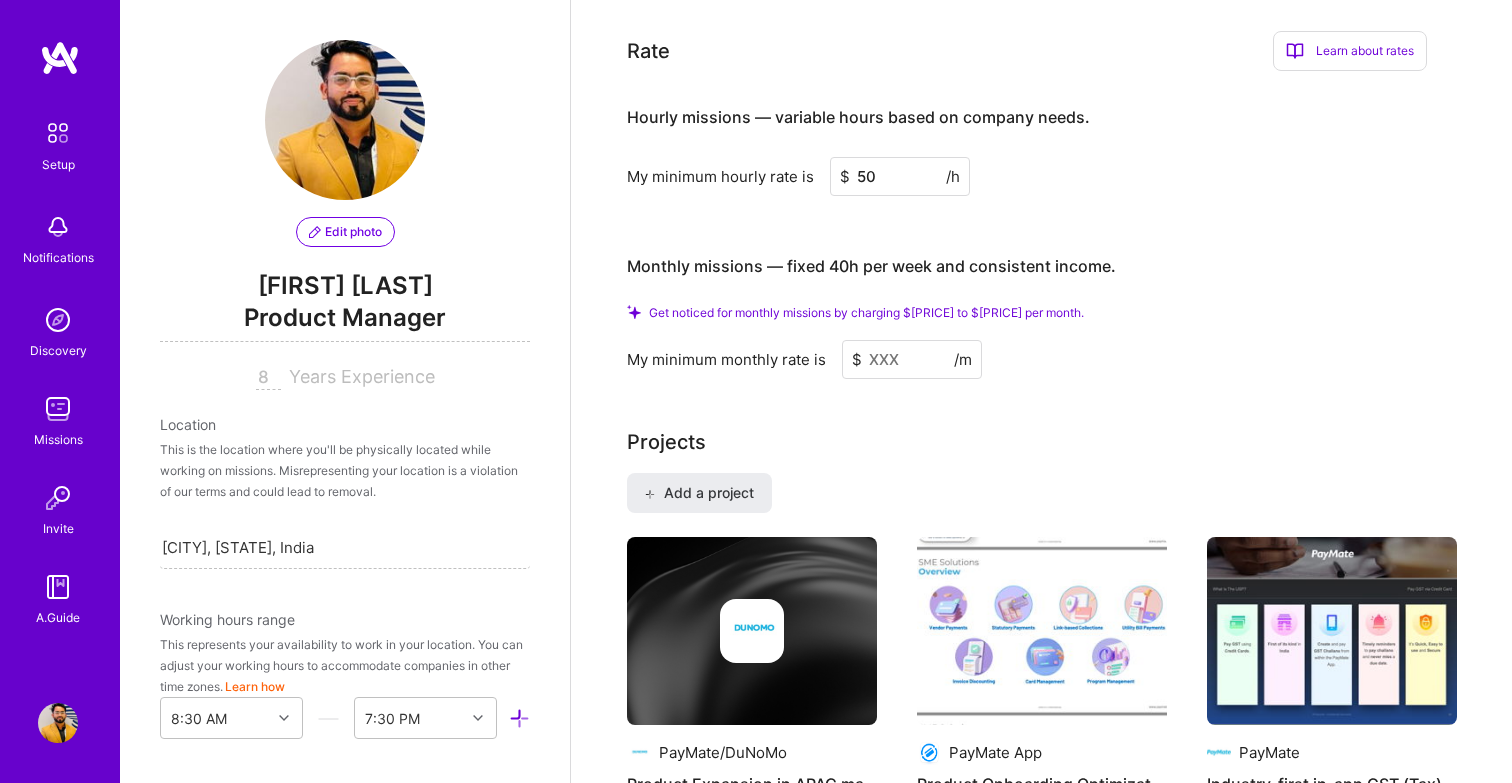click at bounding box center [912, 359] 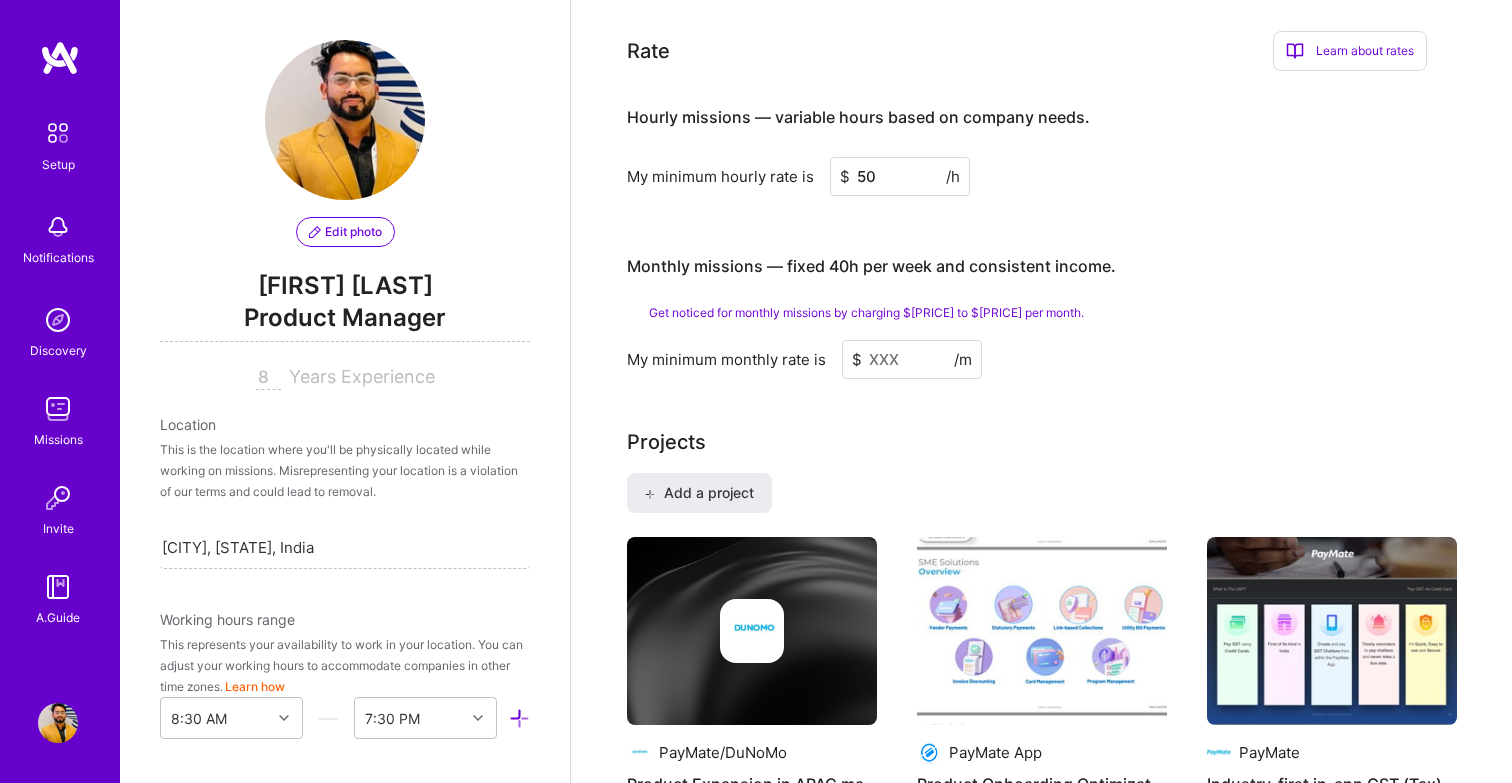 type on "6" 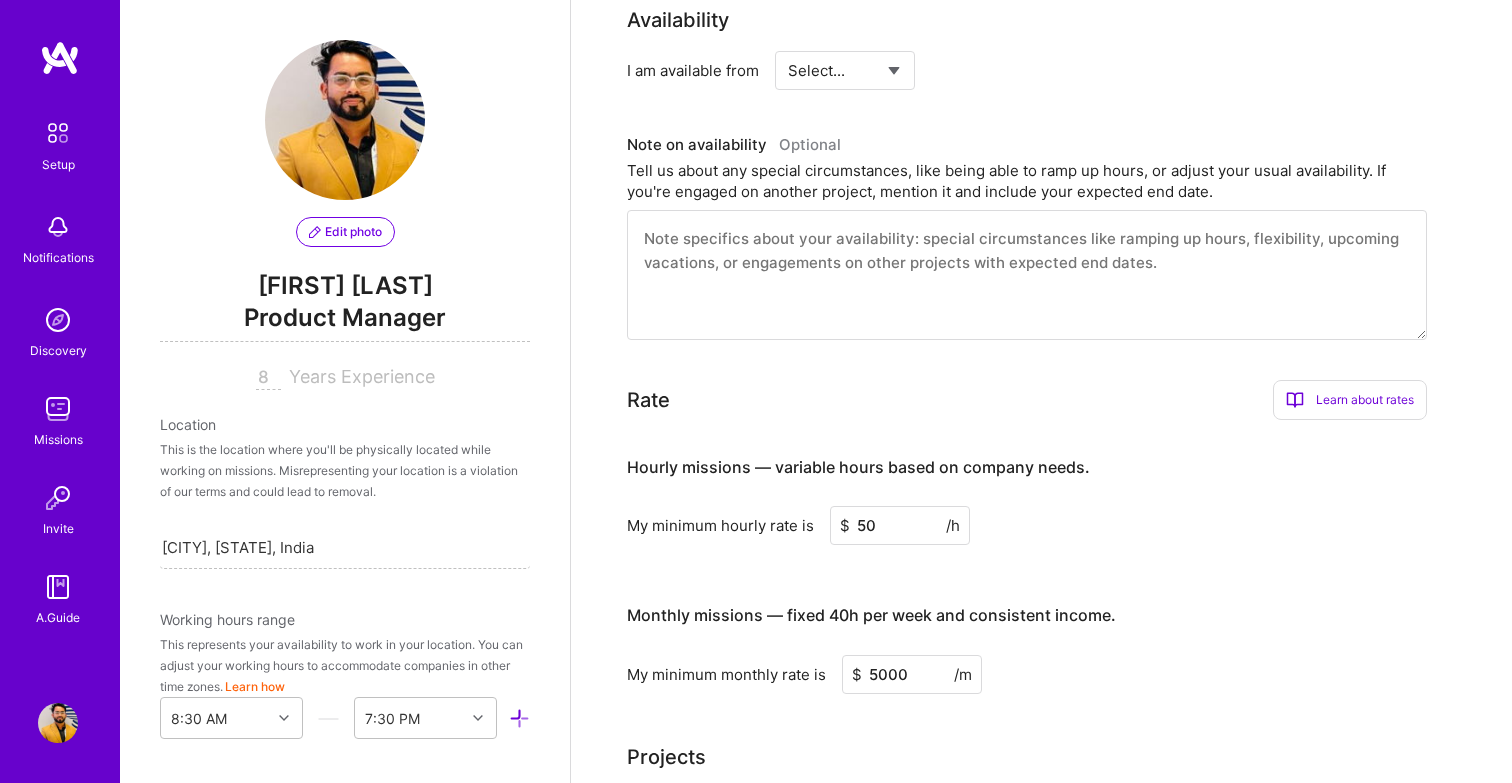 scroll, scrollTop: 883, scrollLeft: 0, axis: vertical 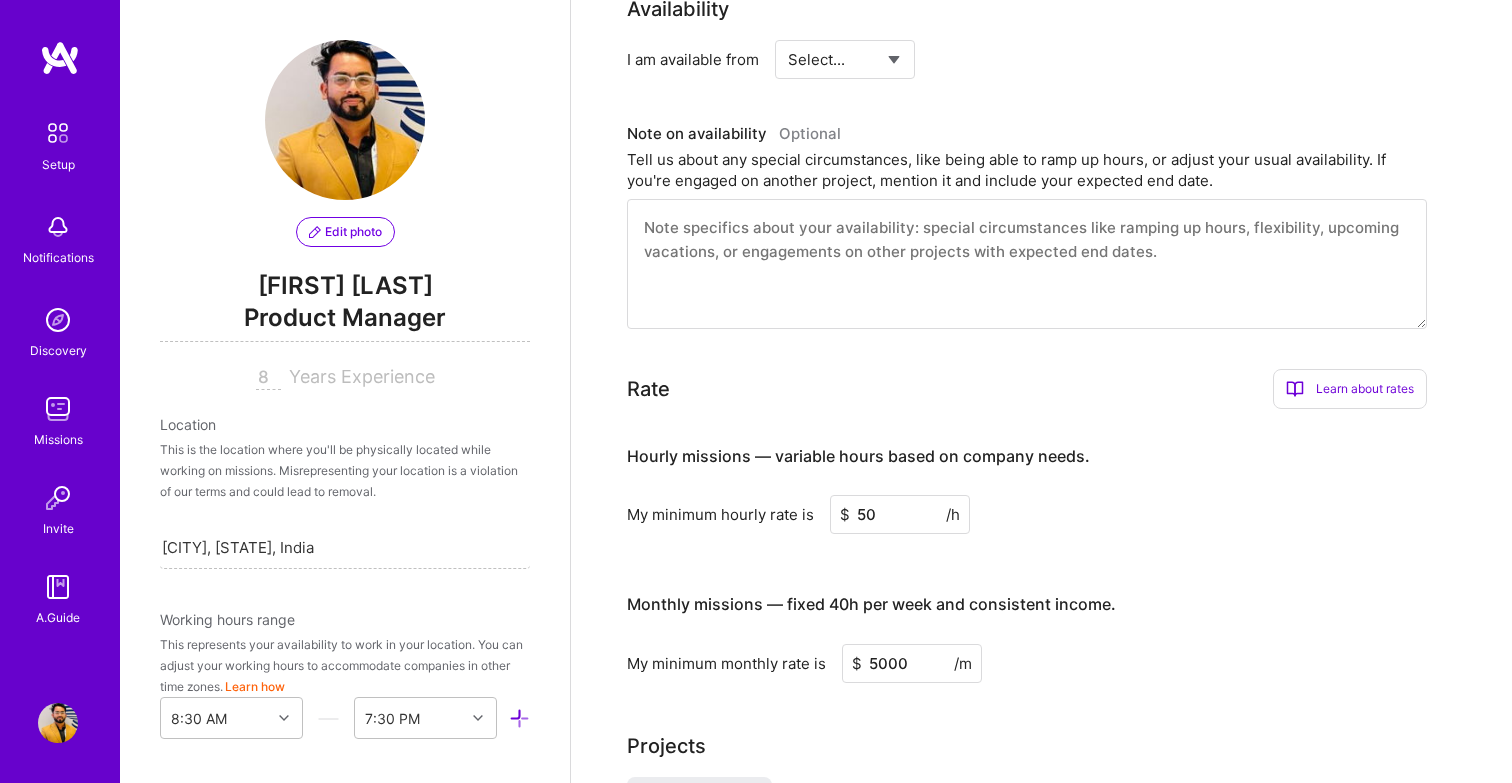 click on "Learn about rates" at bounding box center [1350, 389] 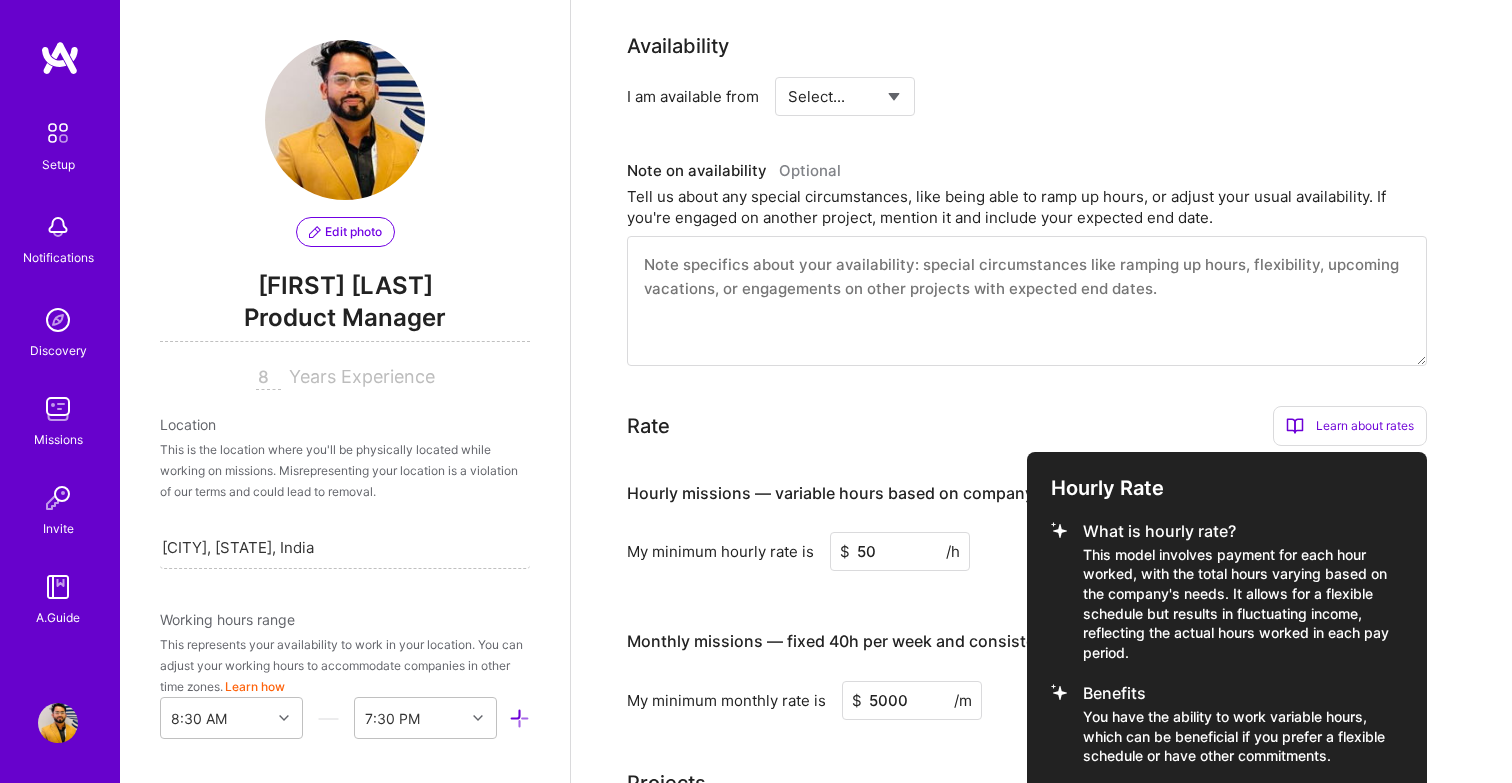 scroll, scrollTop: 899, scrollLeft: 0, axis: vertical 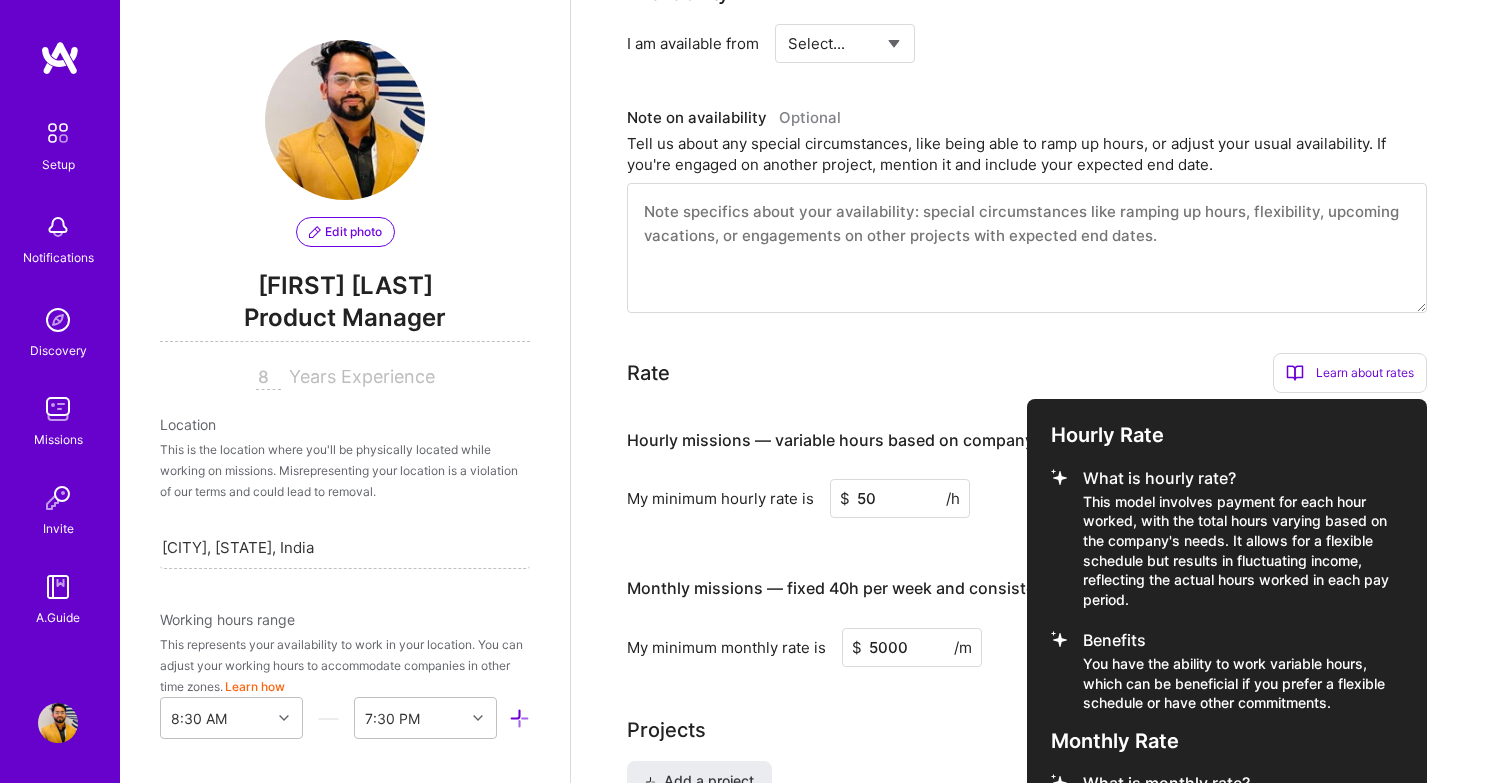 click at bounding box center (756, 391) 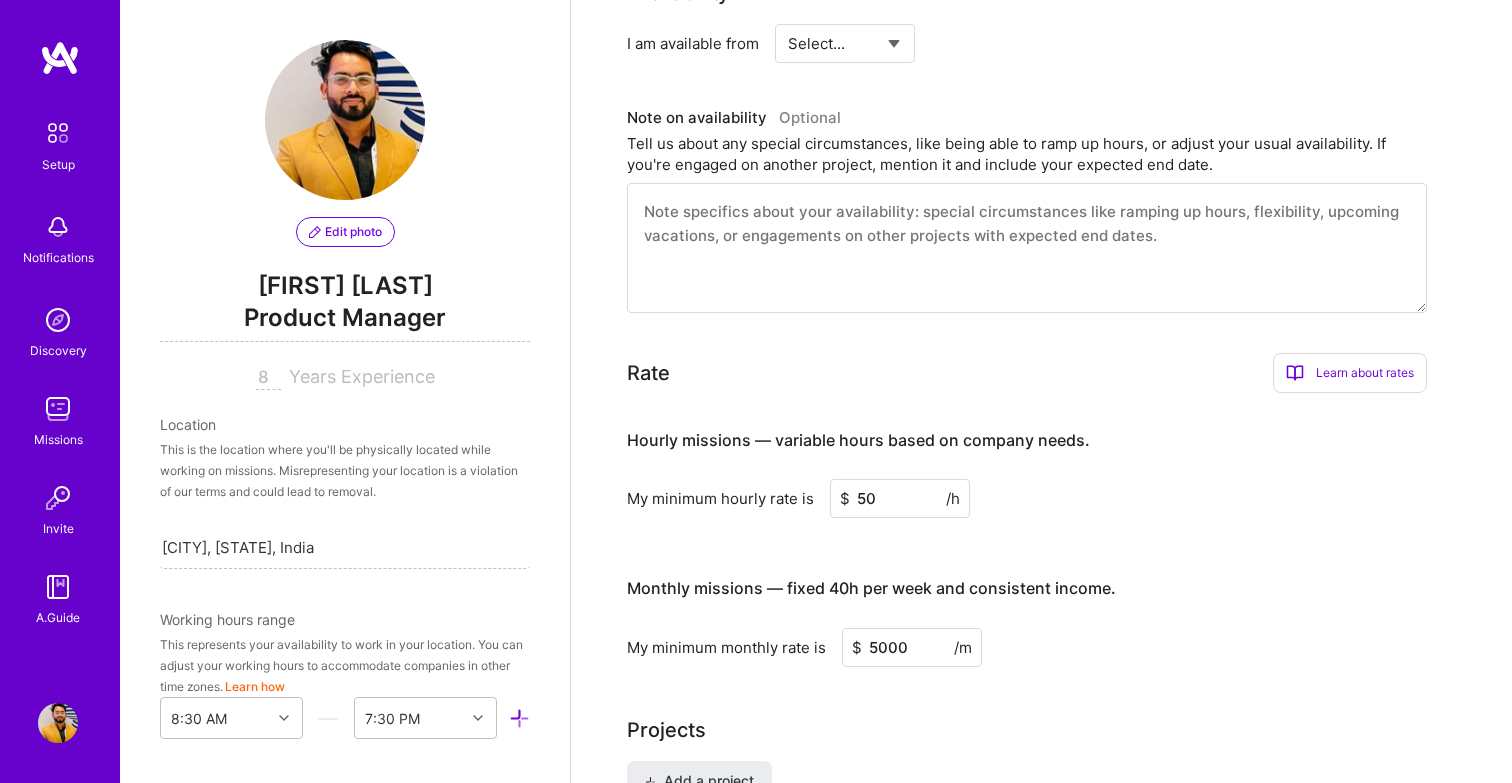 drag, startPoint x: 869, startPoint y: 649, endPoint x: 884, endPoint y: 649, distance: 15 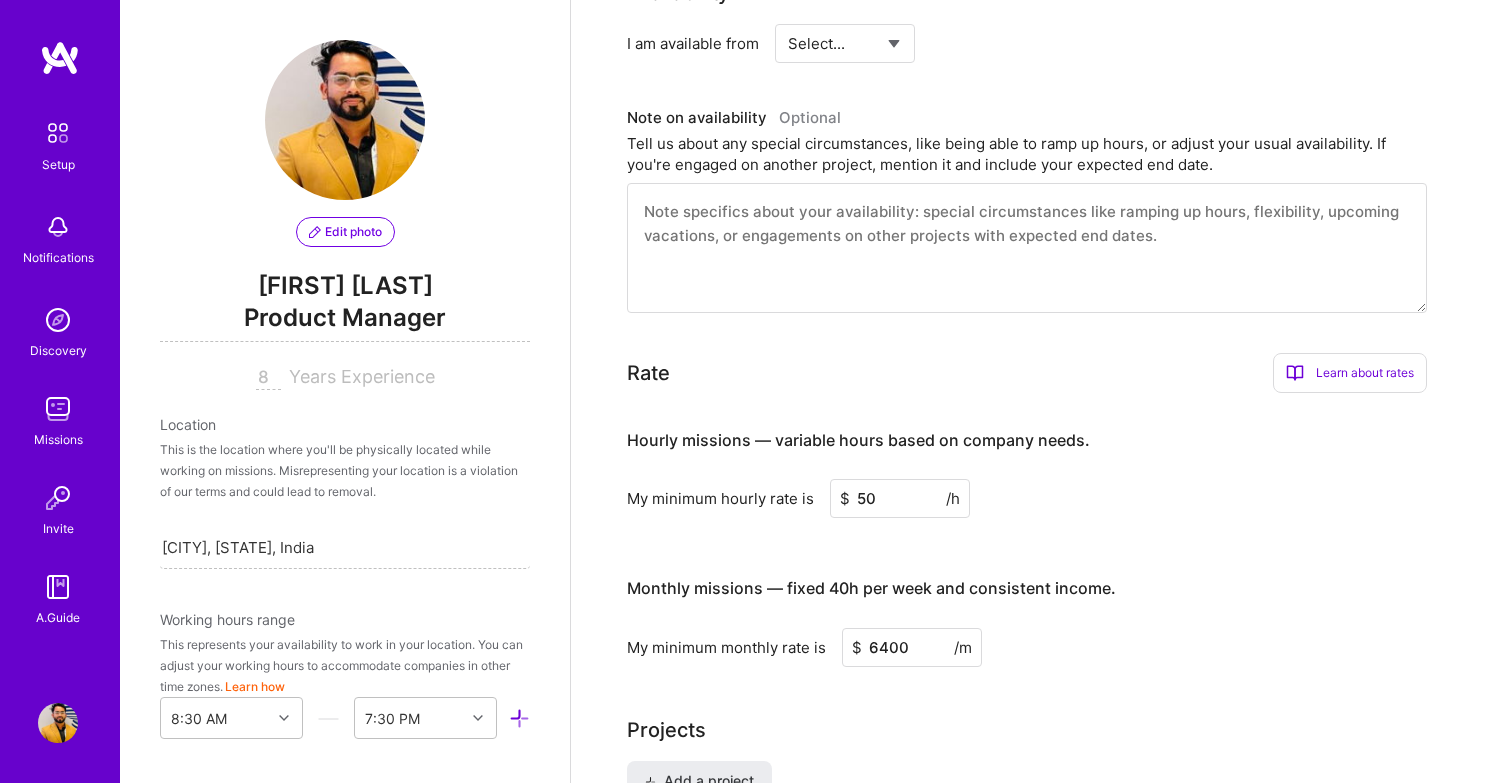 type on "6400" 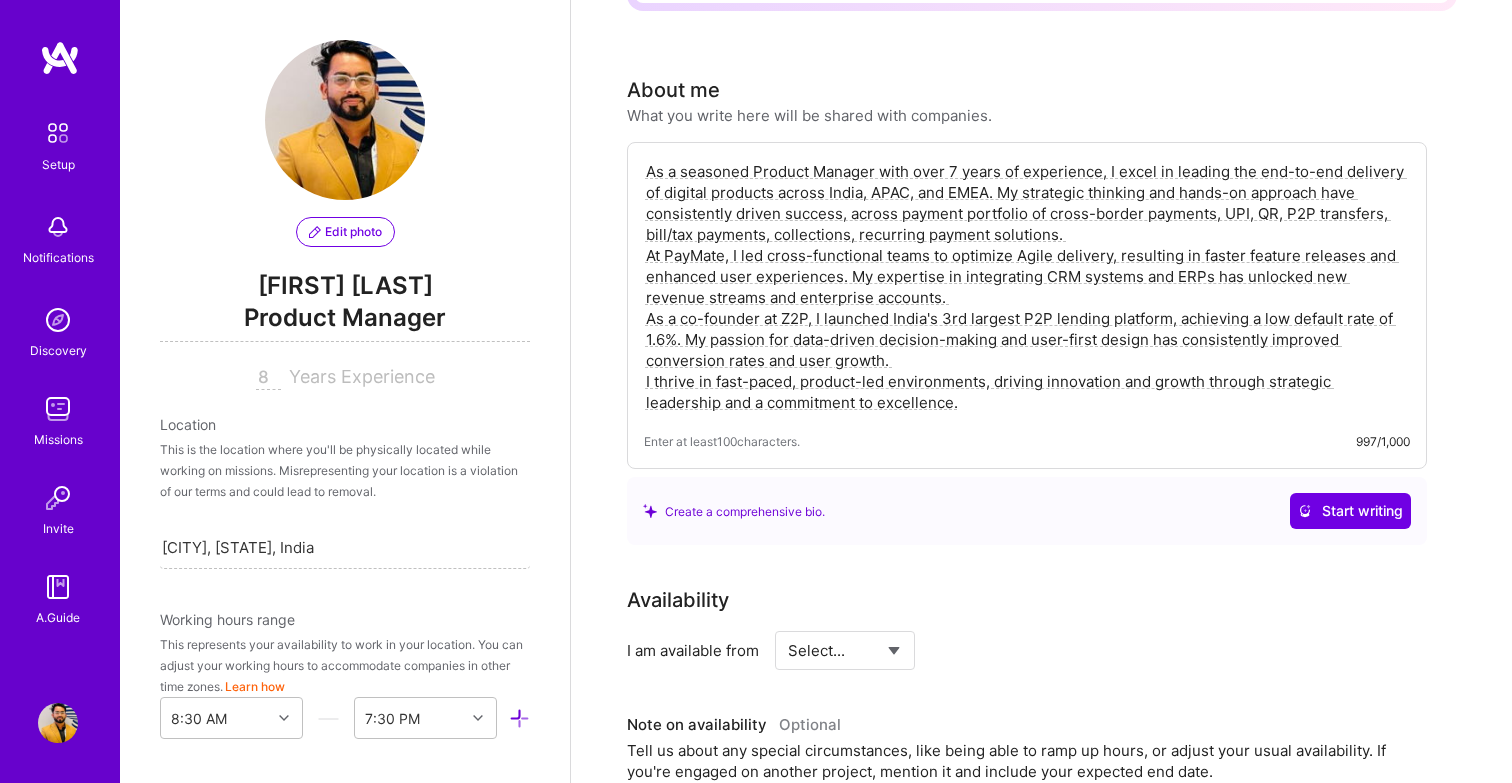 scroll, scrollTop: 0, scrollLeft: 0, axis: both 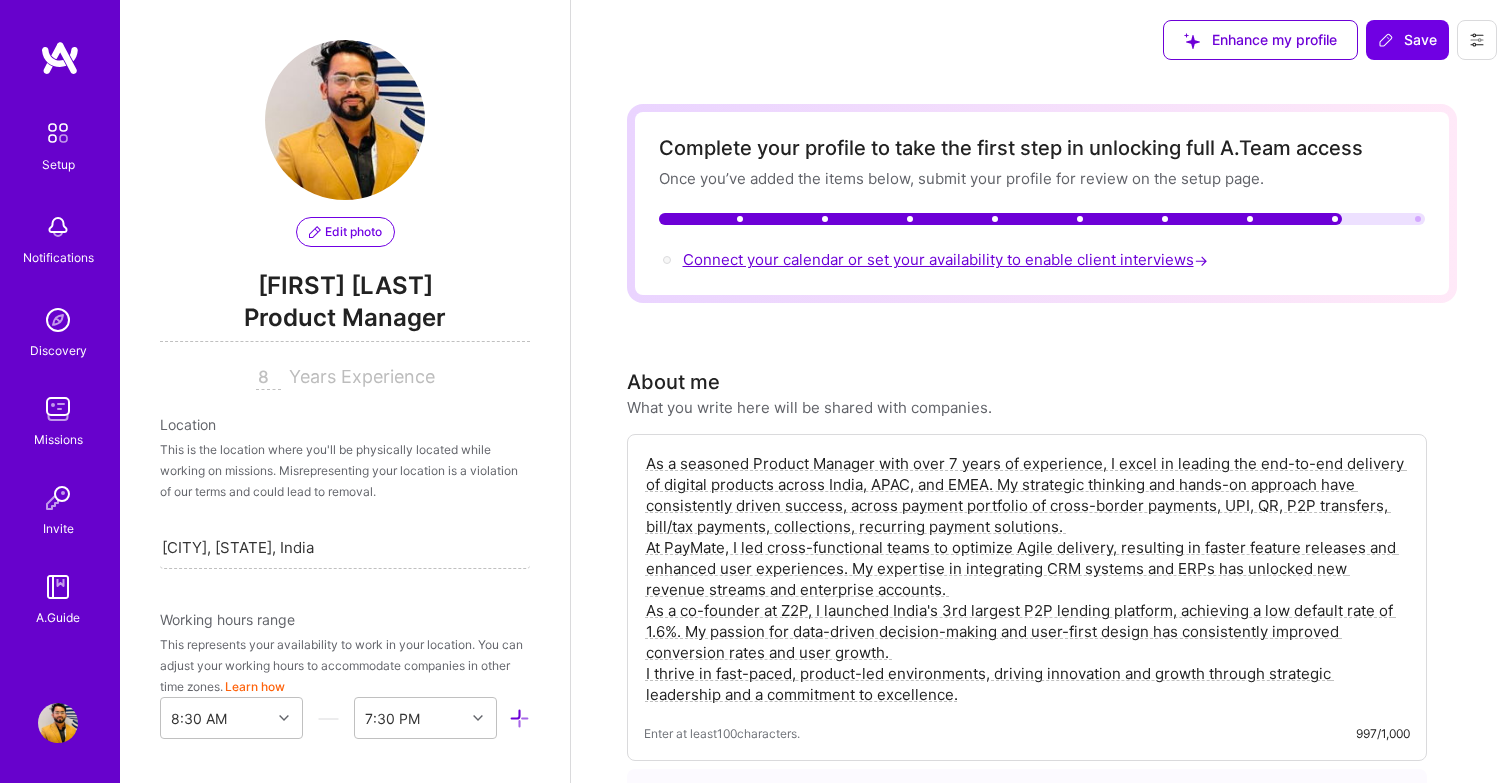 click on "Connect your calendar or set your availability to enable client interviews  →" at bounding box center (947, 259) 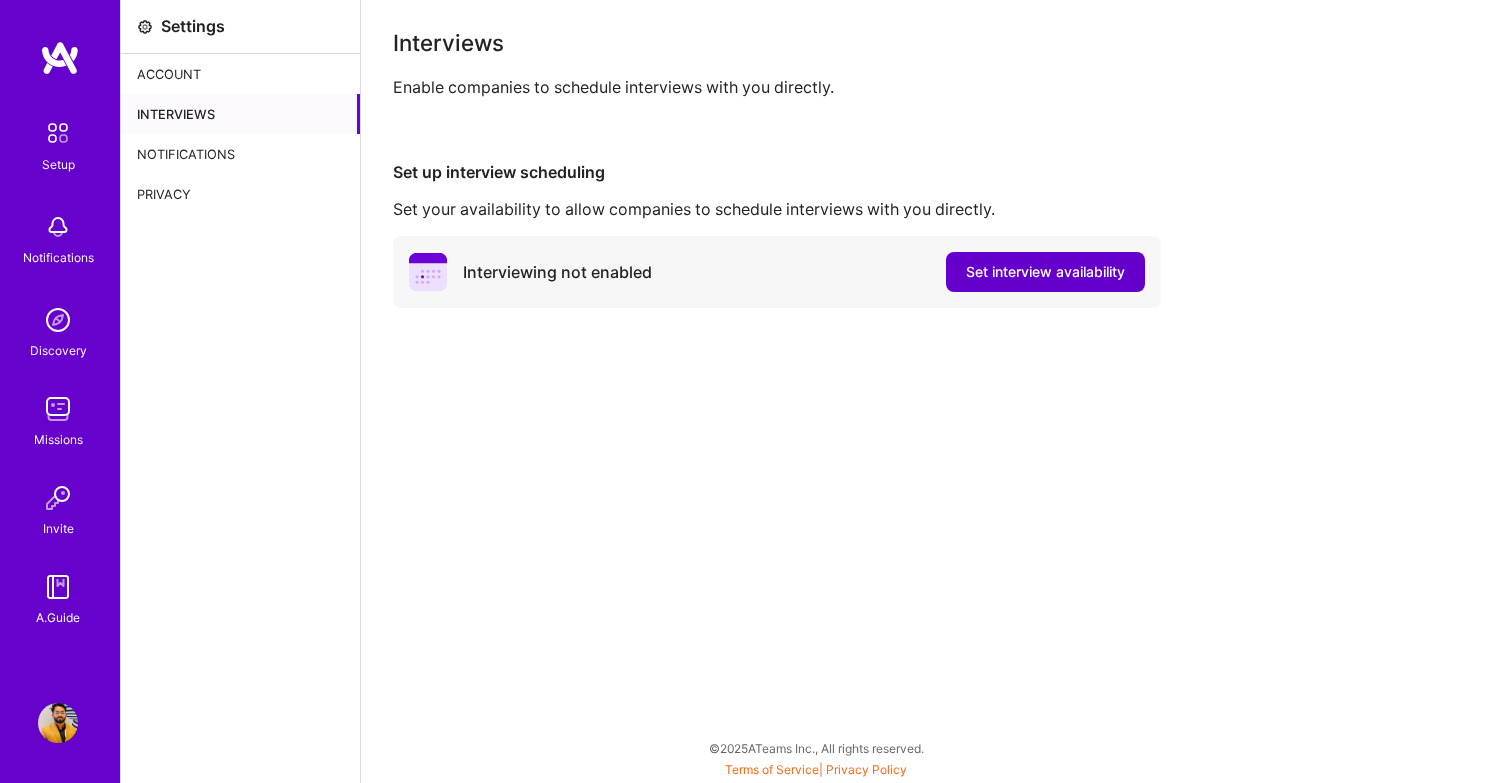 click on "Set interview availability" at bounding box center [1045, 272] 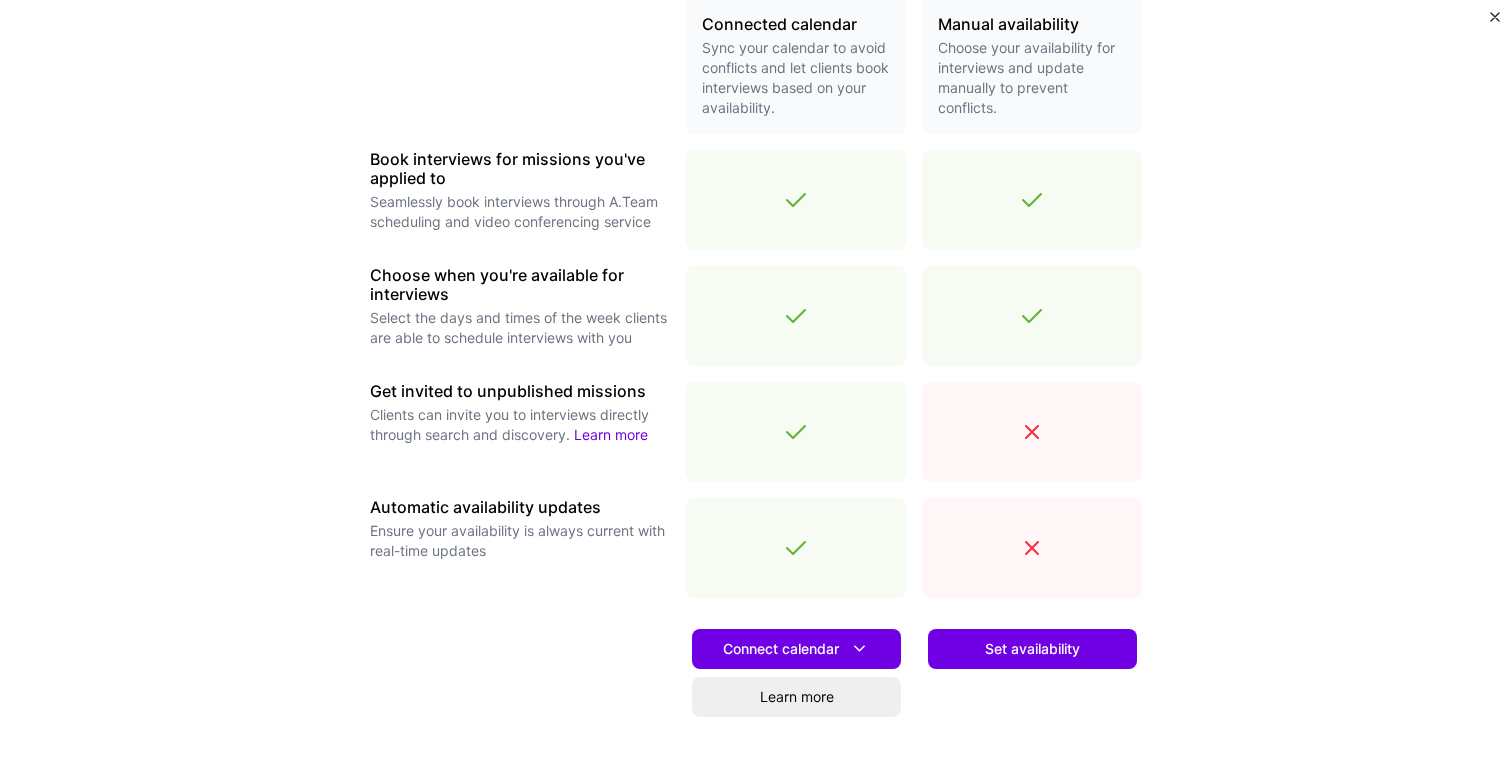 scroll, scrollTop: 494, scrollLeft: 0, axis: vertical 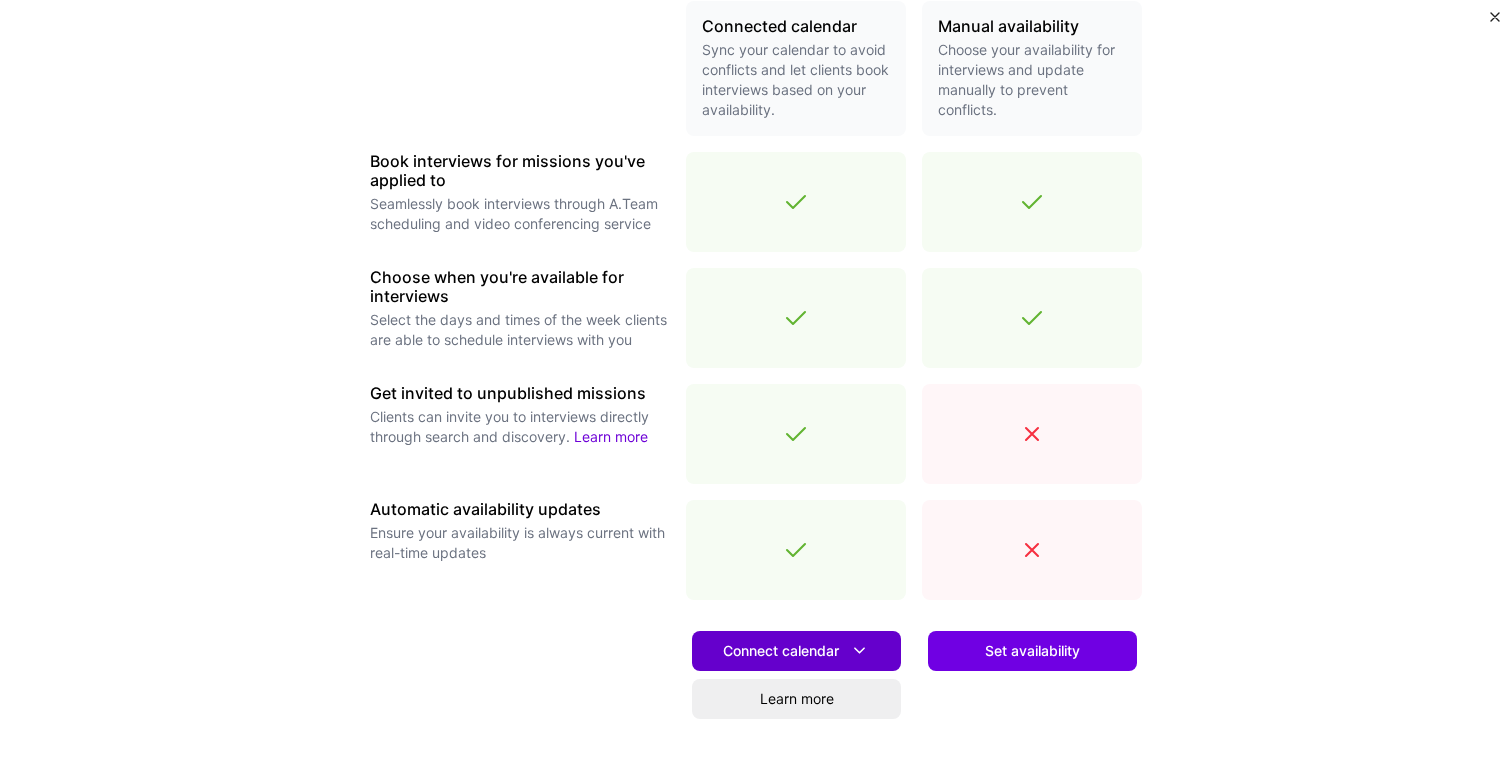 click on "Connect calendar" at bounding box center (796, 650) 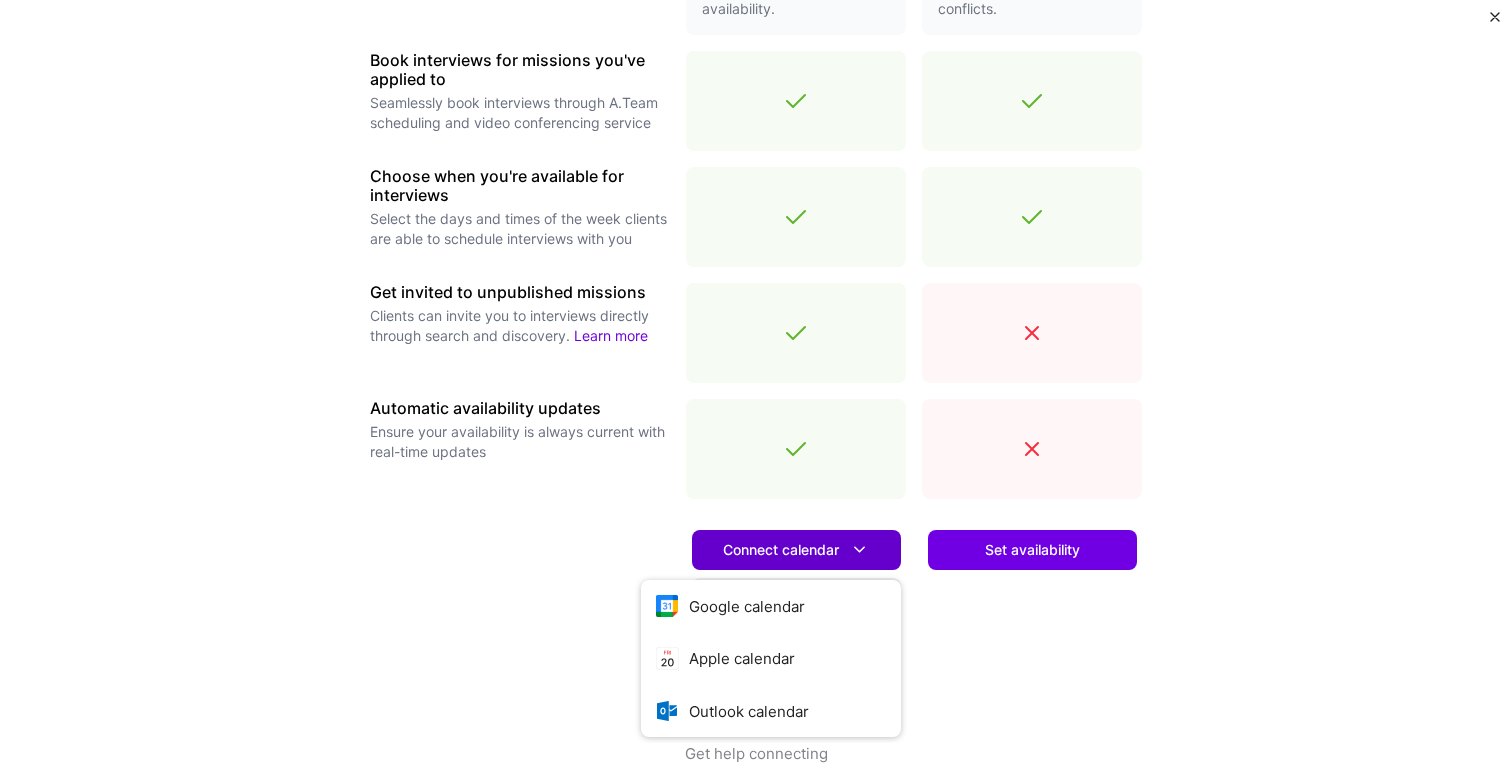 scroll, scrollTop: 618, scrollLeft: 0, axis: vertical 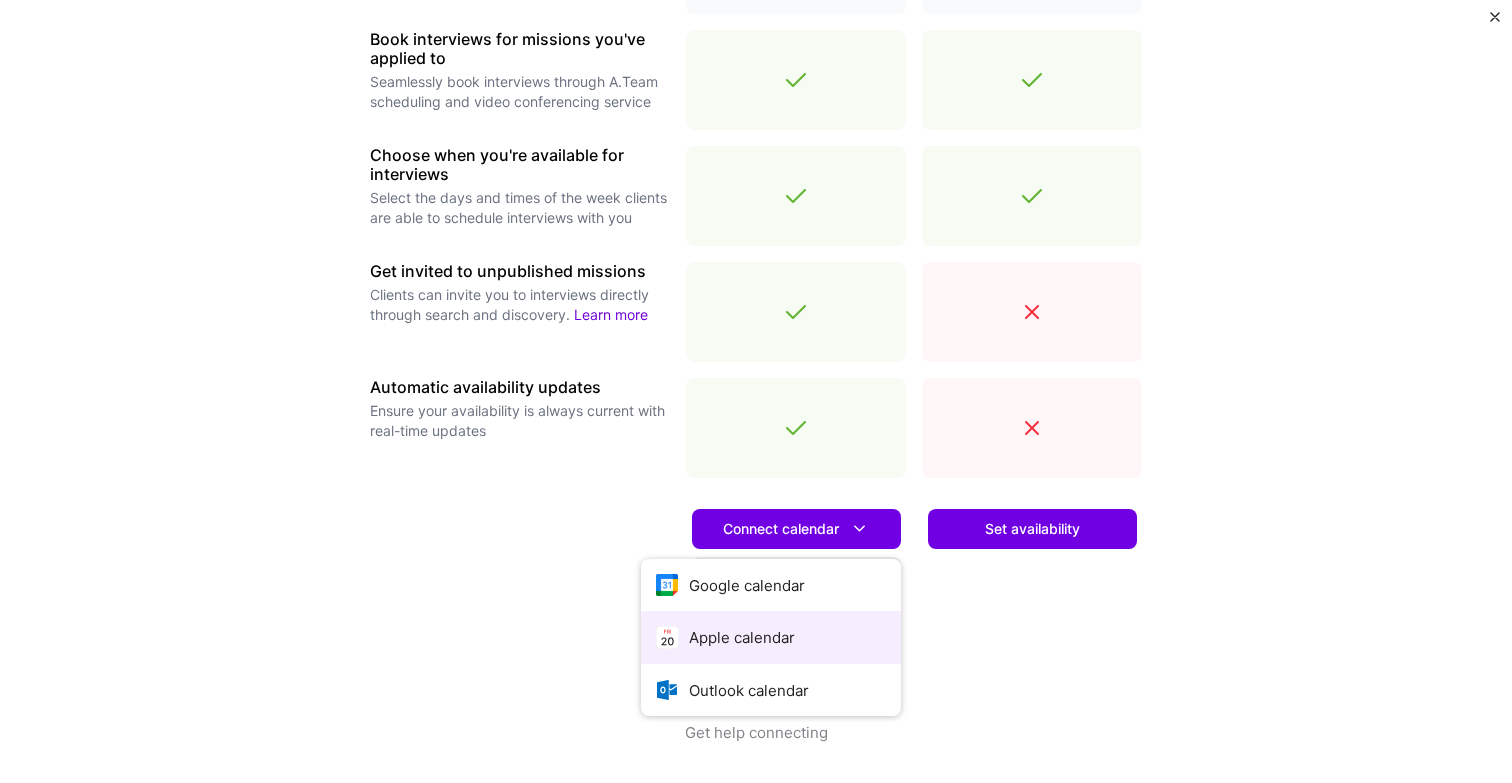 click on "Apple calendar" at bounding box center (771, 637) 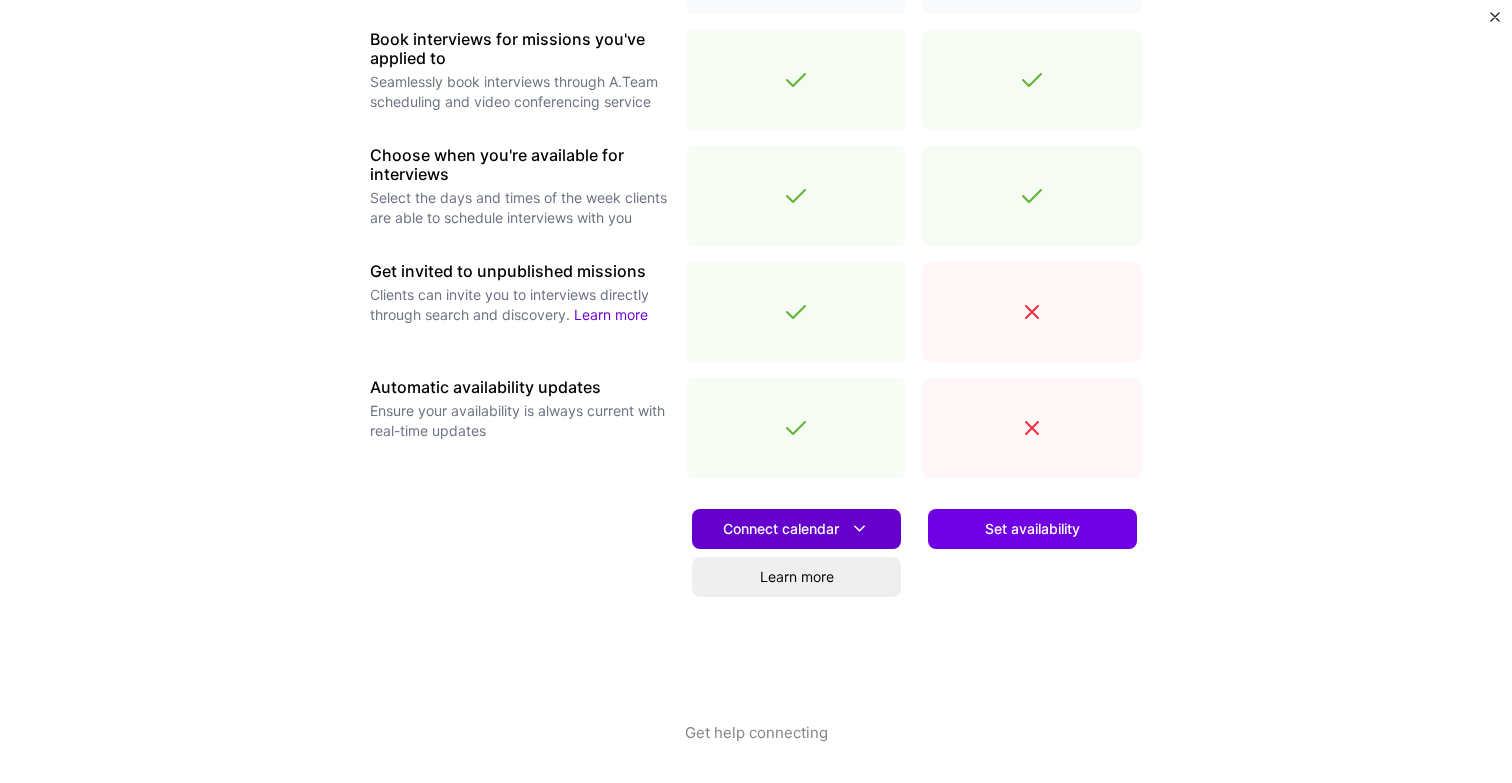 click on "Connect calendar" at bounding box center [796, 528] 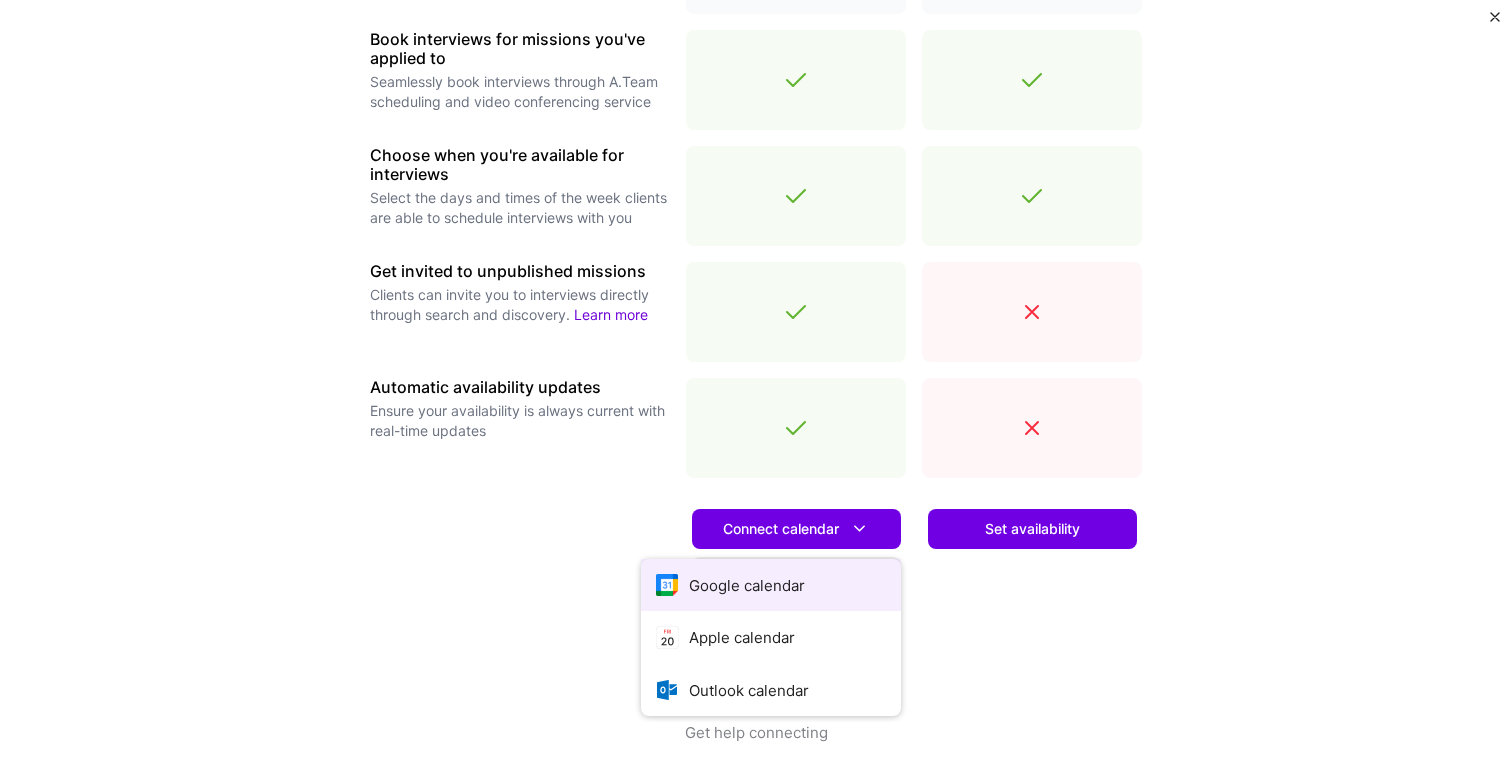 click on "Google calendar" at bounding box center (771, 585) 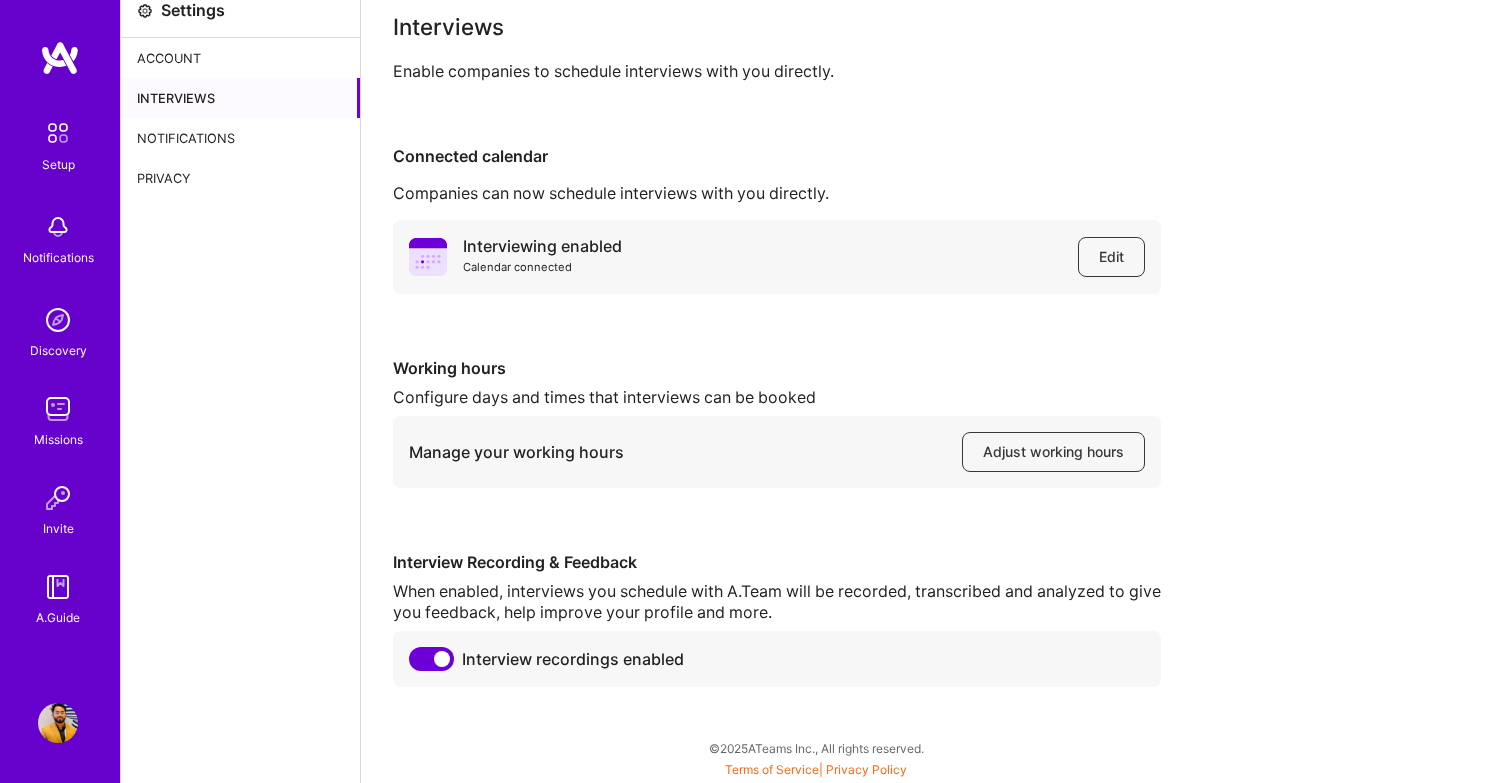 scroll, scrollTop: 0, scrollLeft: 0, axis: both 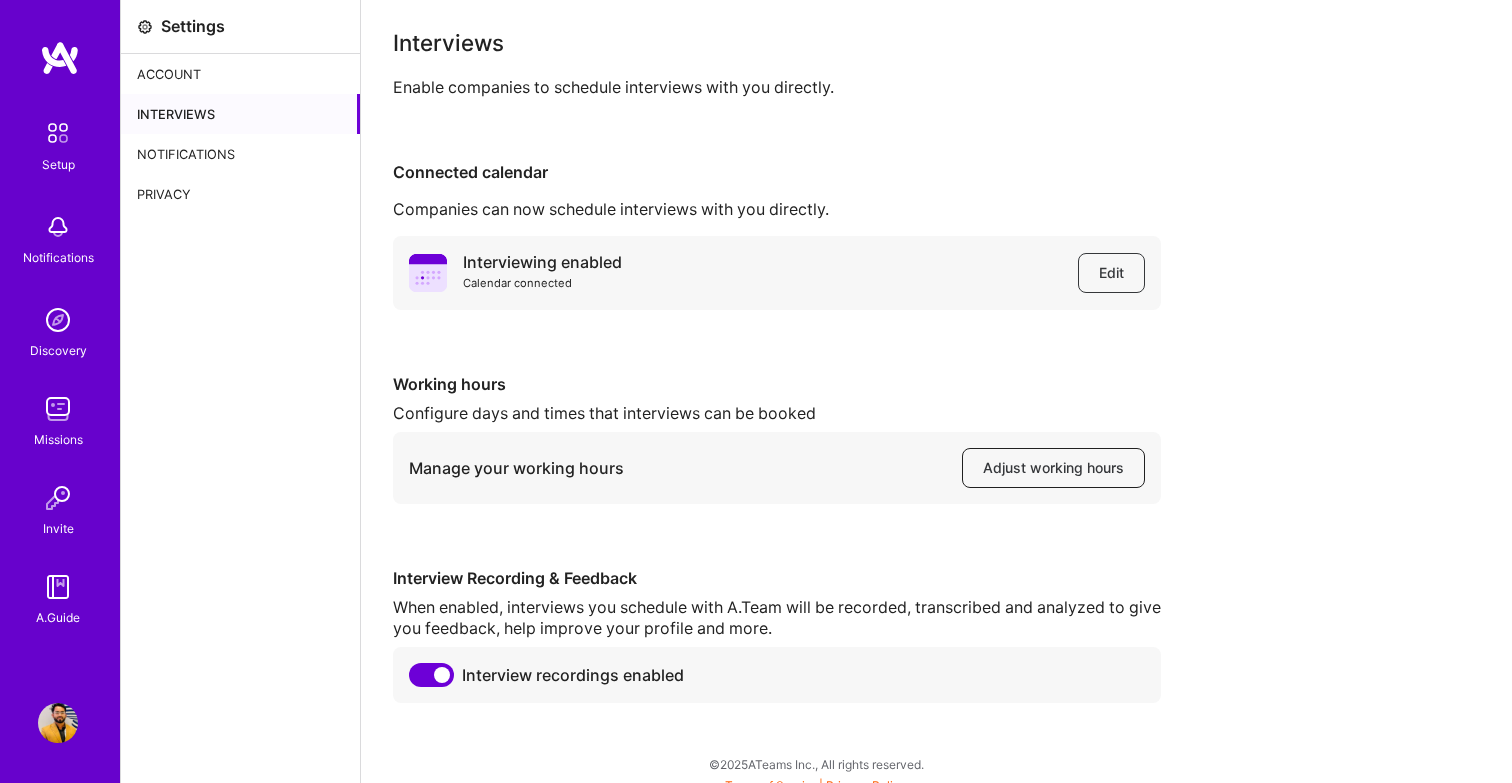 click on "Adjust working hours" at bounding box center (1053, 468) 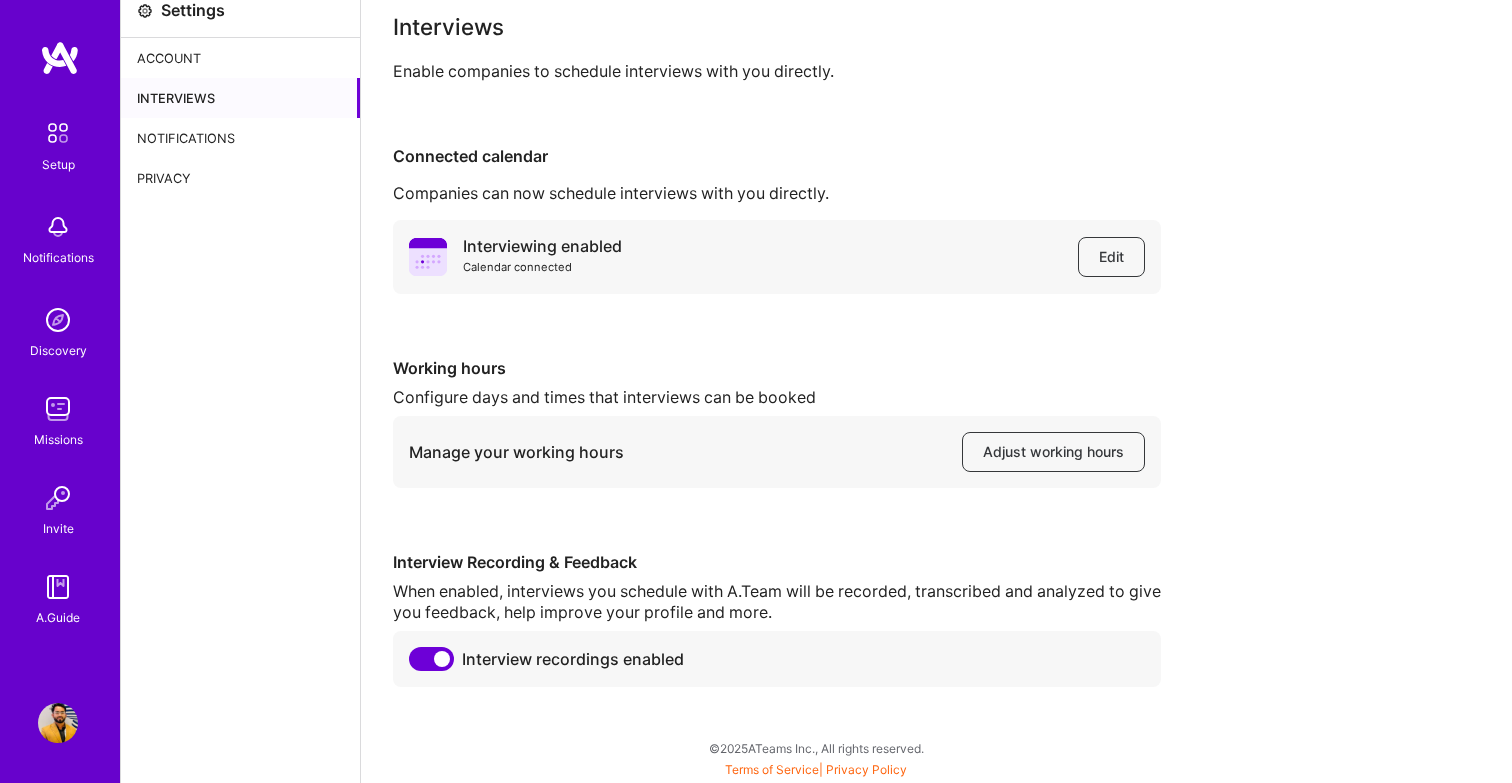 scroll, scrollTop: 0, scrollLeft: 0, axis: both 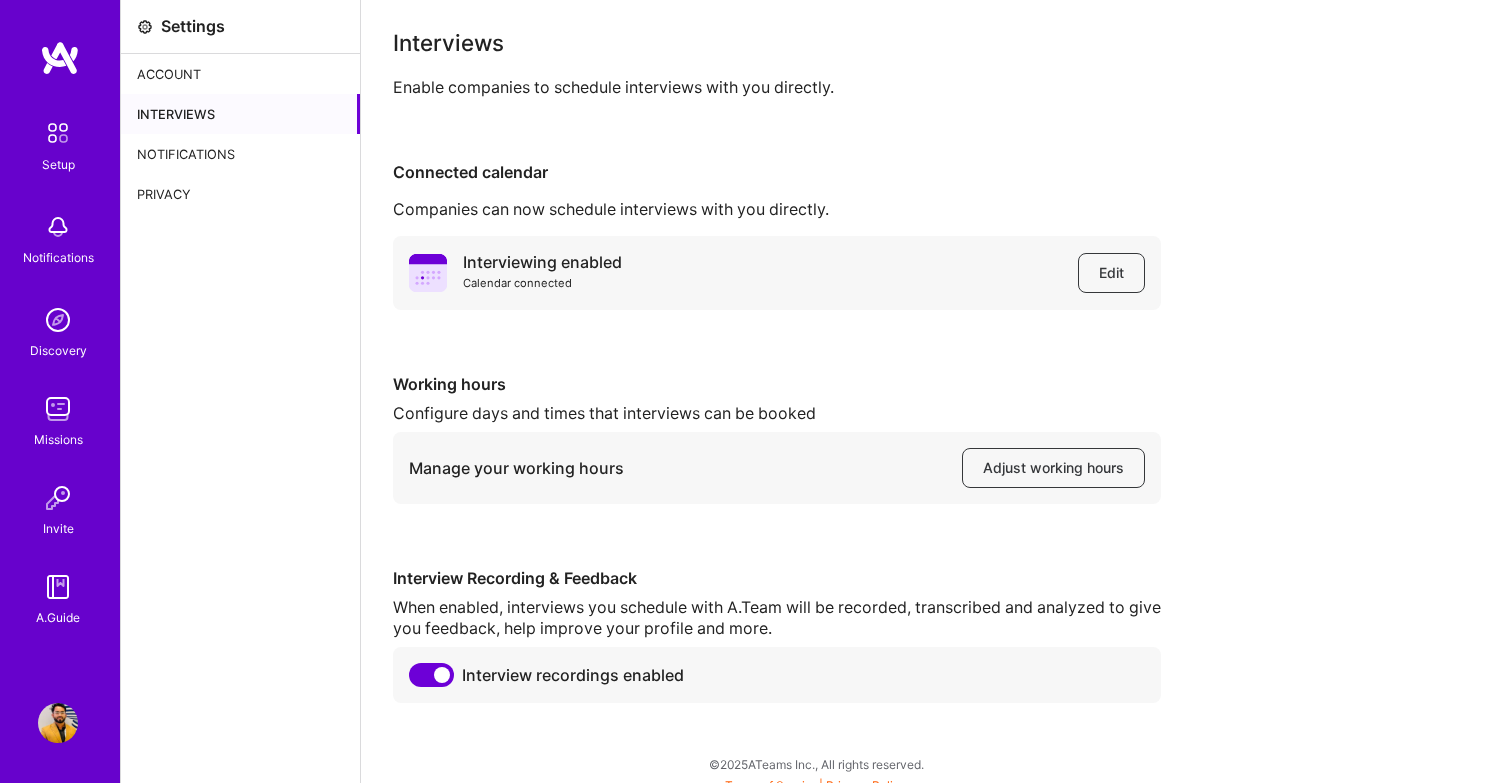 click on "Notifications" at bounding box center [240, 154] 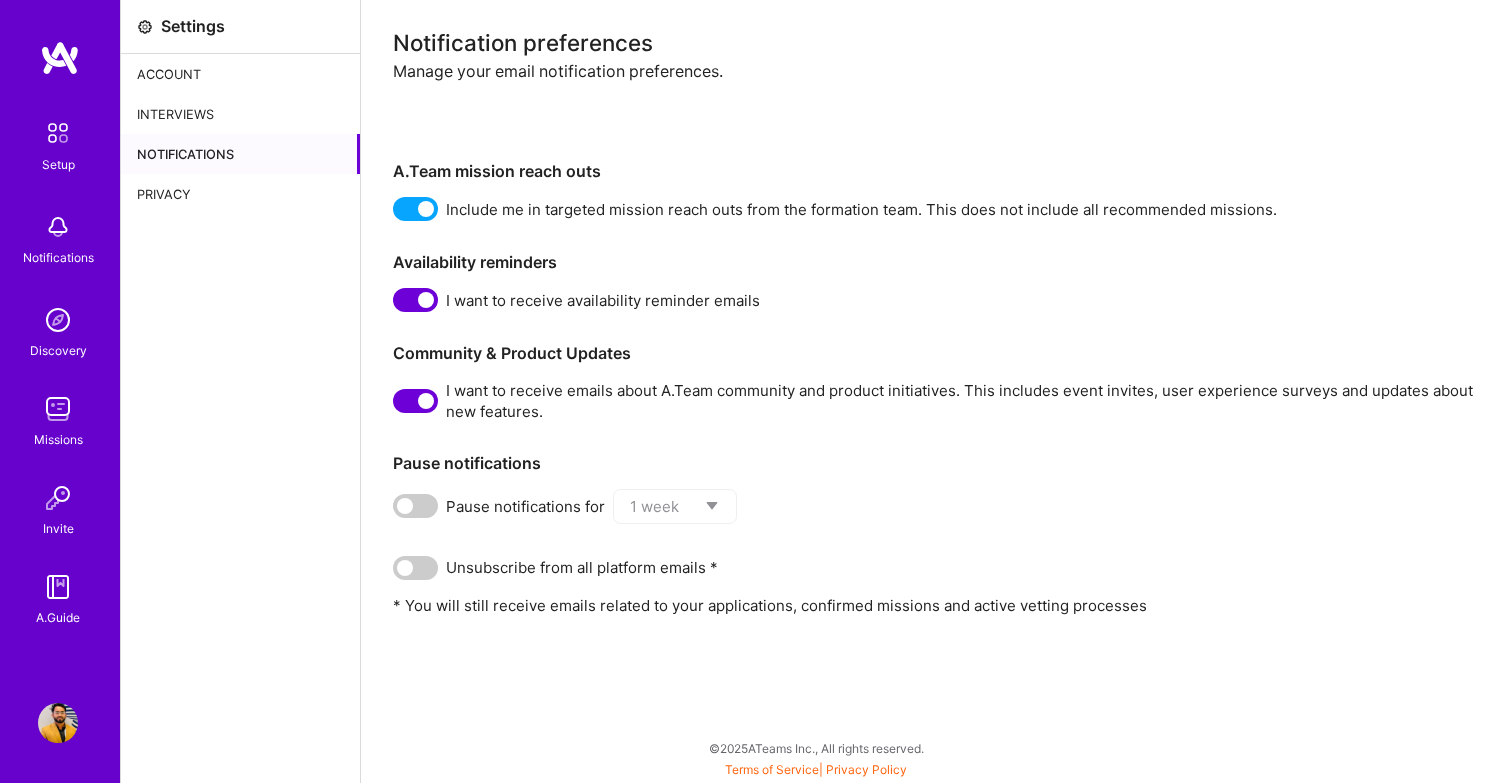 click on "Account" at bounding box center (240, 74) 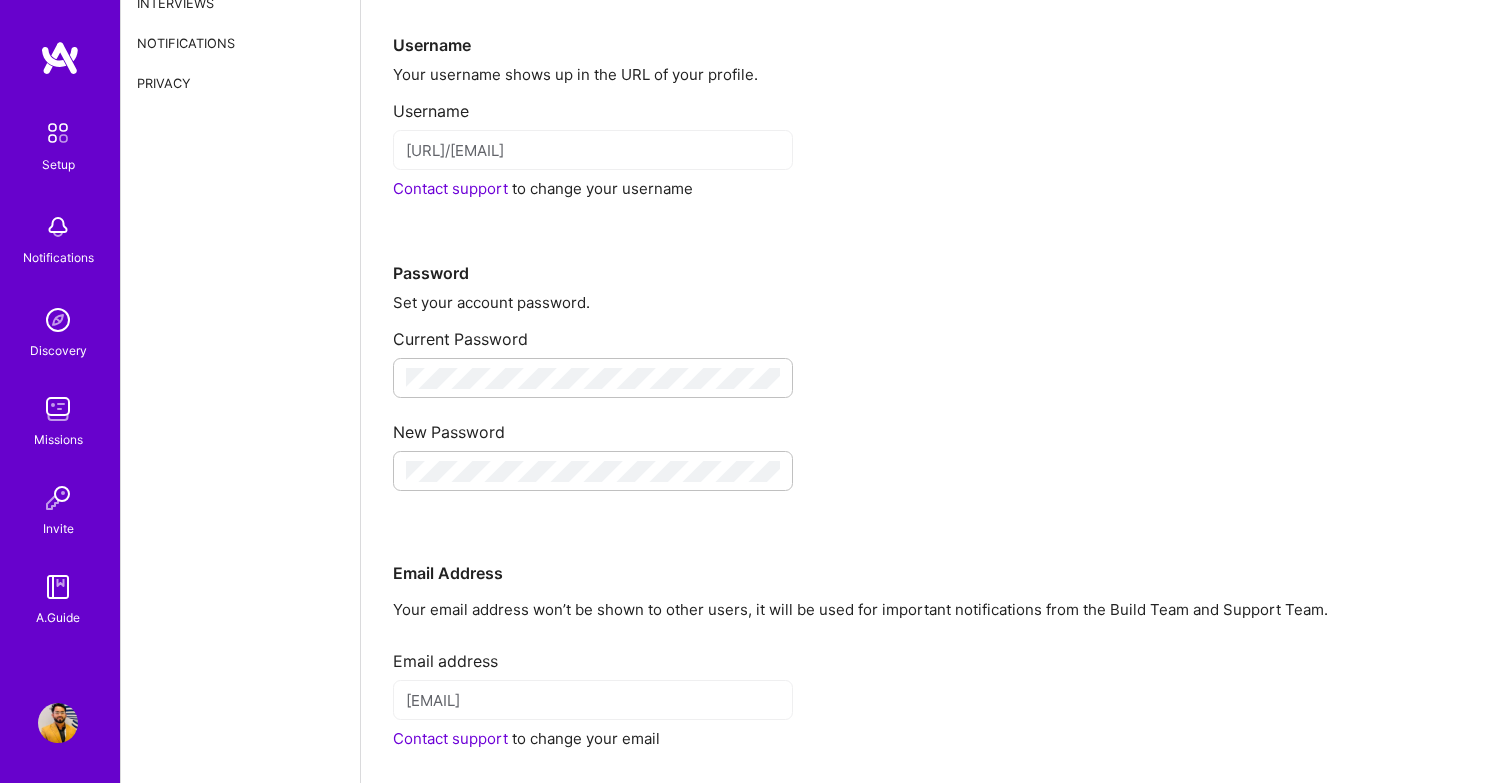 scroll, scrollTop: 0, scrollLeft: 0, axis: both 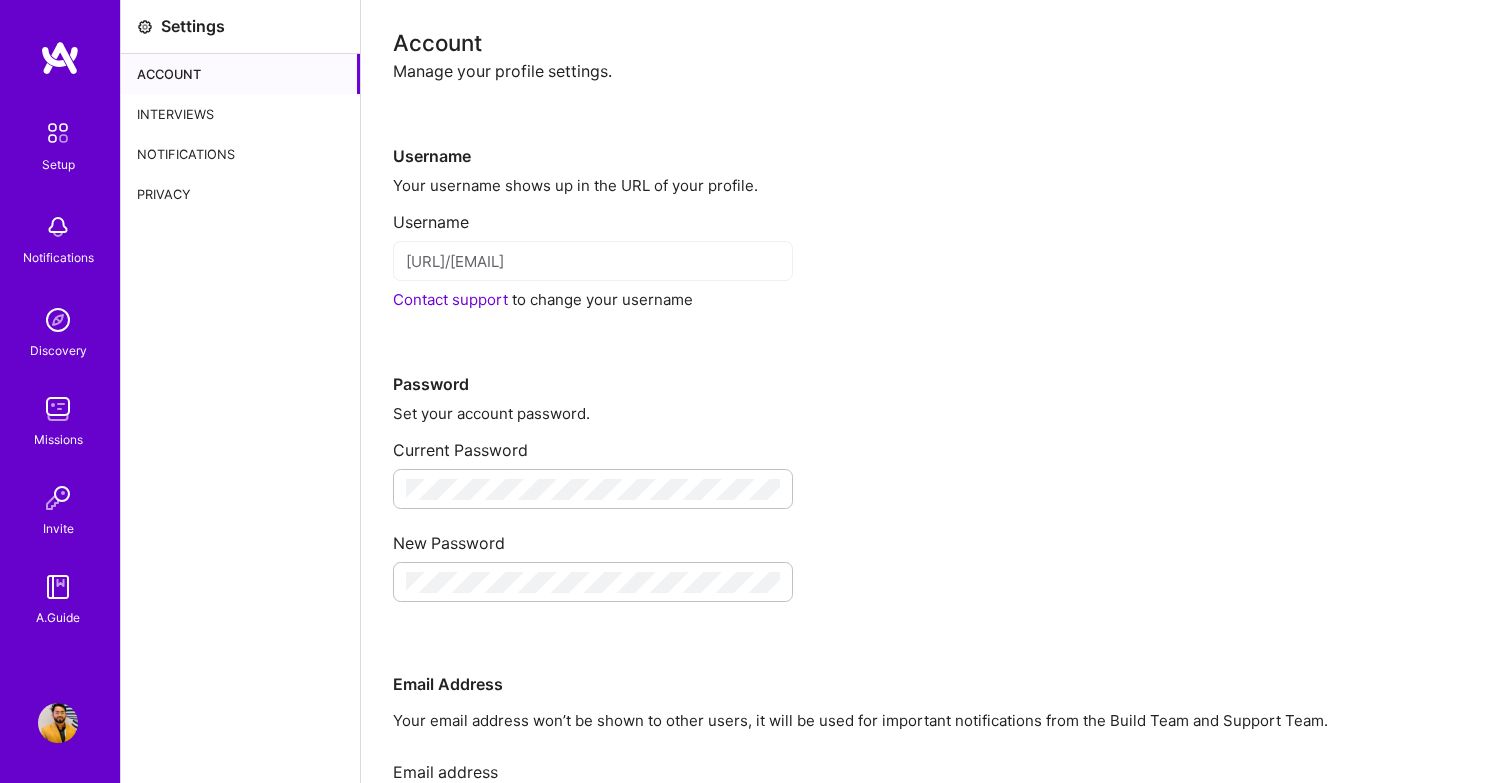 click on "Interviews" at bounding box center [240, 114] 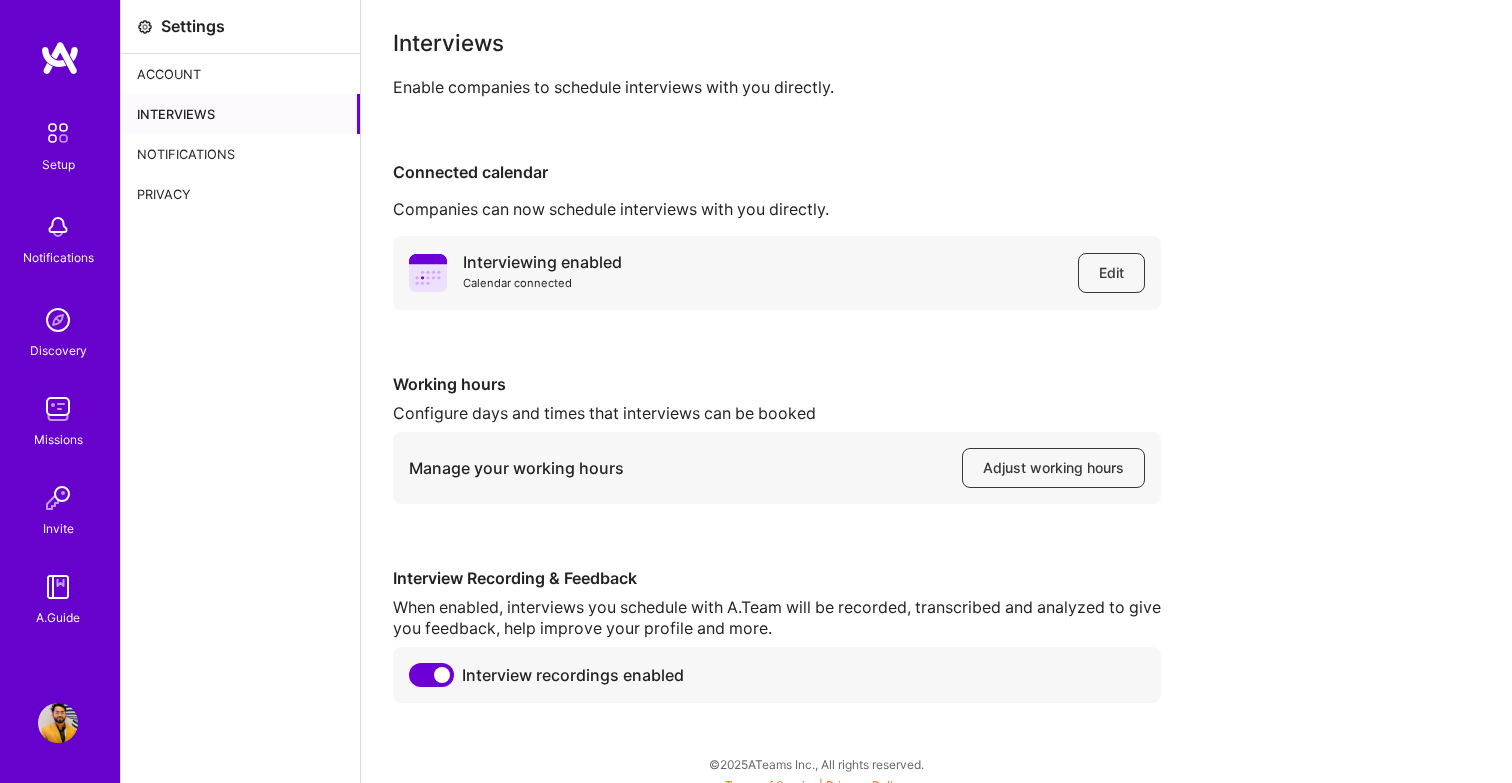 click at bounding box center (60, 58) 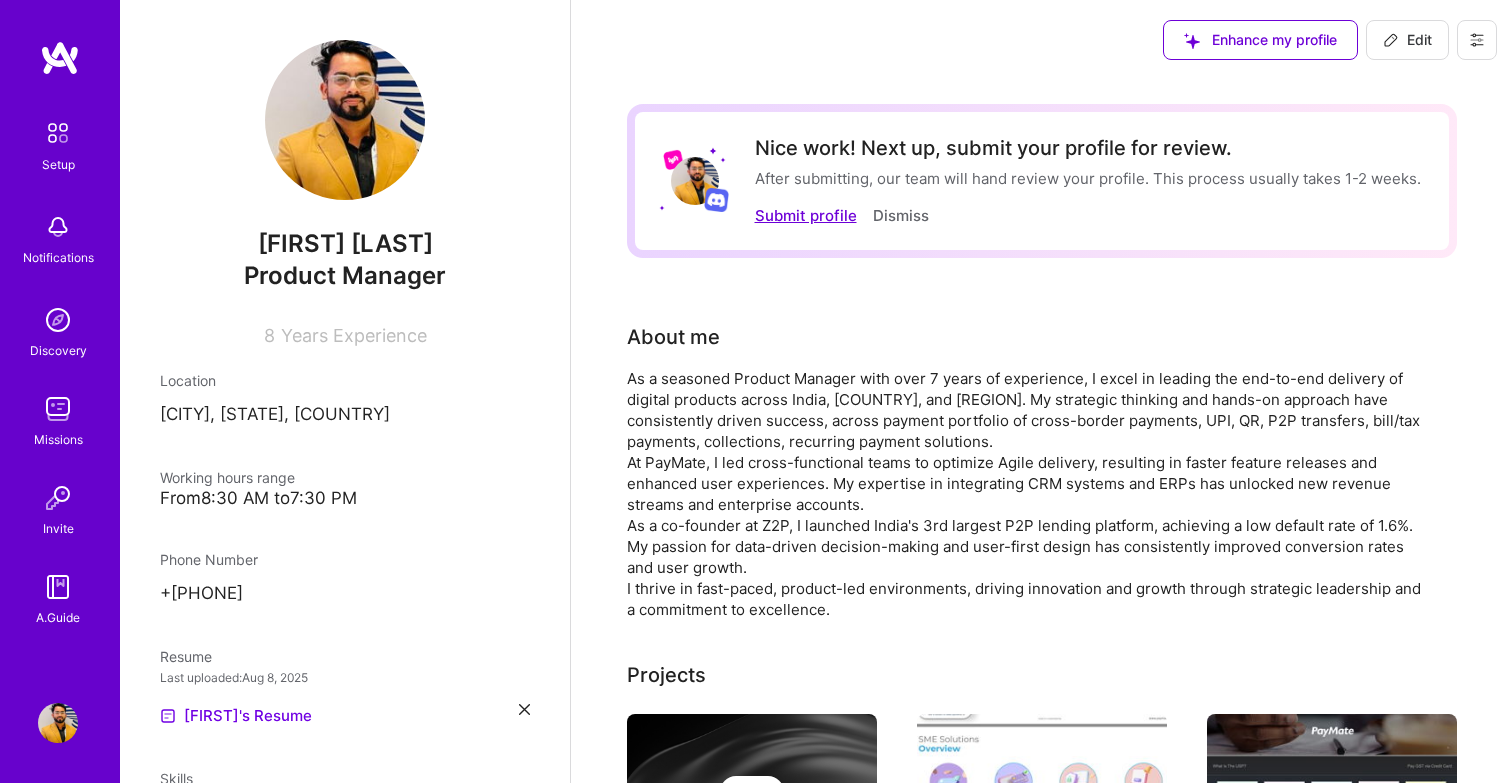 click on "Submit profile" at bounding box center (806, 215) 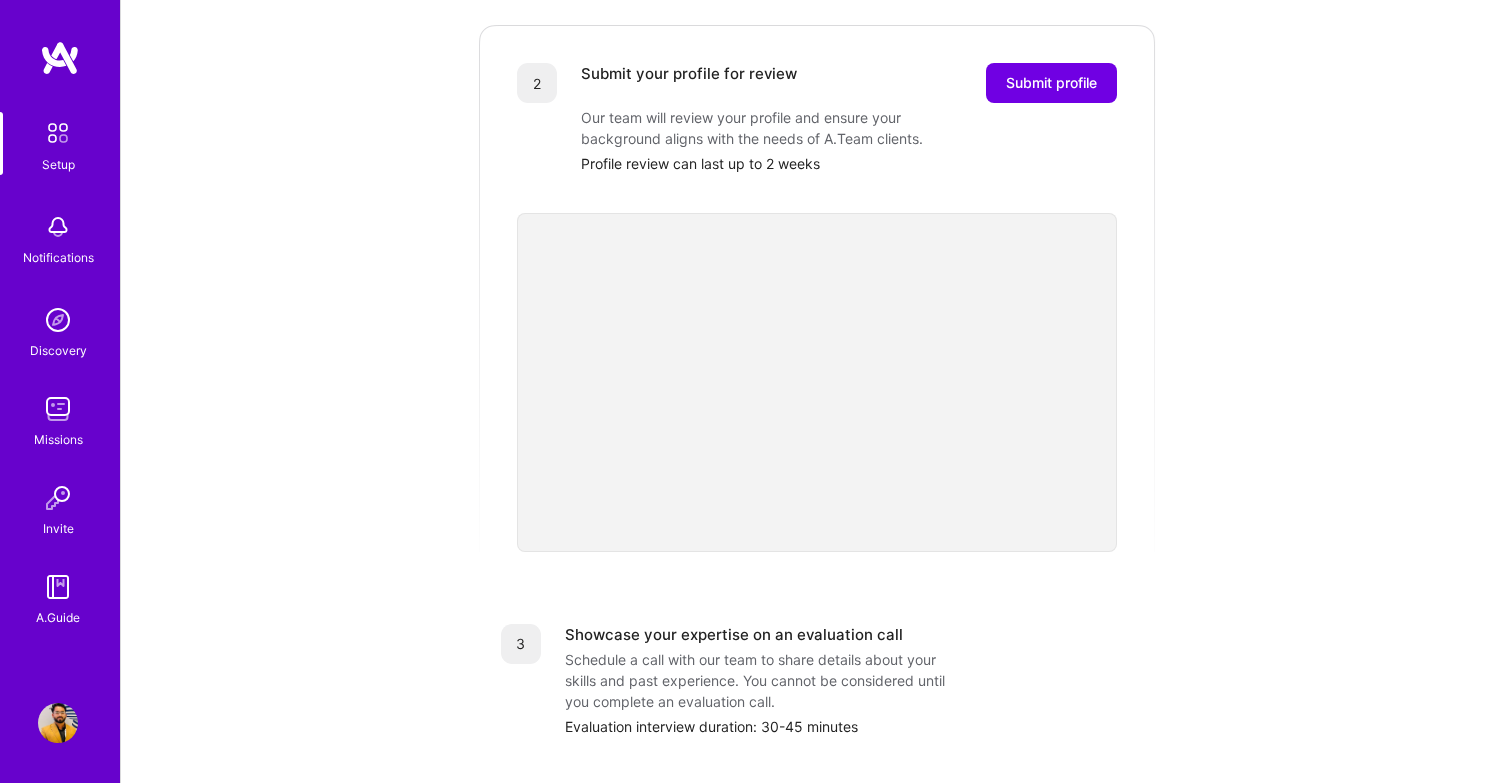 scroll, scrollTop: 422, scrollLeft: 0, axis: vertical 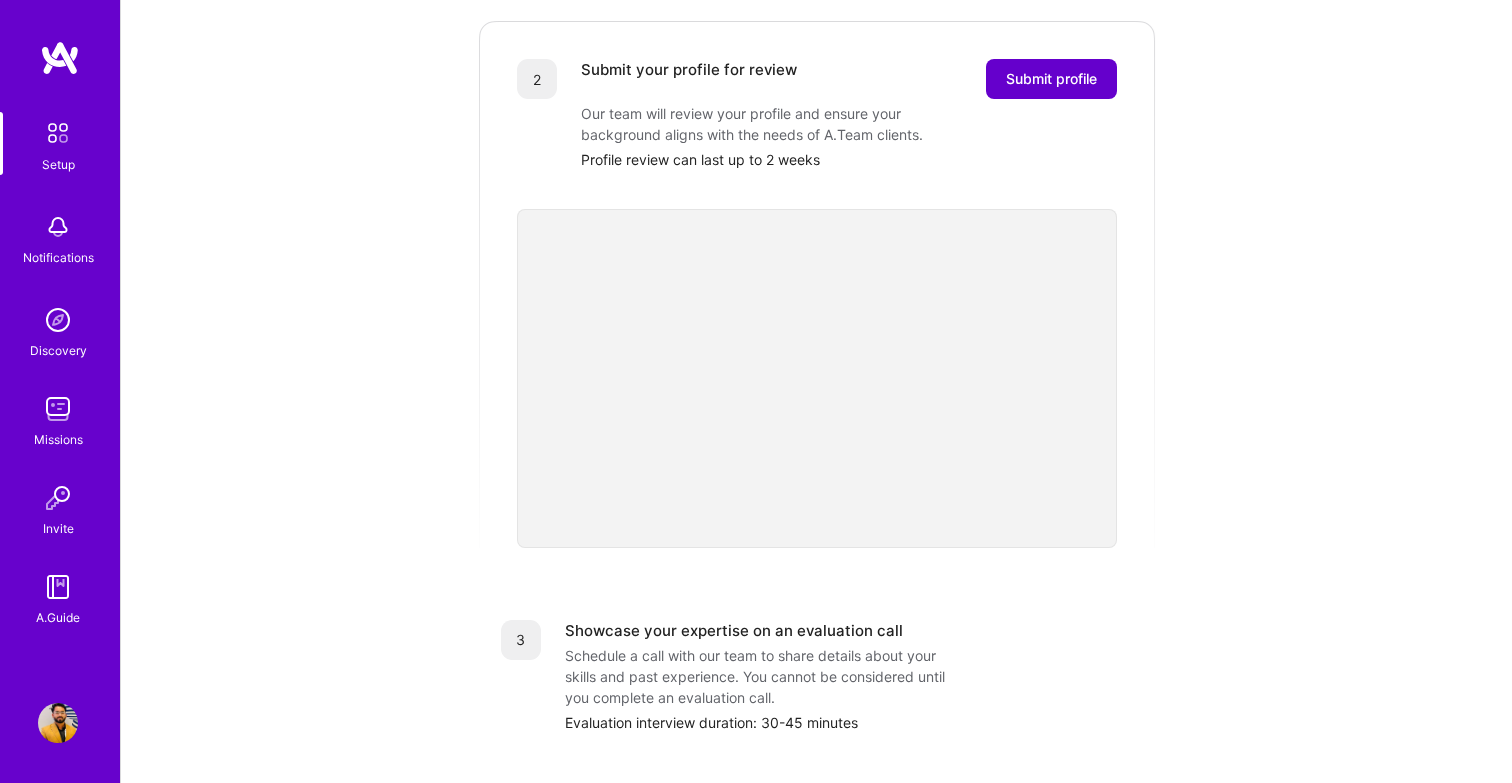 click on "Submit profile" at bounding box center (1051, 79) 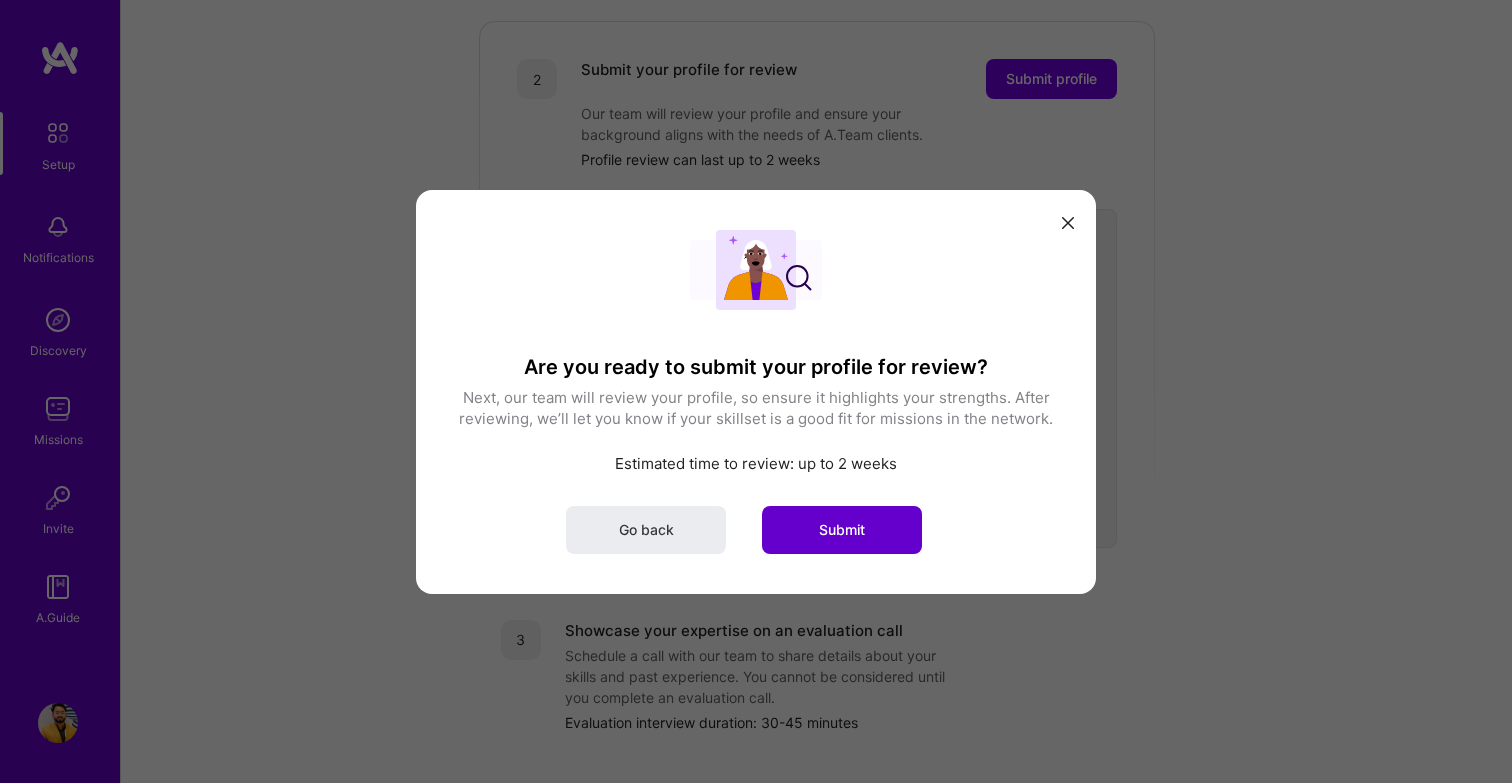 click on "Submit" at bounding box center [842, 529] 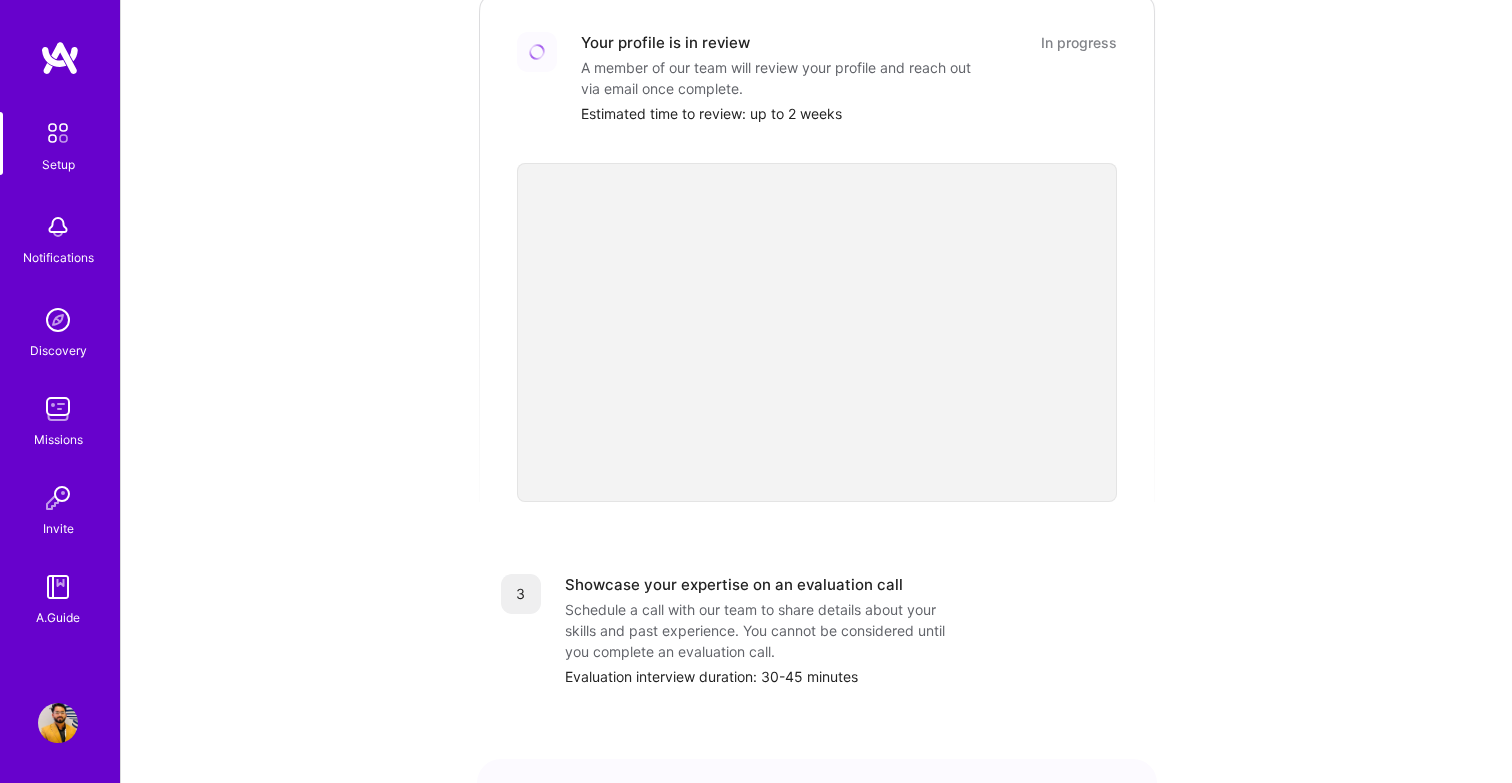 scroll, scrollTop: 0, scrollLeft: 0, axis: both 